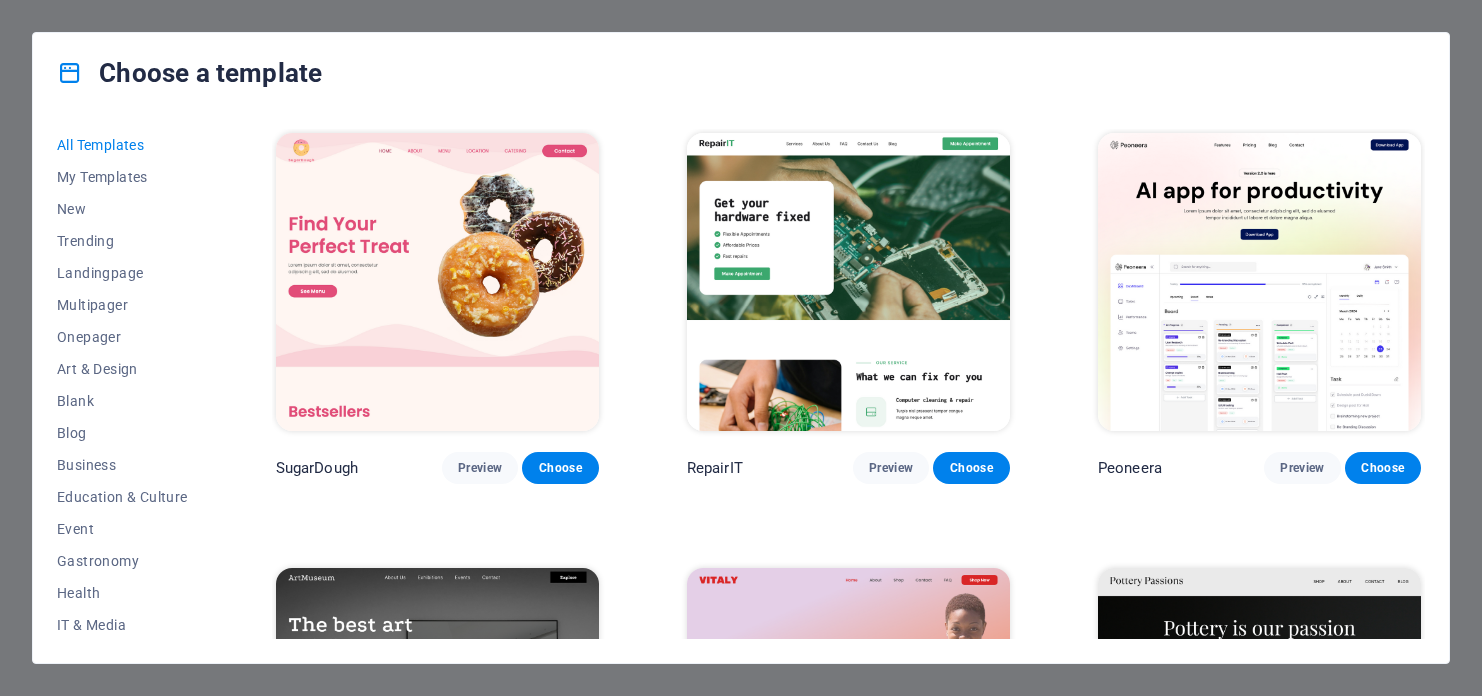 scroll, scrollTop: 0, scrollLeft: 0, axis: both 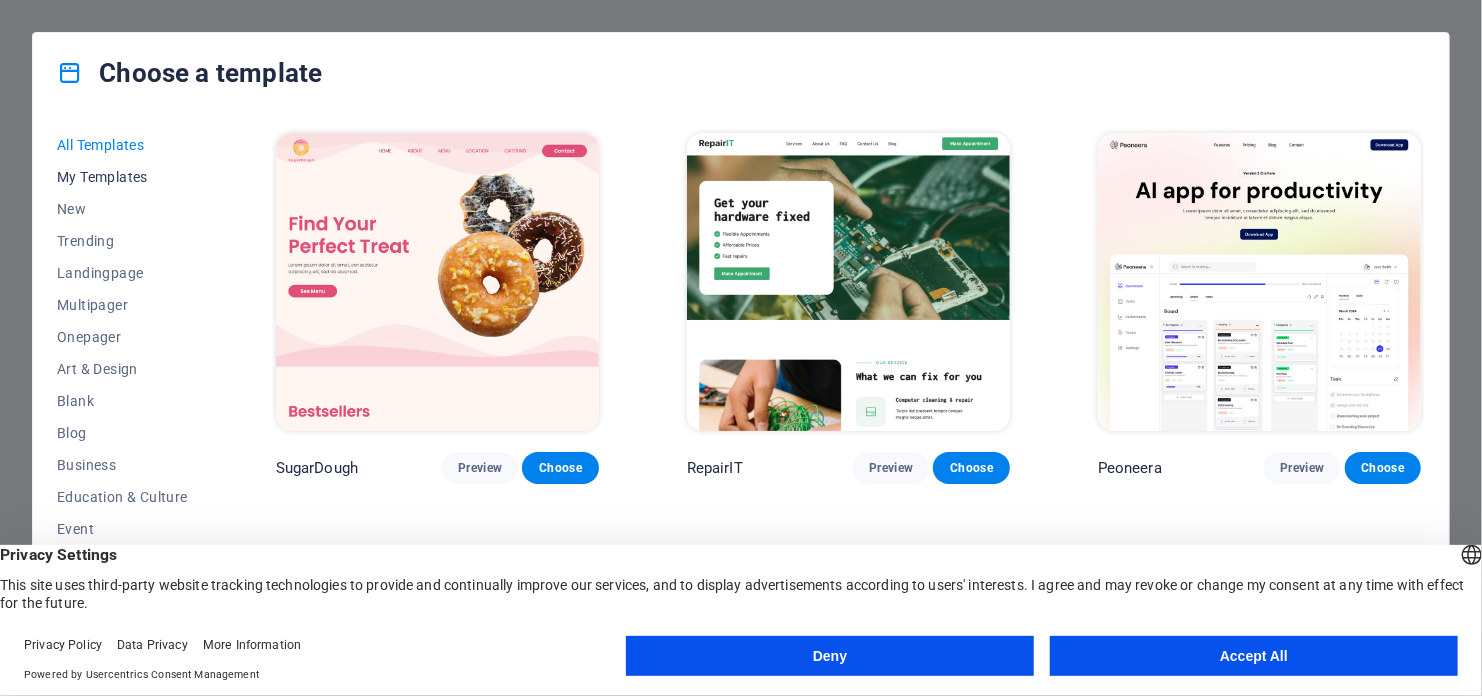 click on "My Templates" at bounding box center (122, 177) 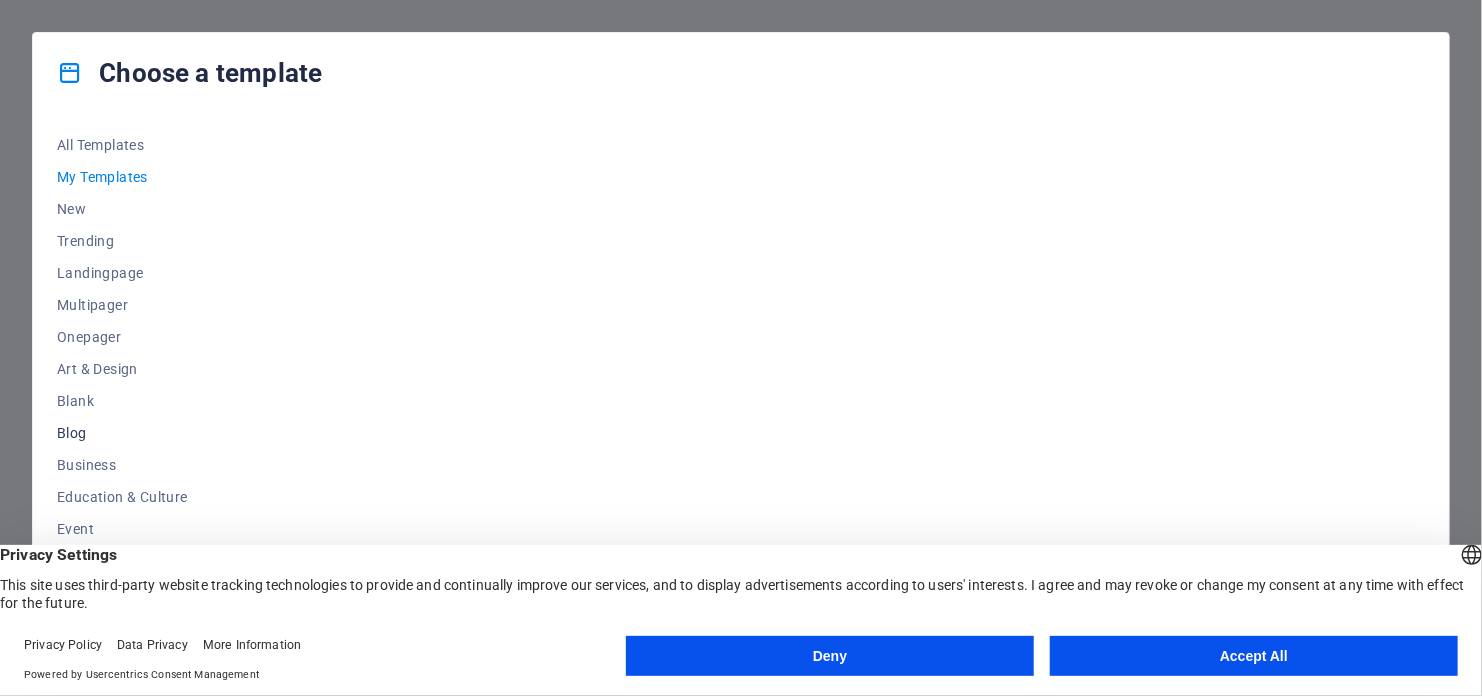 click on "Blog" at bounding box center [122, 433] 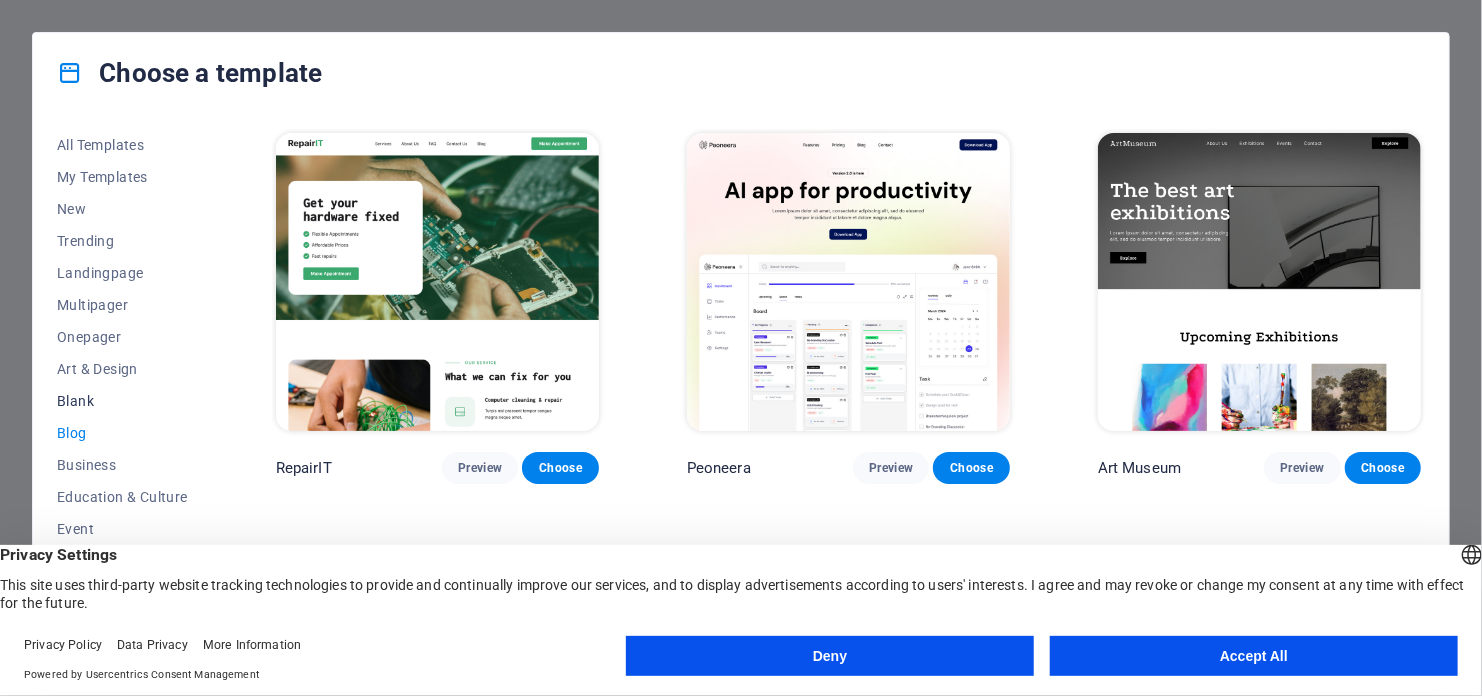 click on "Blank" at bounding box center [122, 401] 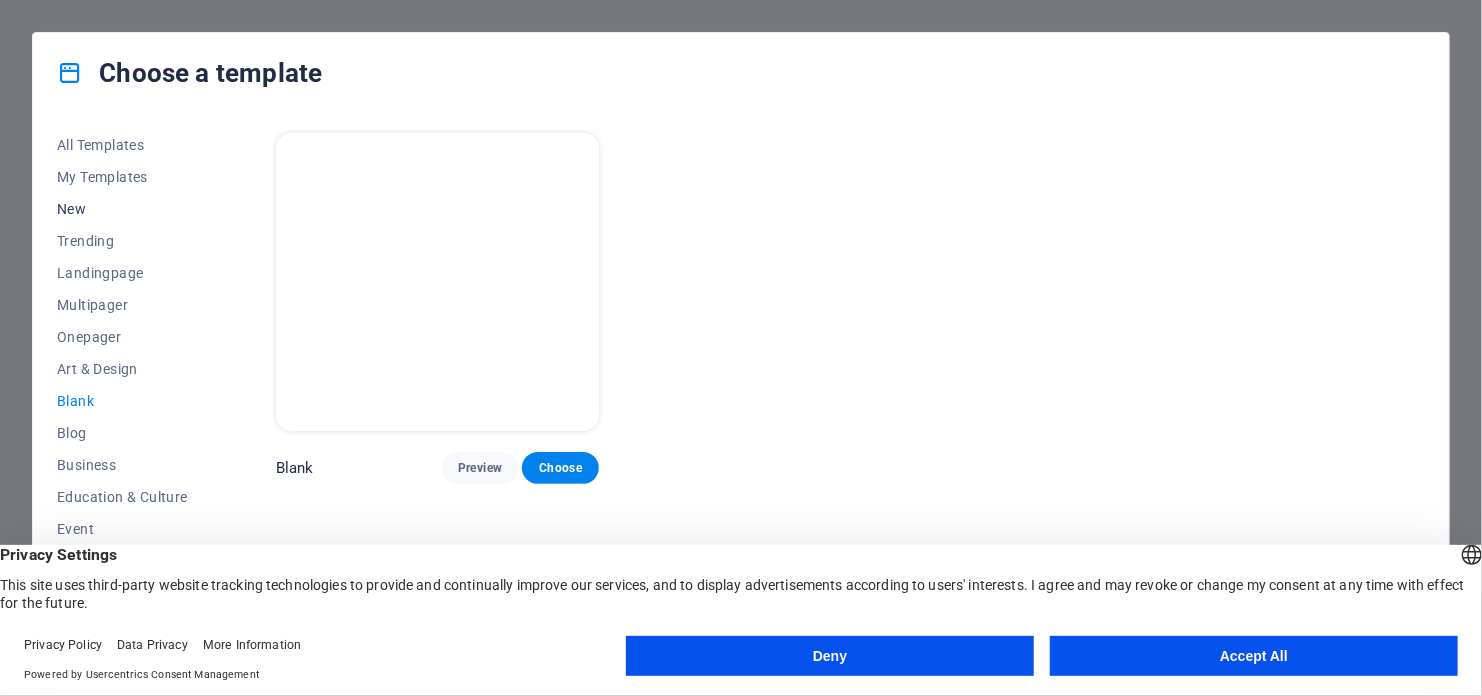 click on "New" at bounding box center (122, 209) 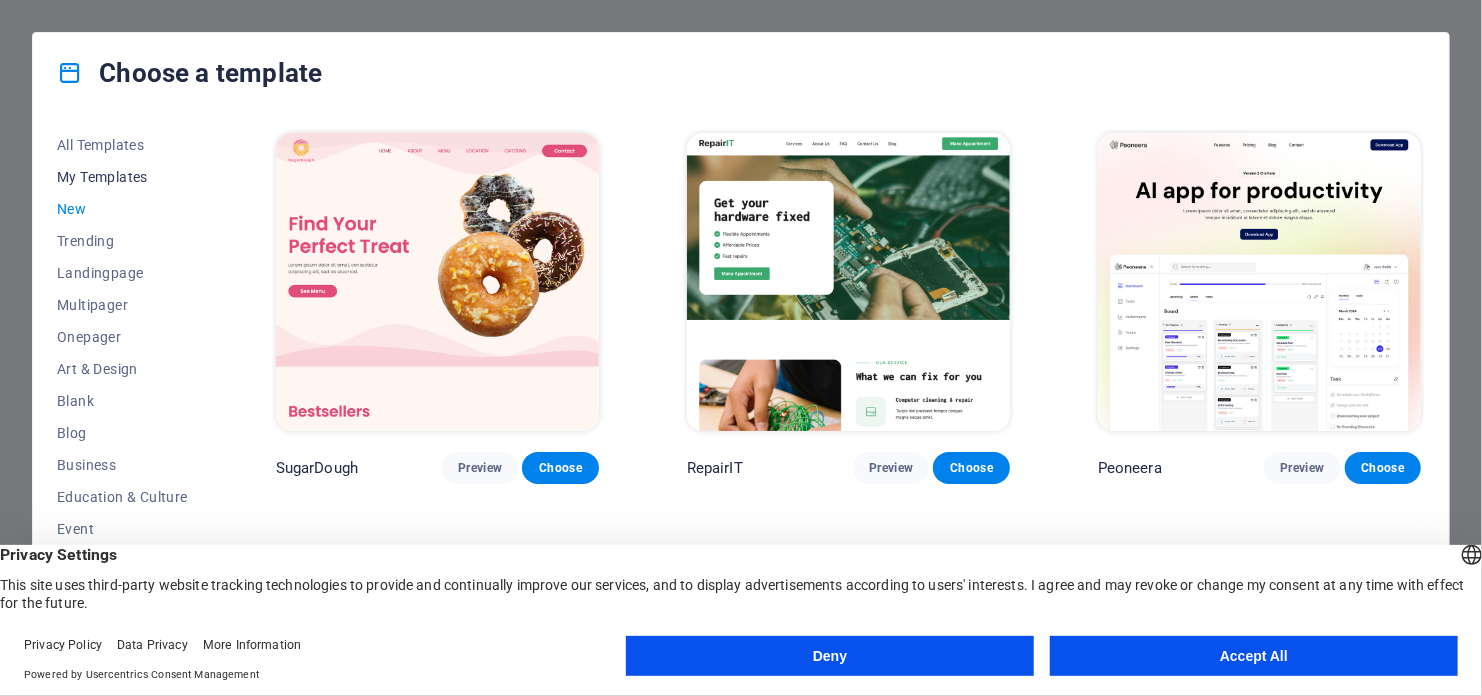 click on "My Templates" at bounding box center [122, 177] 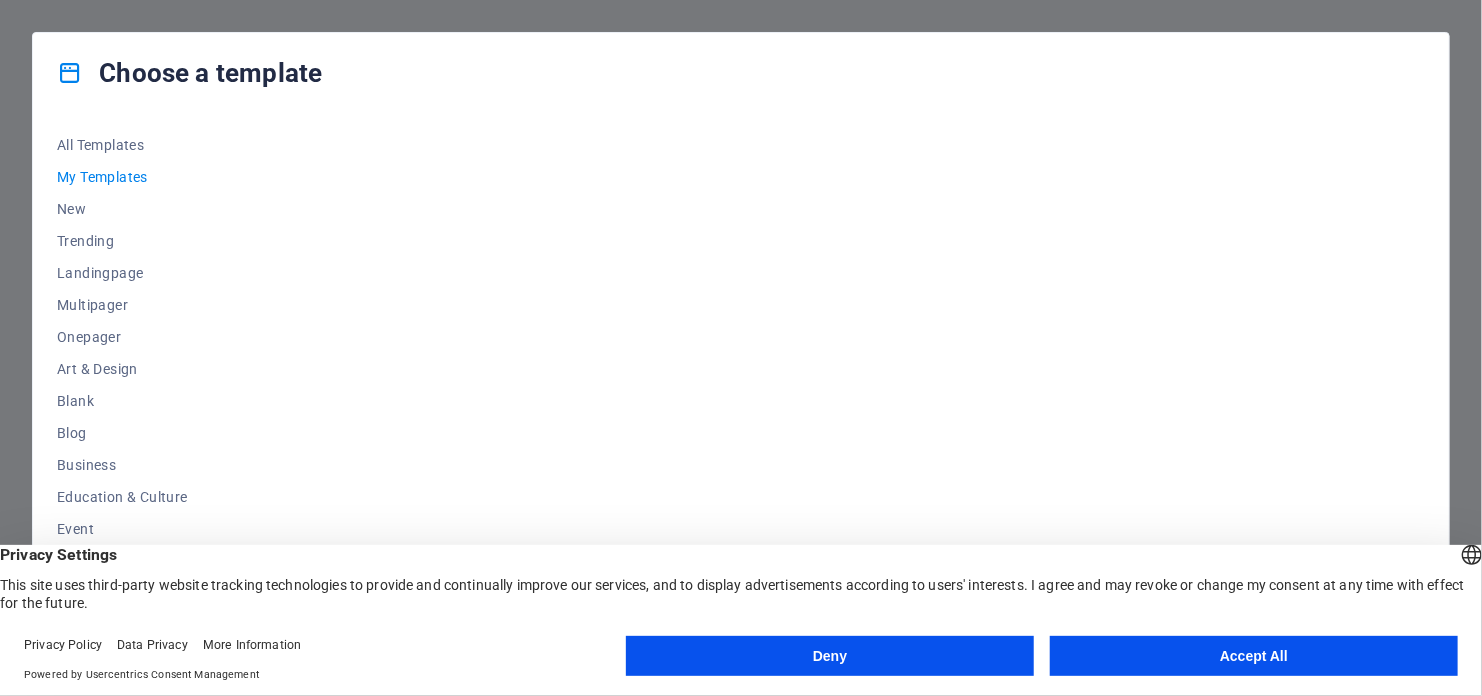 click on "Deny" at bounding box center (830, 656) 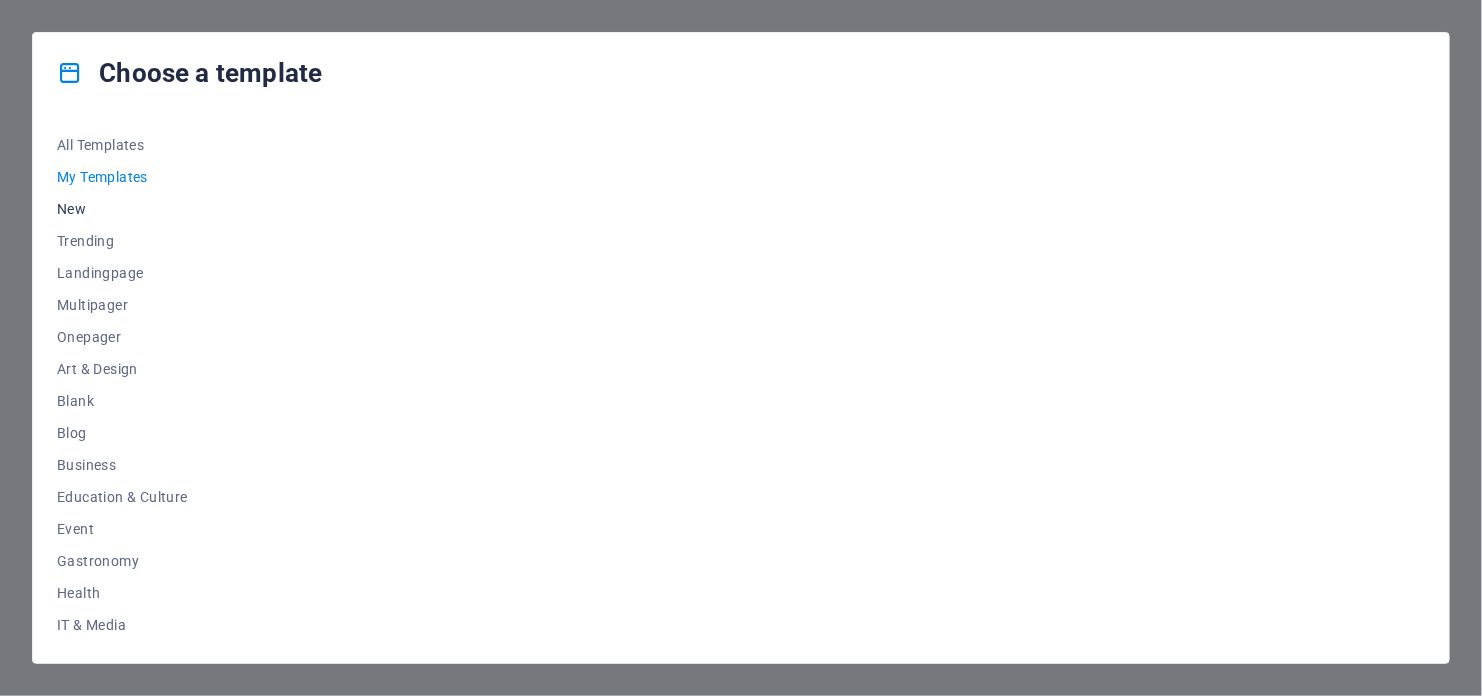 click on "New" at bounding box center (122, 209) 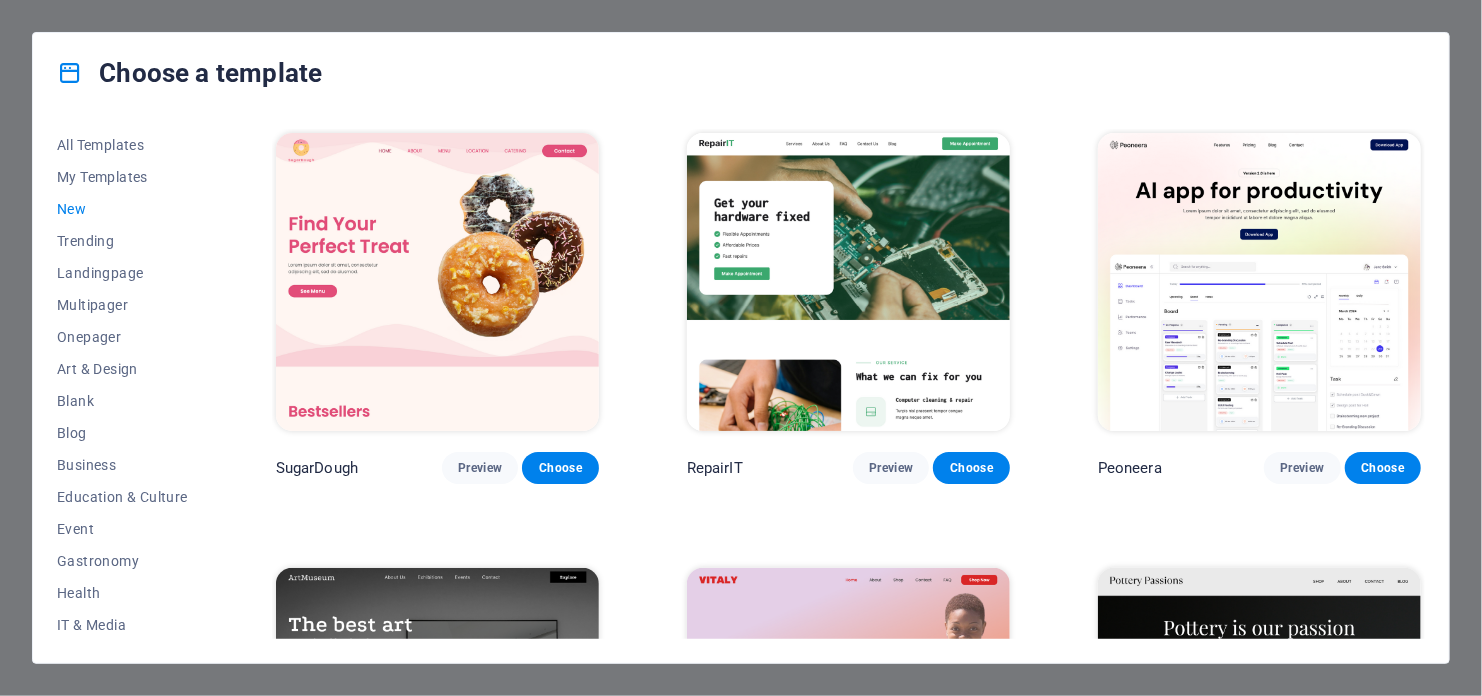 type 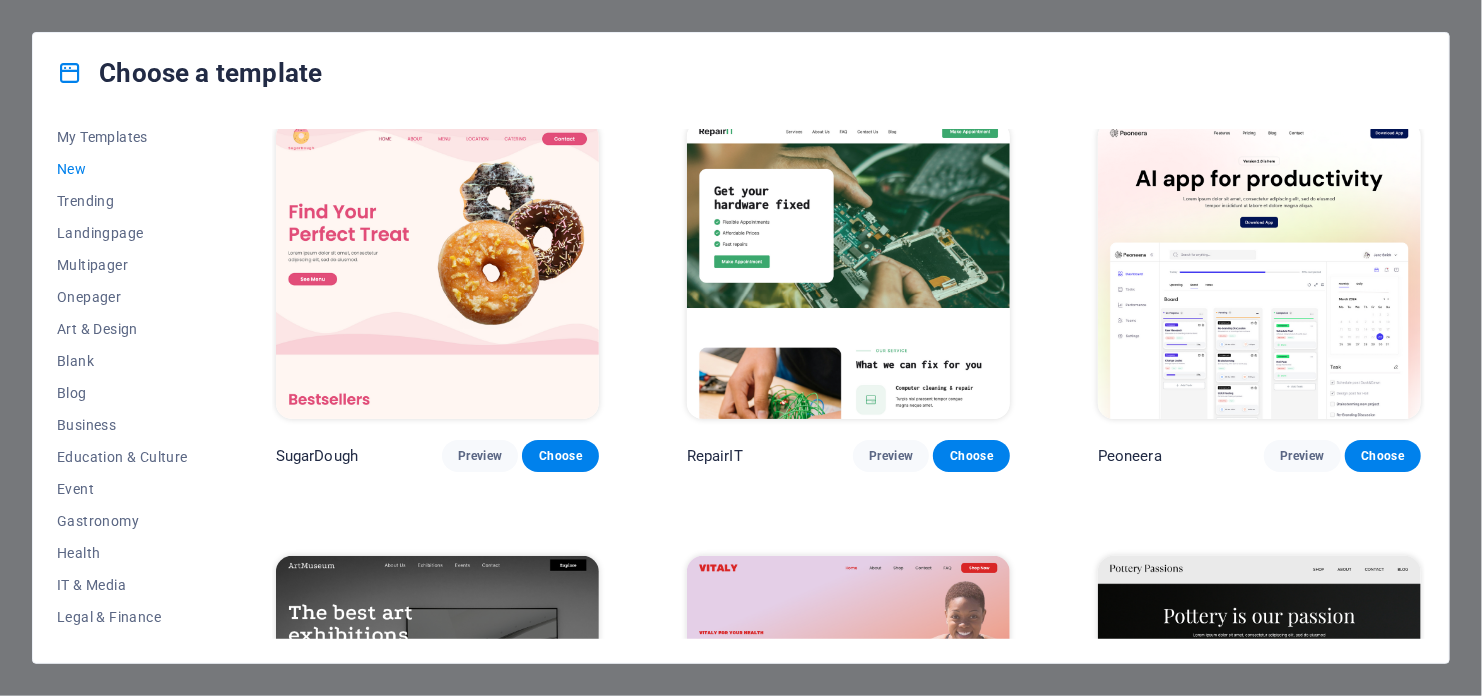 scroll, scrollTop: 0, scrollLeft: 0, axis: both 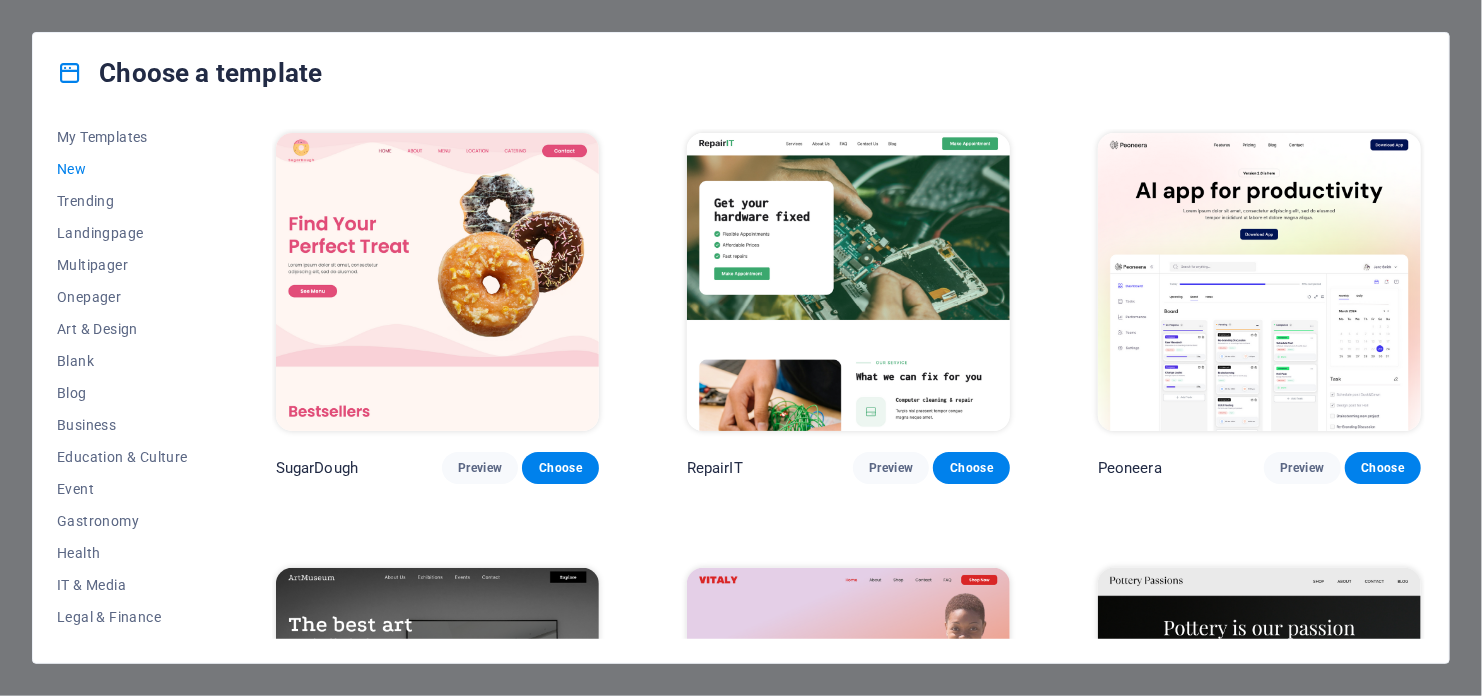 click on "New" at bounding box center (122, 169) 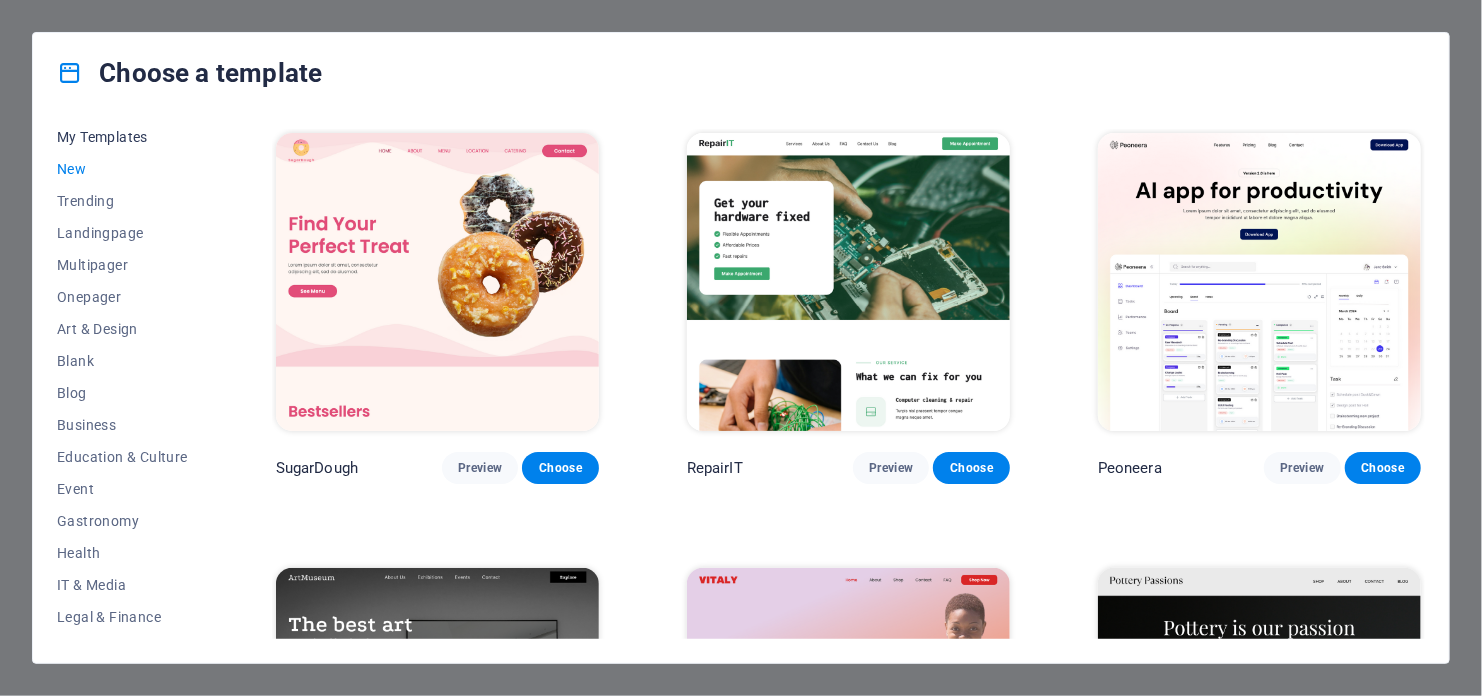 click on "My Templates" at bounding box center [122, 137] 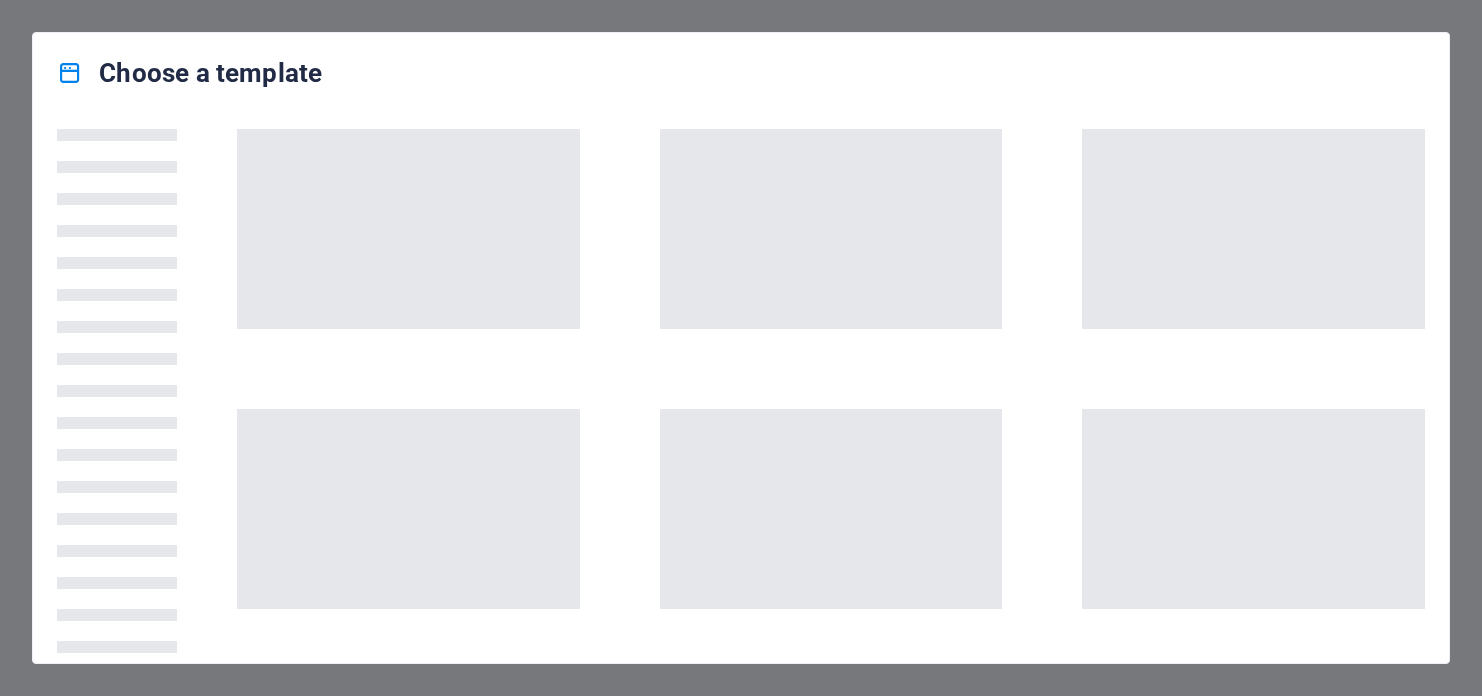 scroll, scrollTop: 0, scrollLeft: 0, axis: both 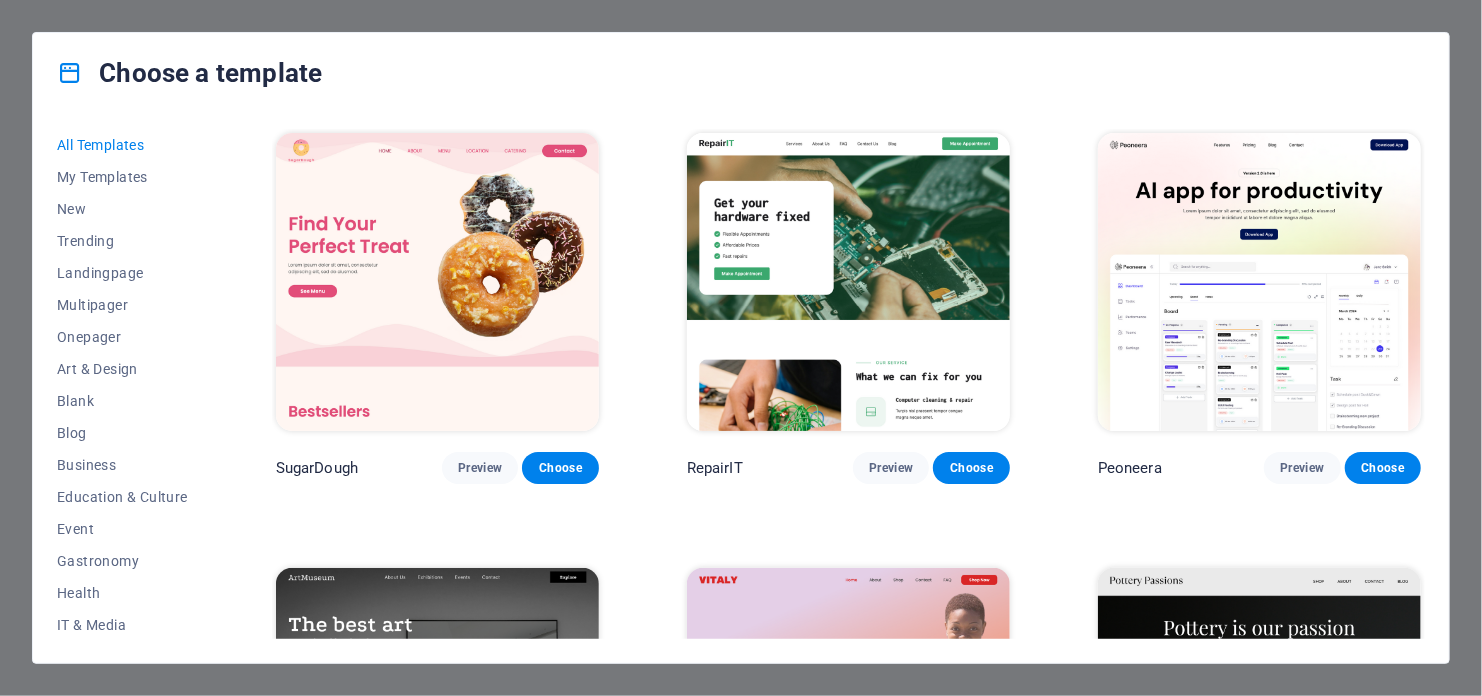 click at bounding box center (437, 282) 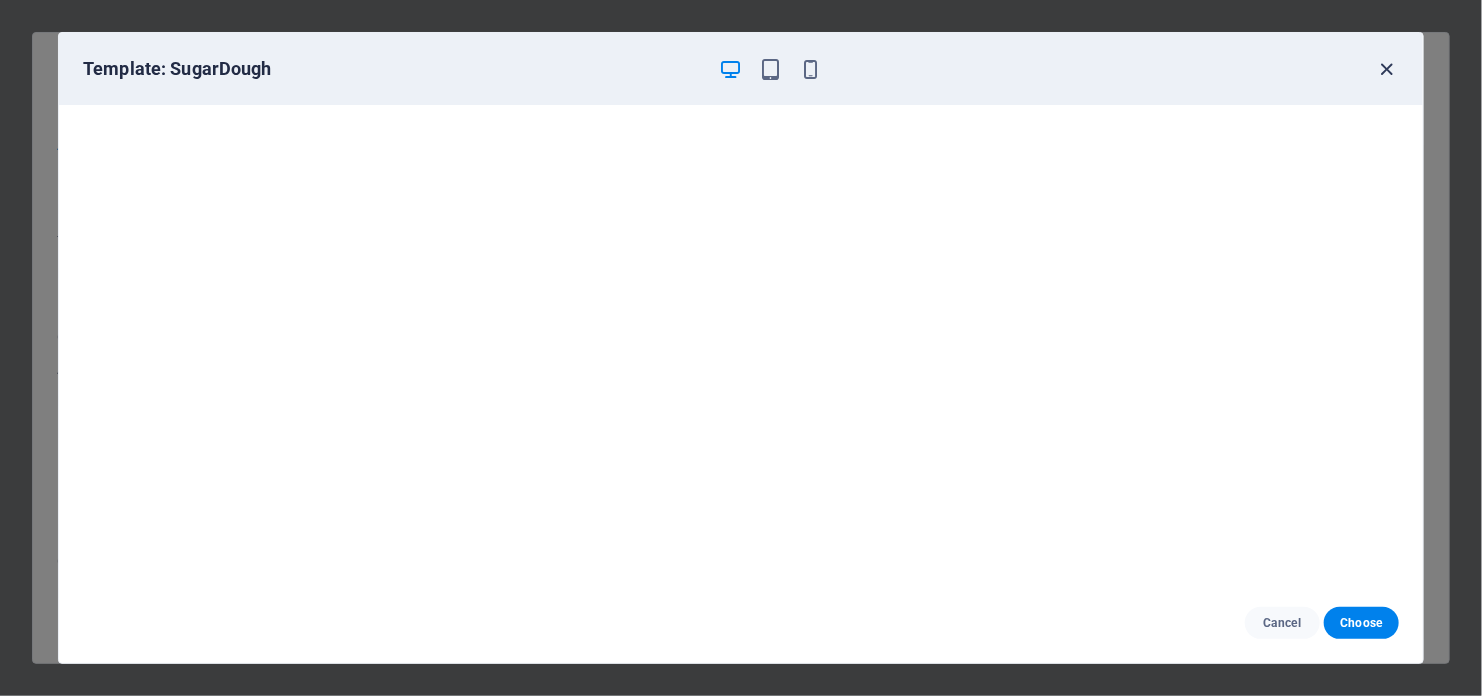 click at bounding box center [1387, 69] 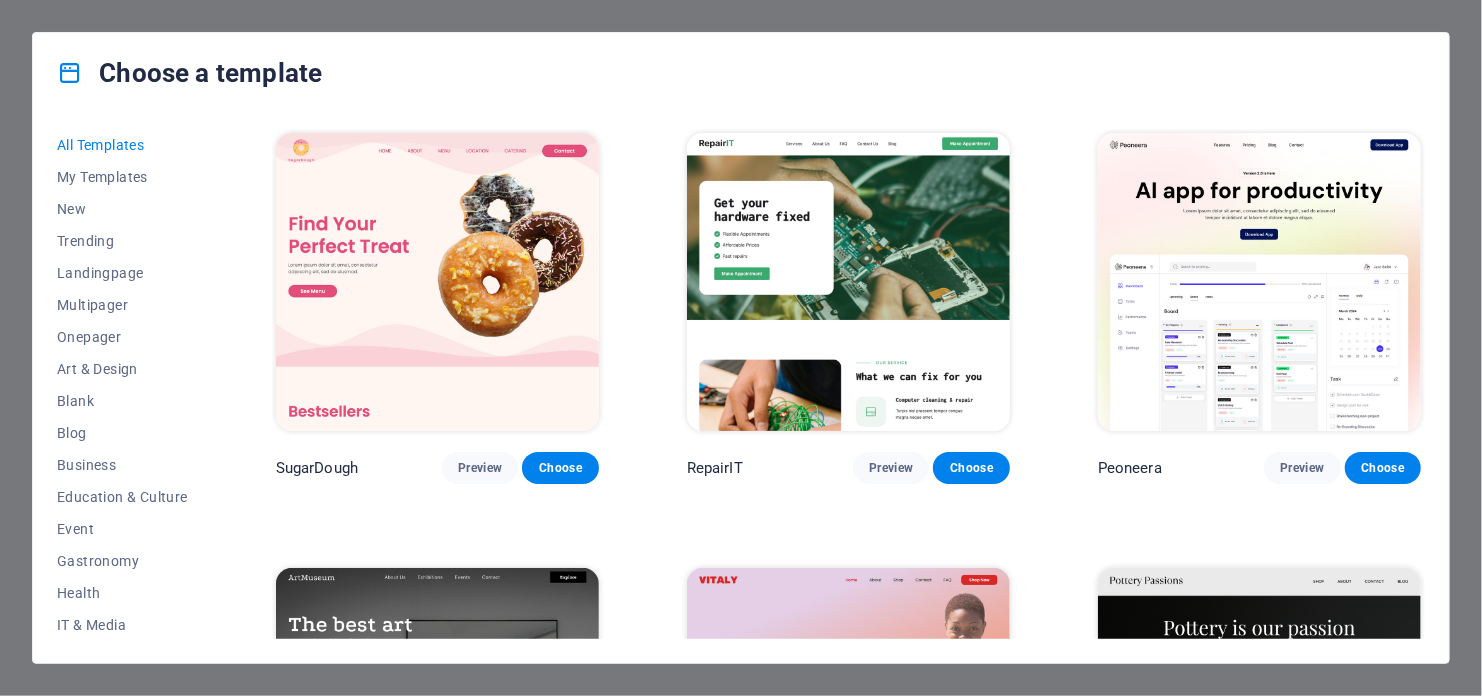 click at bounding box center [848, 282] 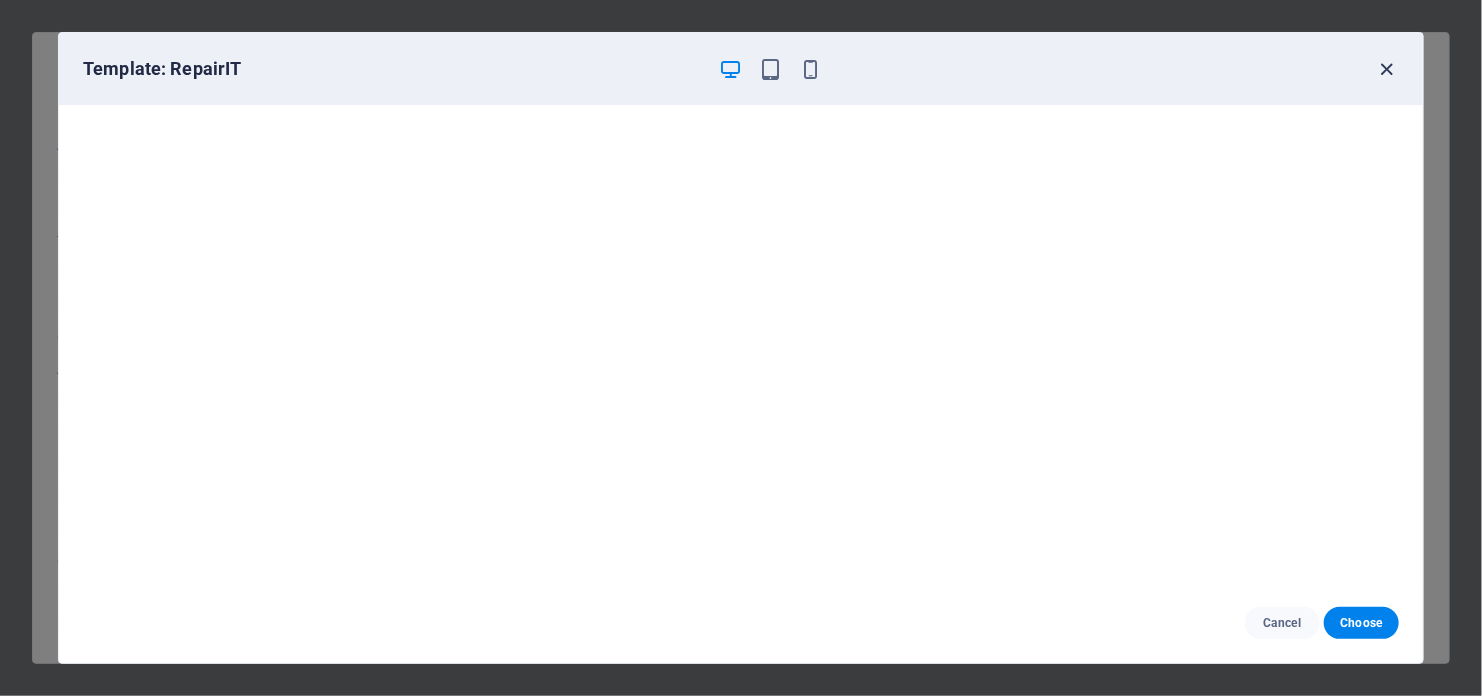 click at bounding box center (1387, 69) 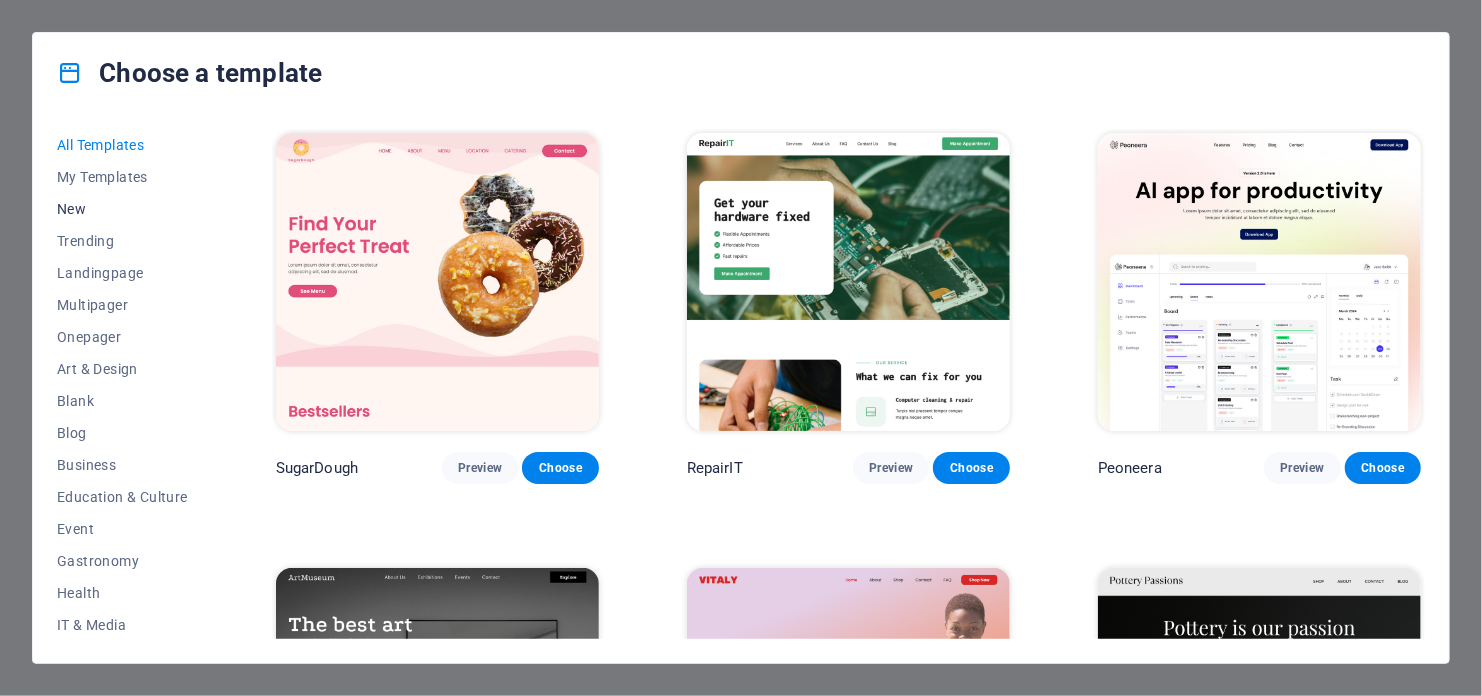 click on "New" at bounding box center [122, 209] 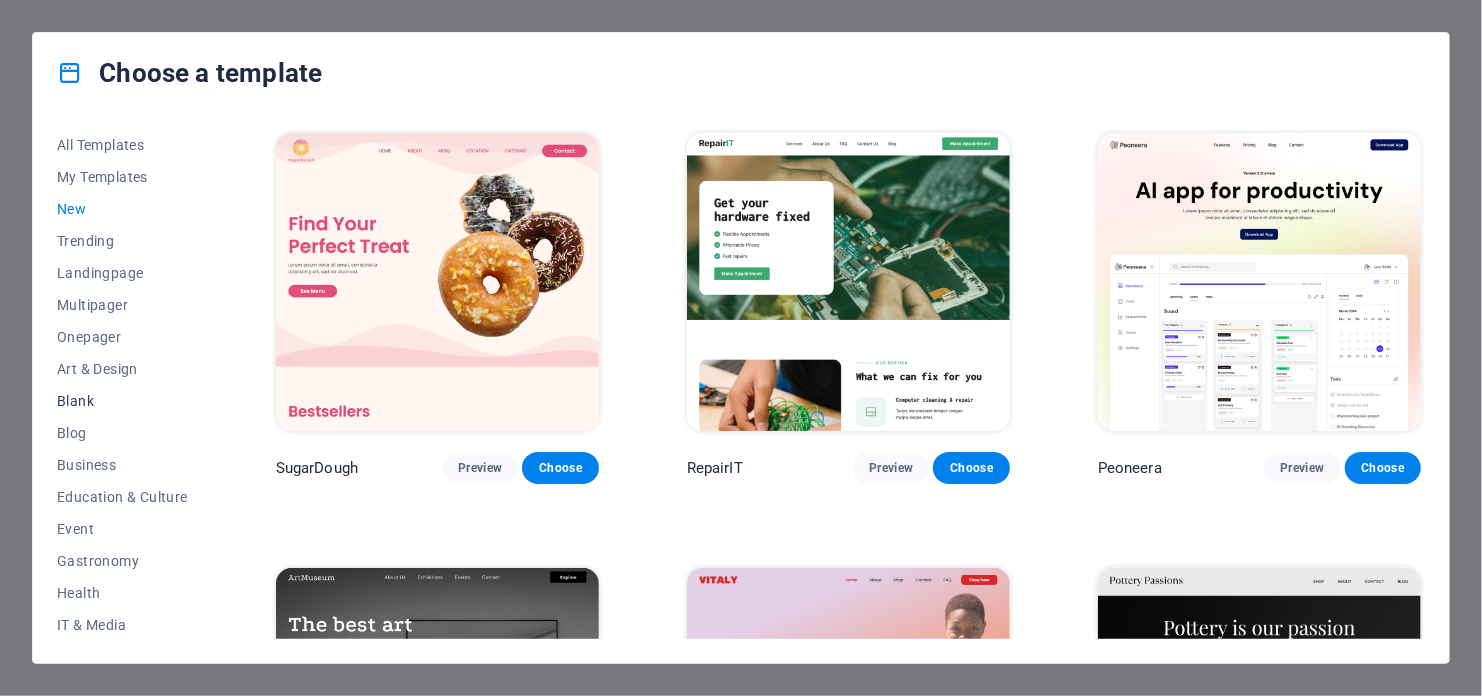 click on "Blank" at bounding box center [122, 401] 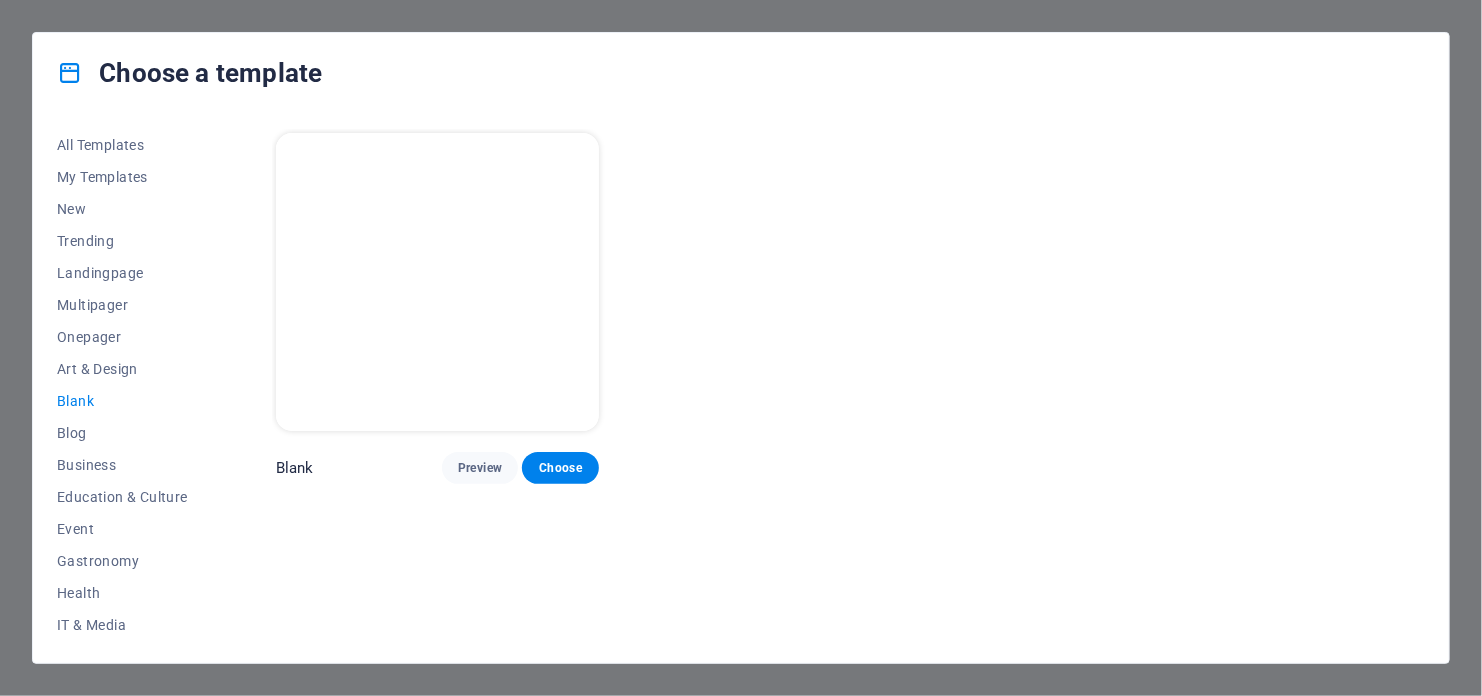 click at bounding box center [437, 282] 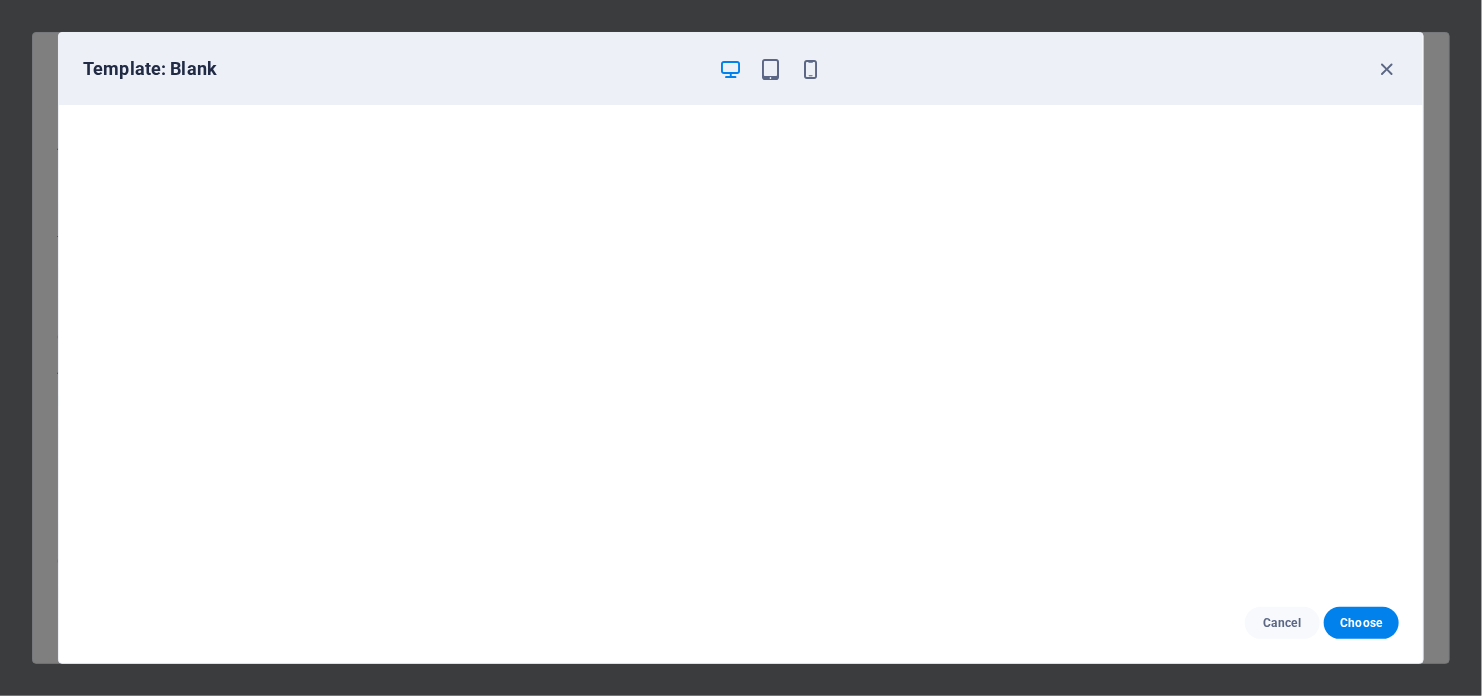 click at bounding box center (731, 69) 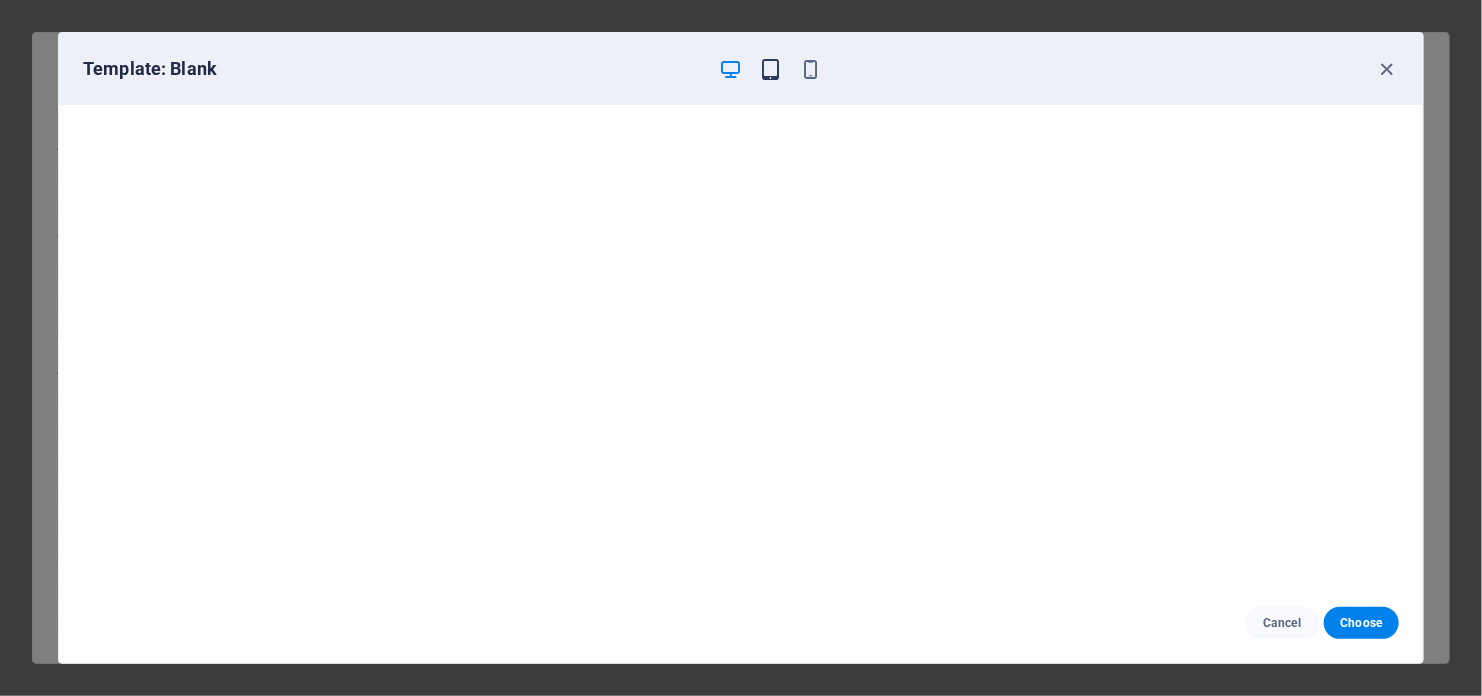 click at bounding box center [771, 69] 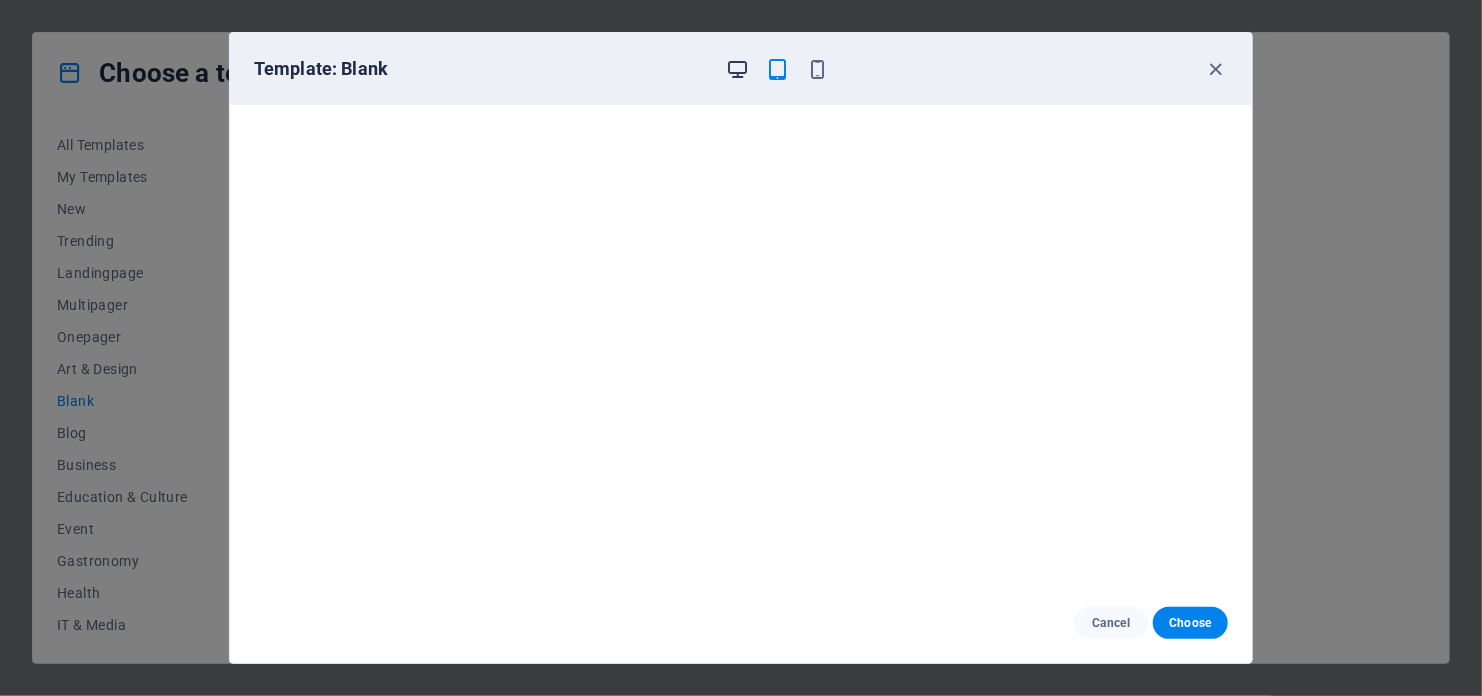 click at bounding box center (738, 69) 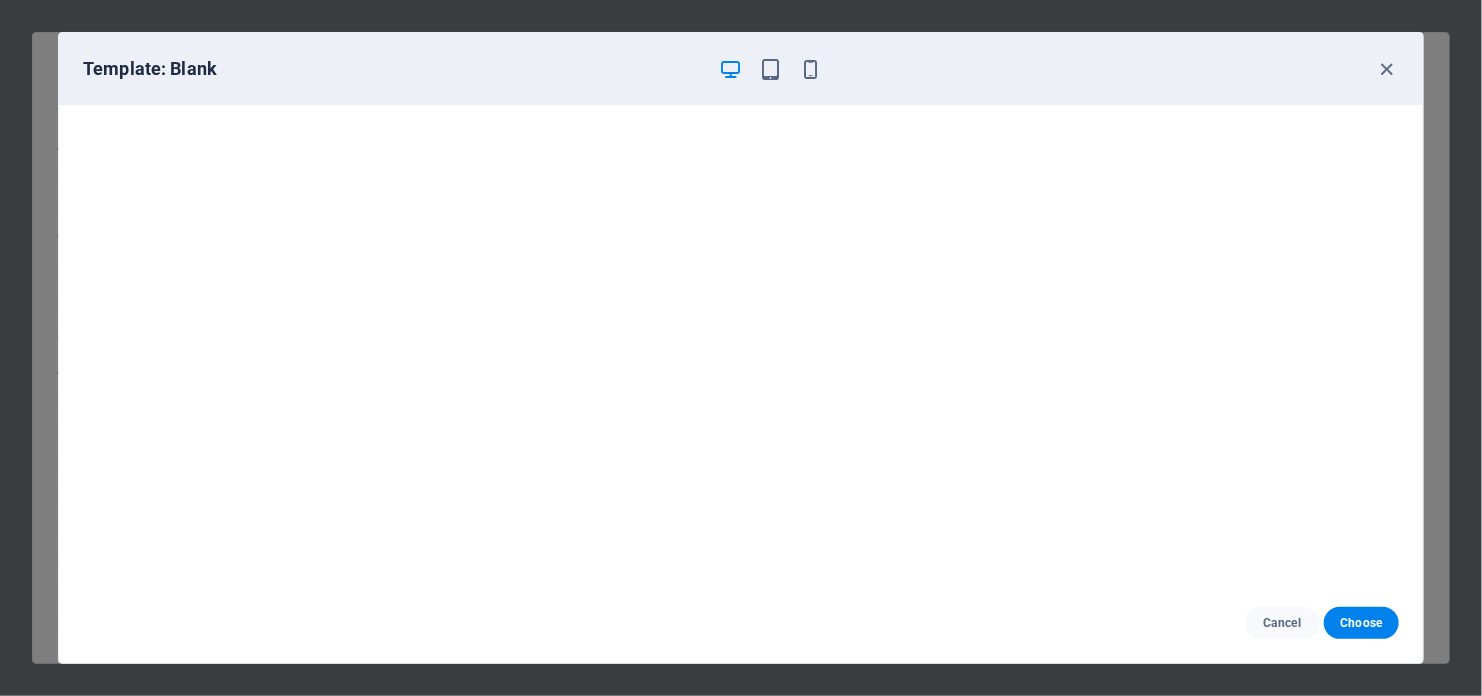 scroll, scrollTop: 2, scrollLeft: 0, axis: vertical 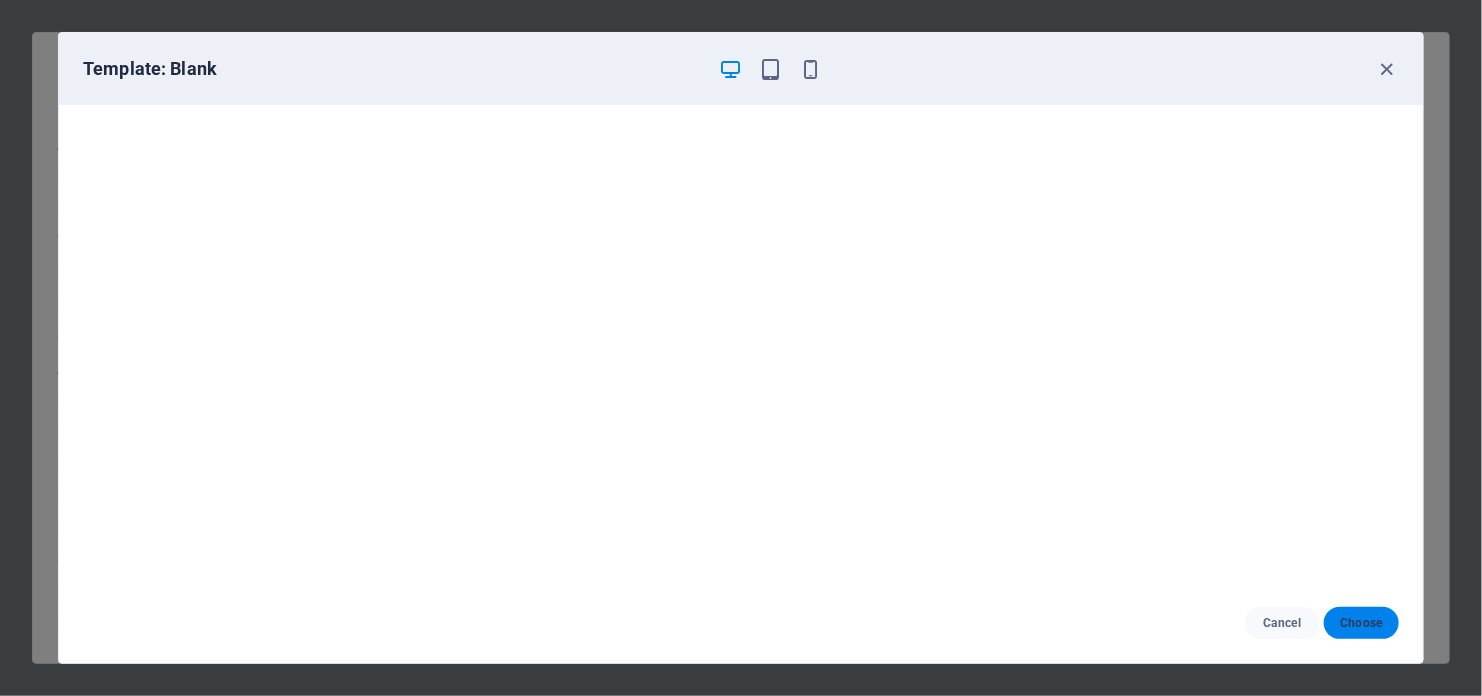 click on "Choose" at bounding box center [1361, 623] 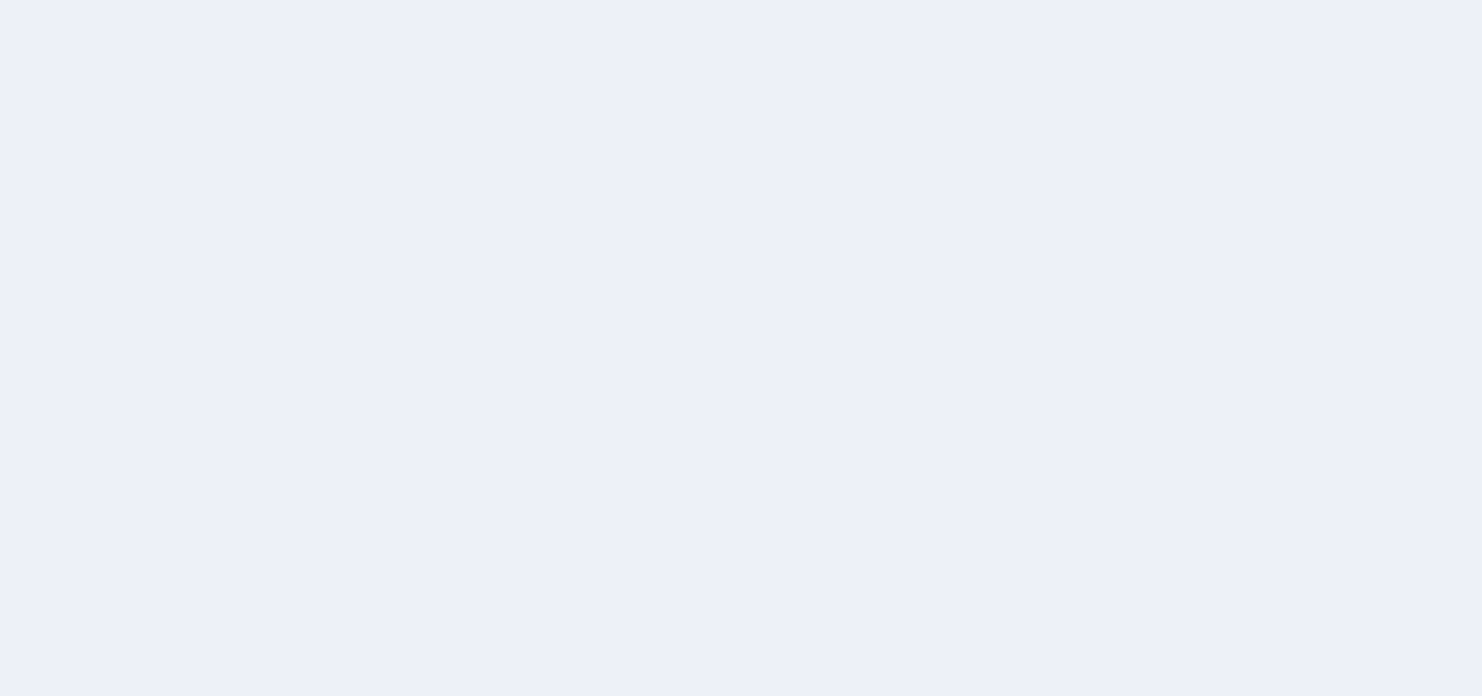 scroll, scrollTop: 0, scrollLeft: 0, axis: both 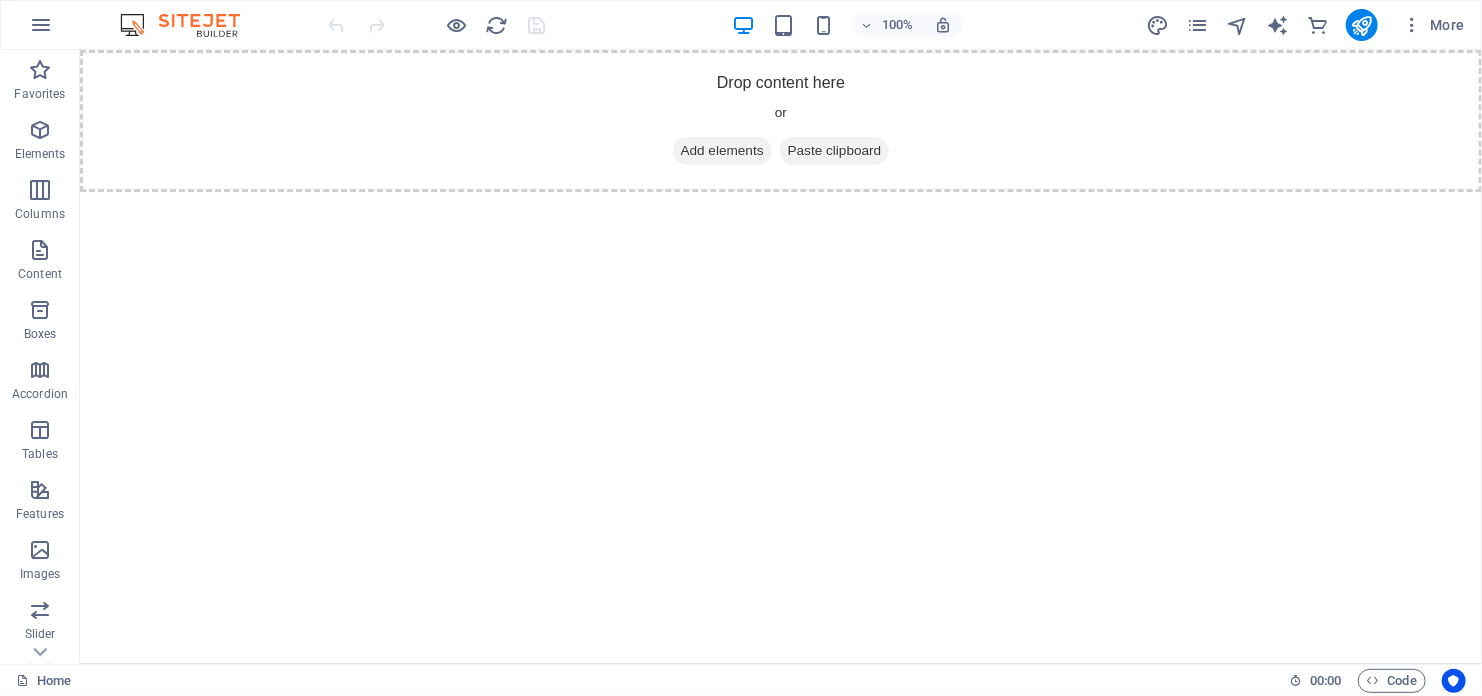 click on "Drop content here or  Add elements  Paste clipboard" at bounding box center (780, 120) 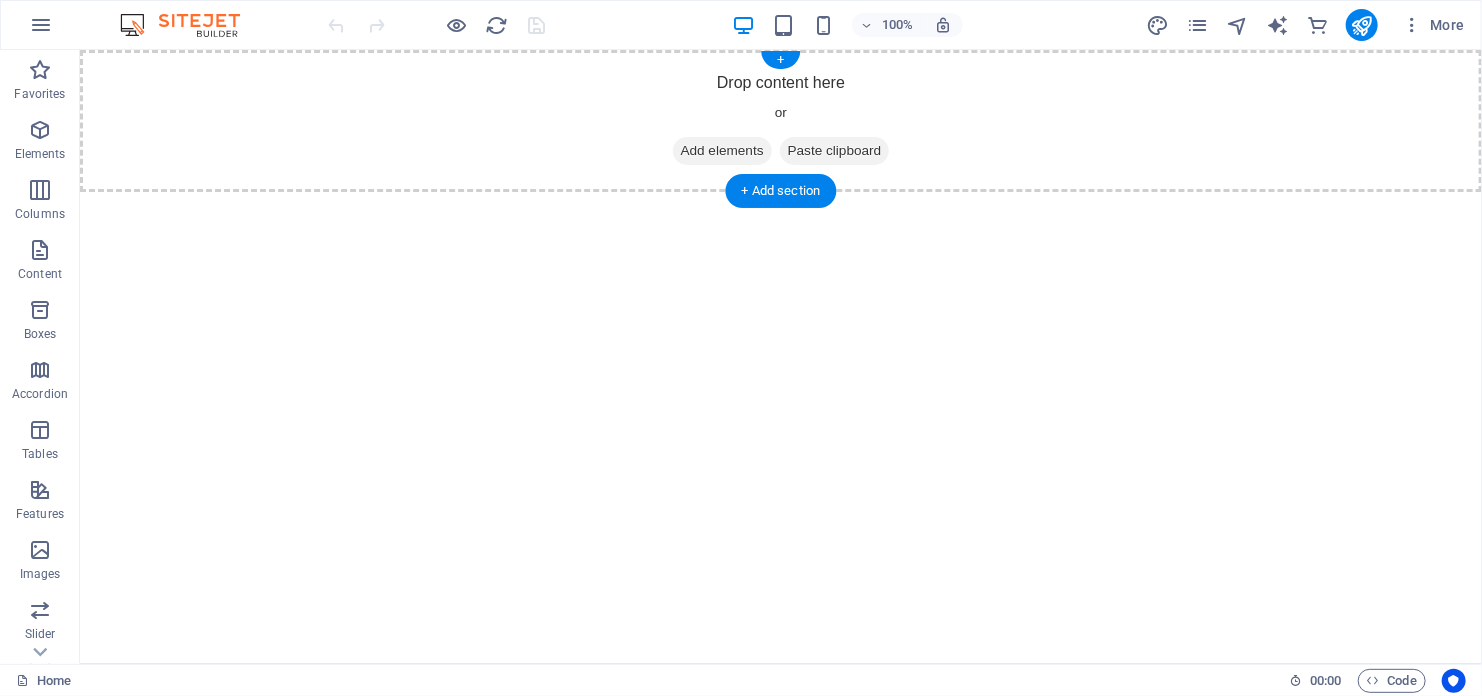 click on "Drop content here or  Add elements  Paste clipboard" at bounding box center [780, 120] 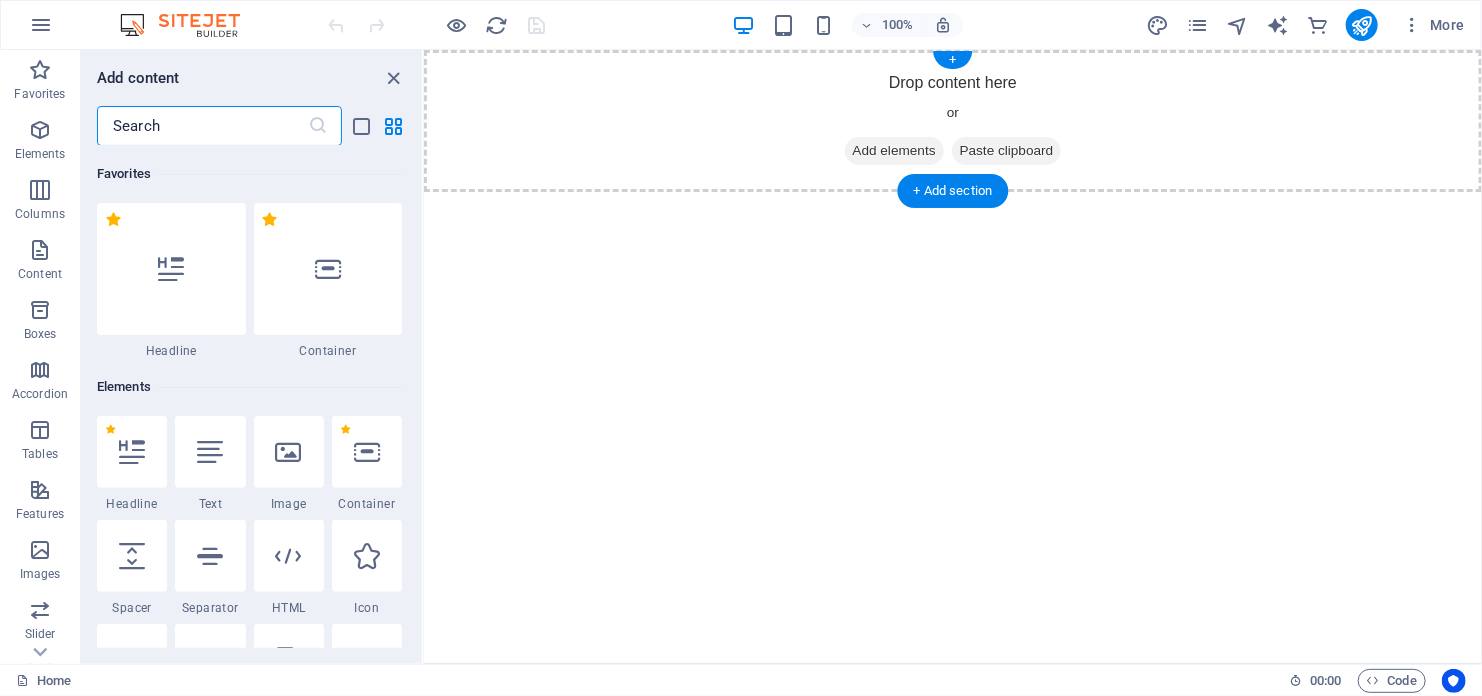 type on "n" 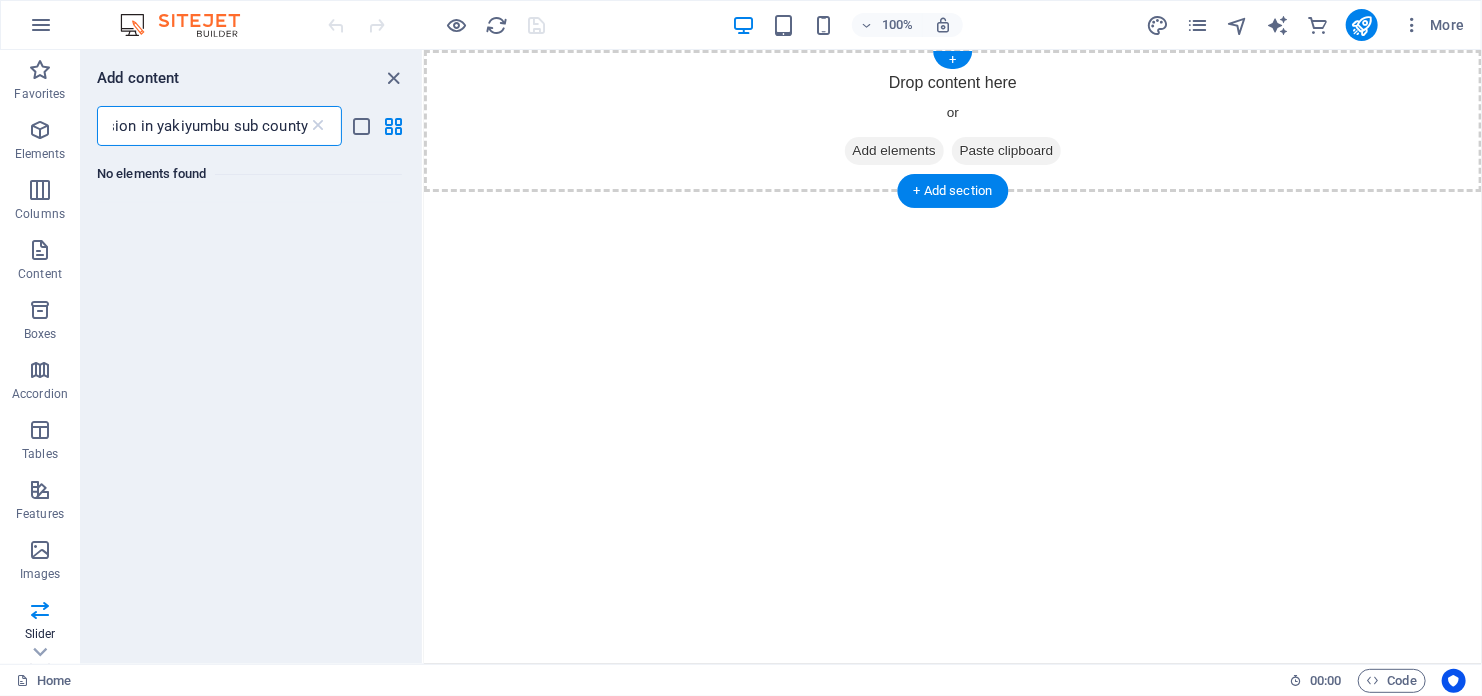 scroll, scrollTop: 0, scrollLeft: 250, axis: horizontal 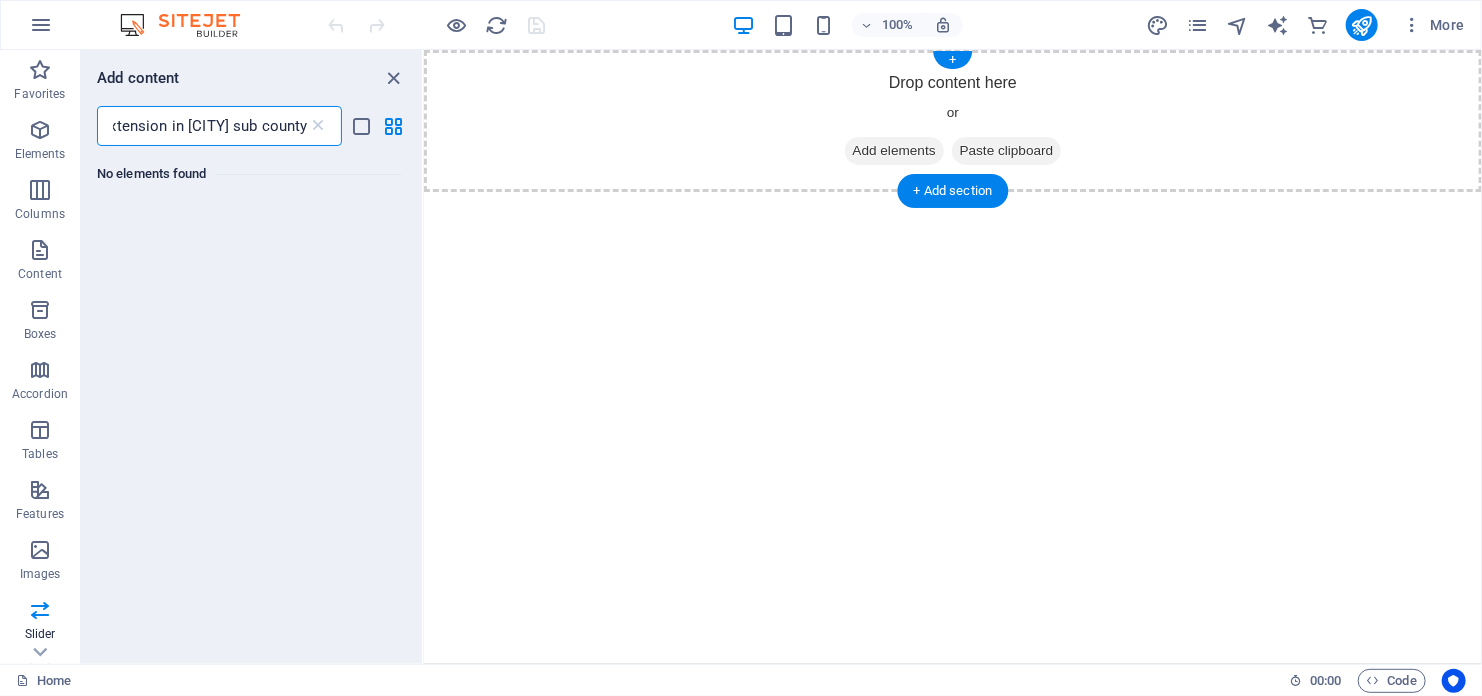 type on "karcd and polish water project extension in [CITY] sub county" 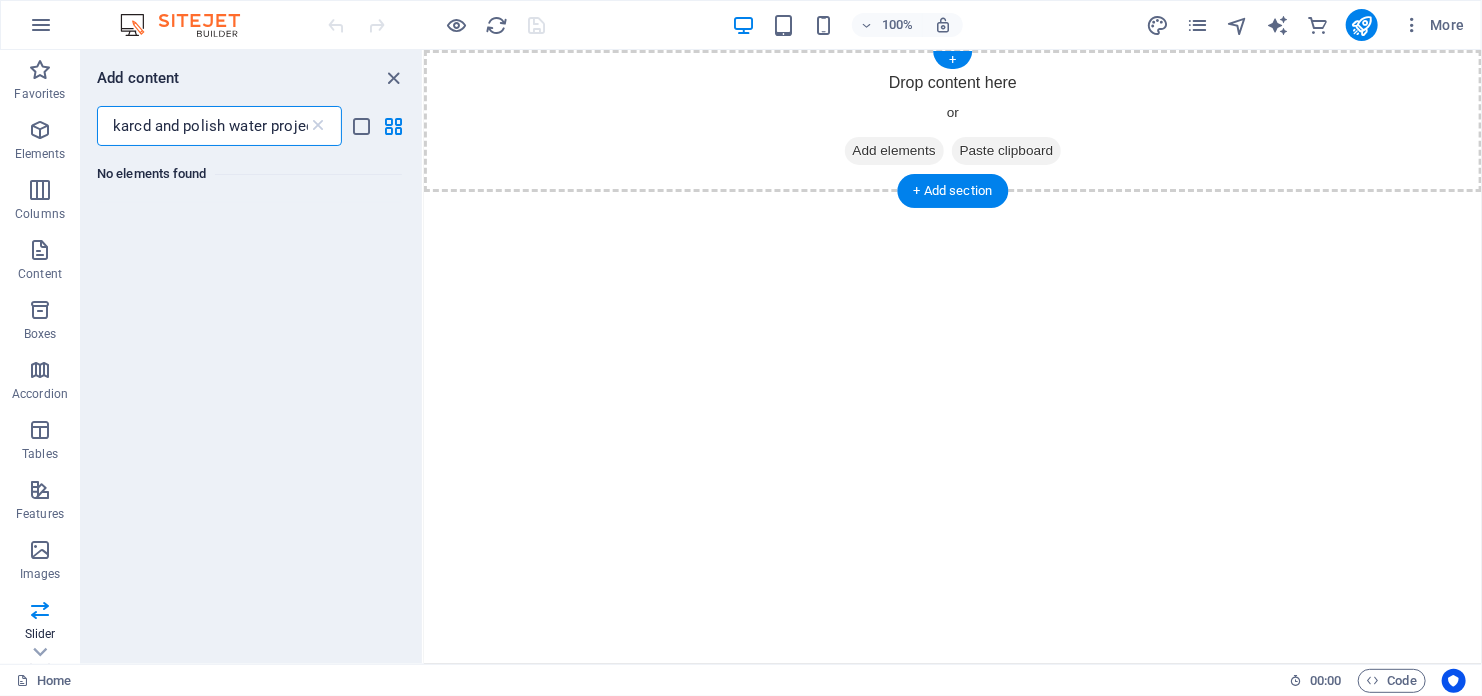 click on "No elements found" at bounding box center (249, 174) 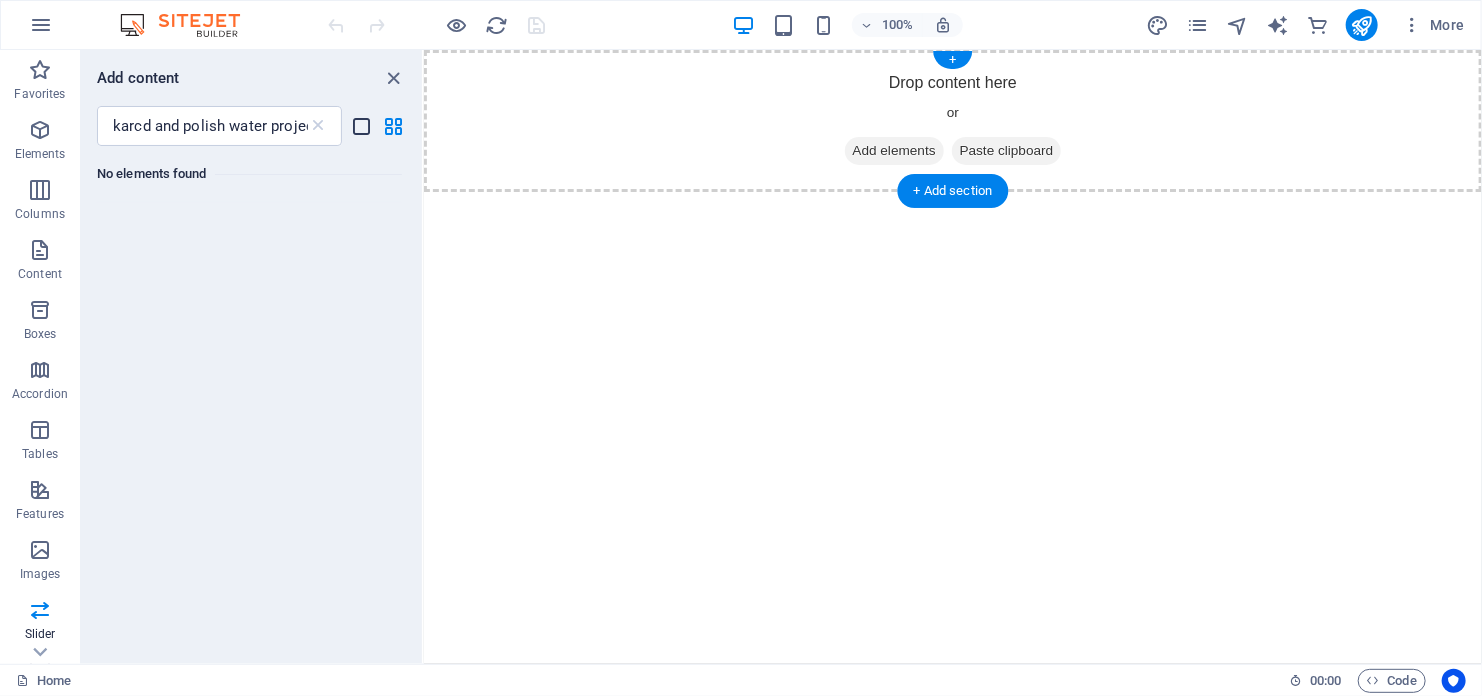 click at bounding box center (362, 126) 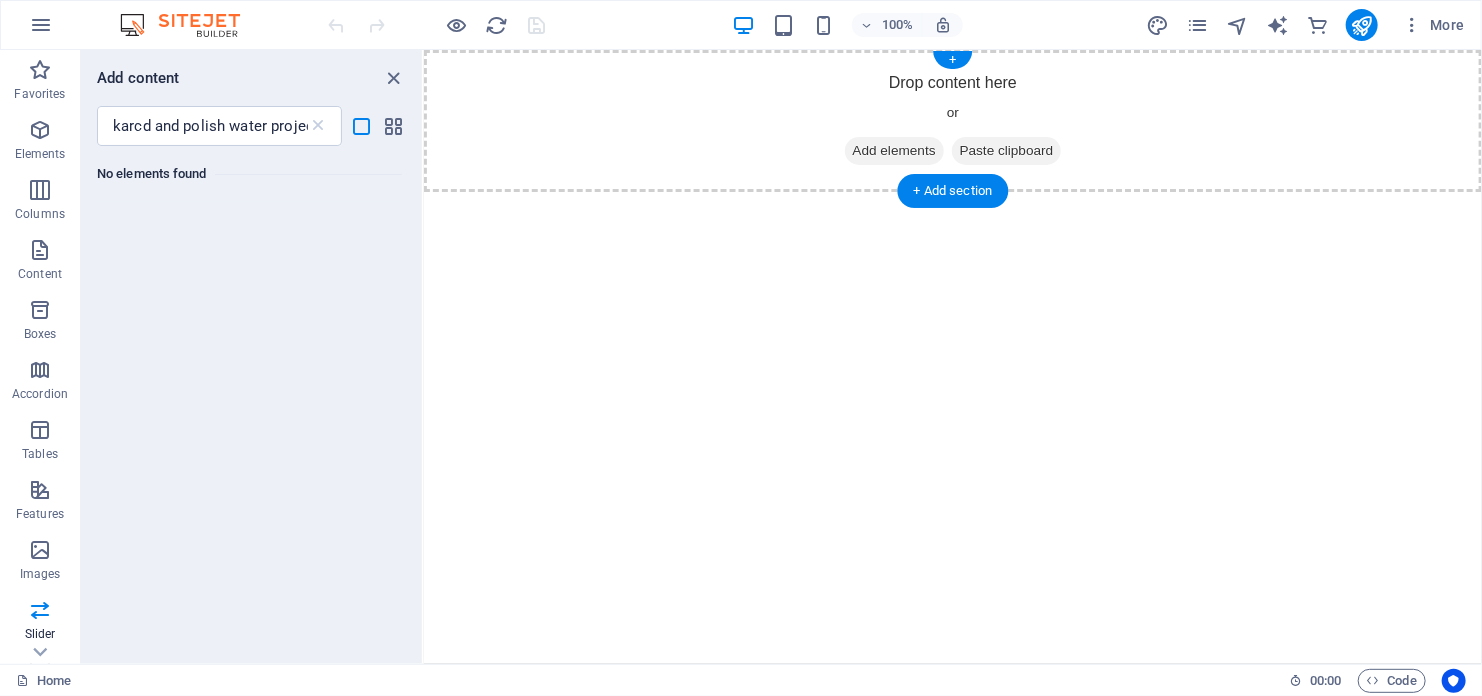 type 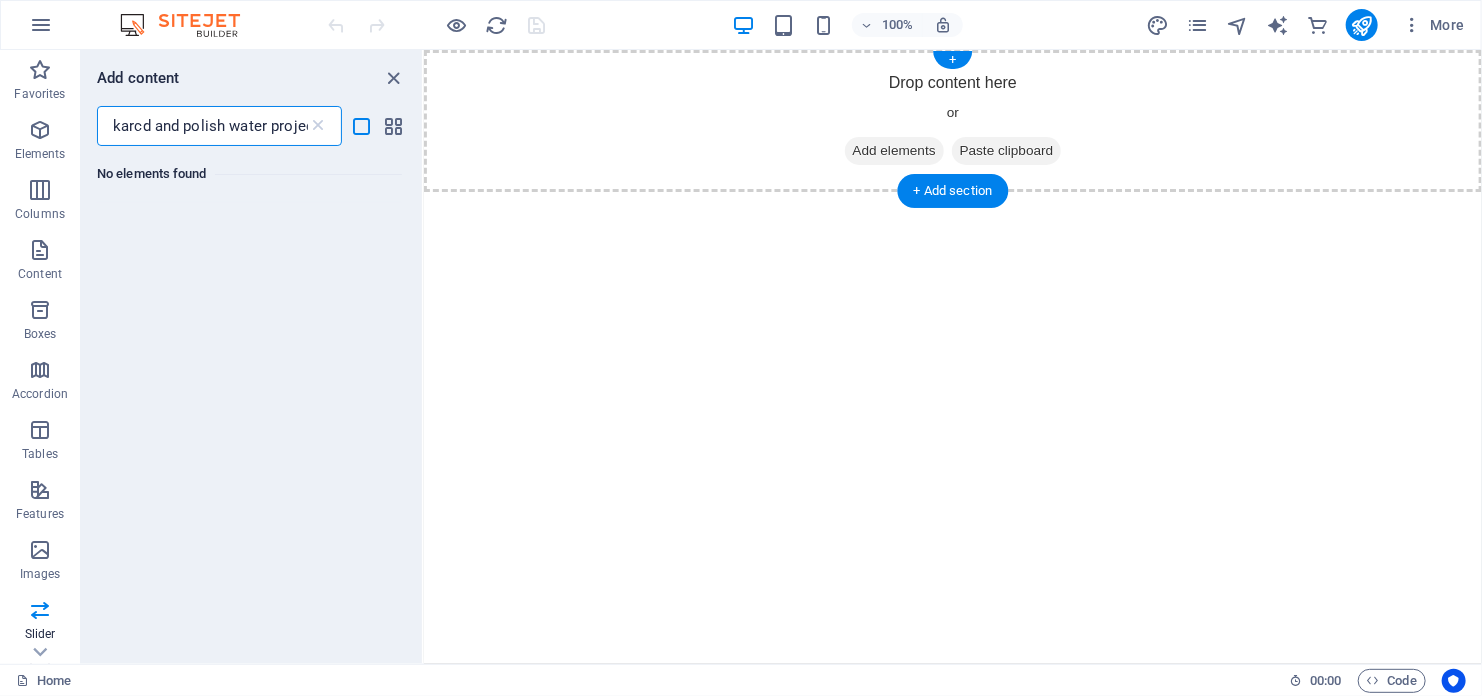 click on "karcd and polish water project extension in [CITY] sub county" at bounding box center (202, 126) 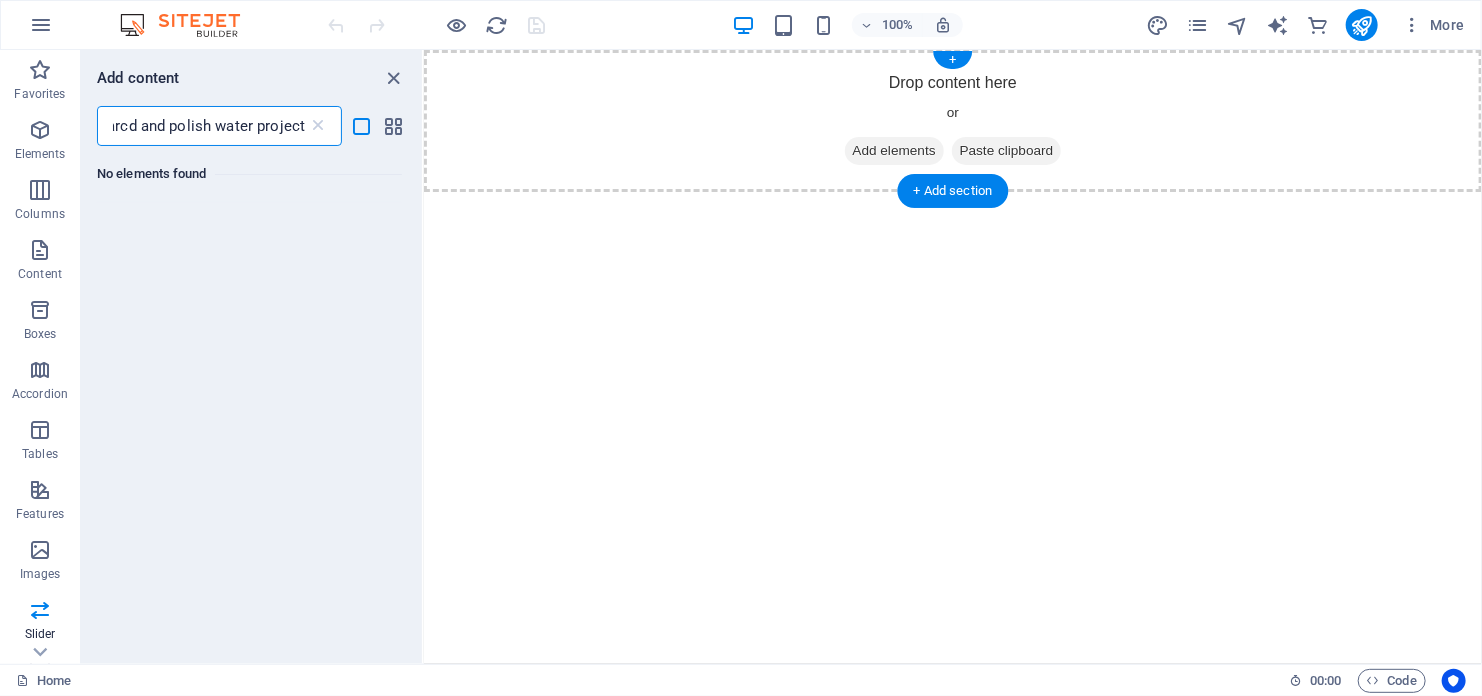 scroll, scrollTop: 0, scrollLeft: 0, axis: both 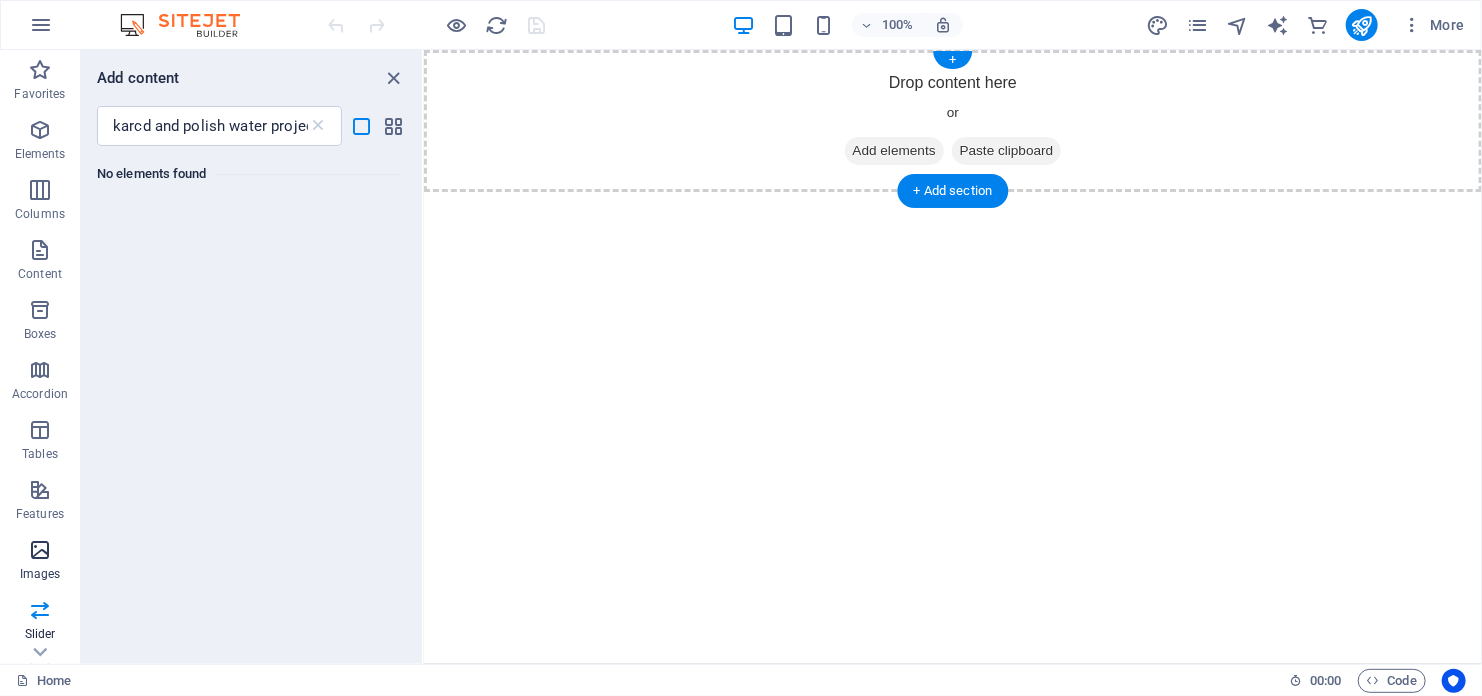 click at bounding box center [40, 550] 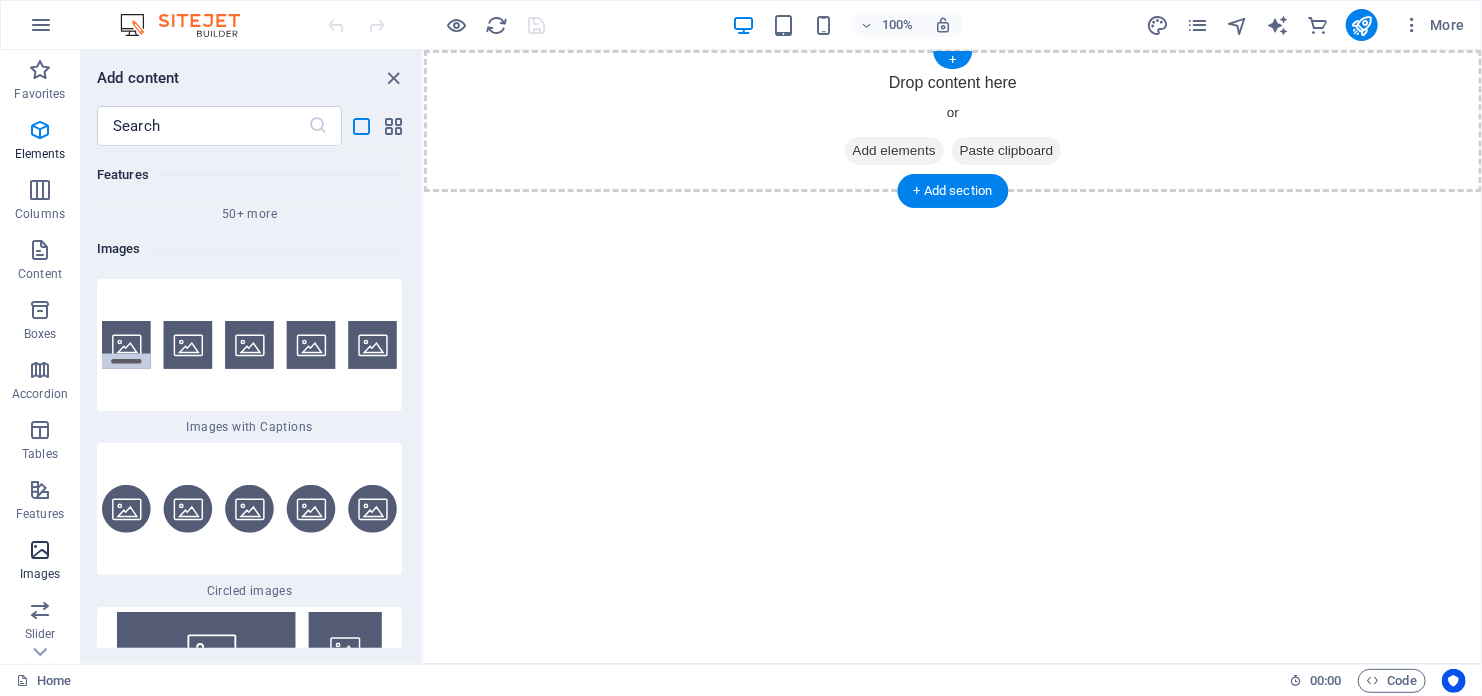 scroll, scrollTop: 24075, scrollLeft: 0, axis: vertical 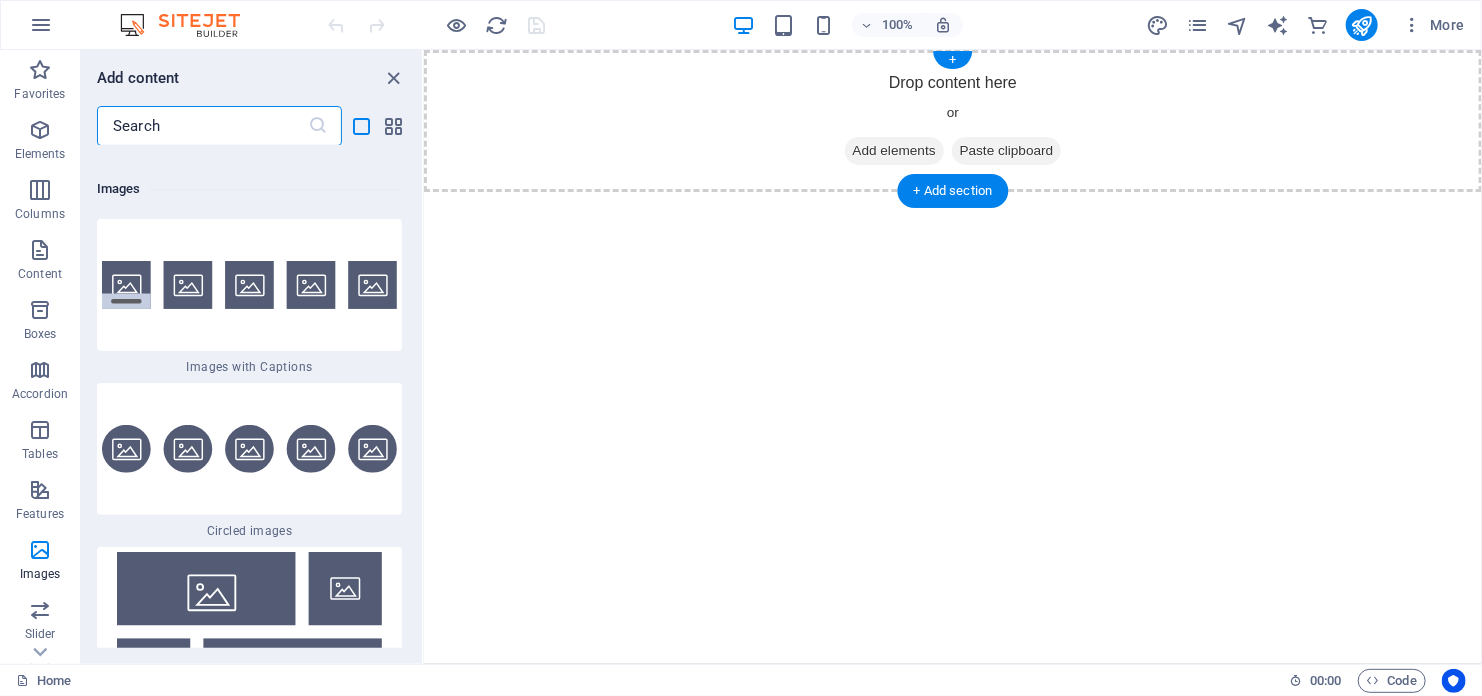 click at bounding box center (202, 126) 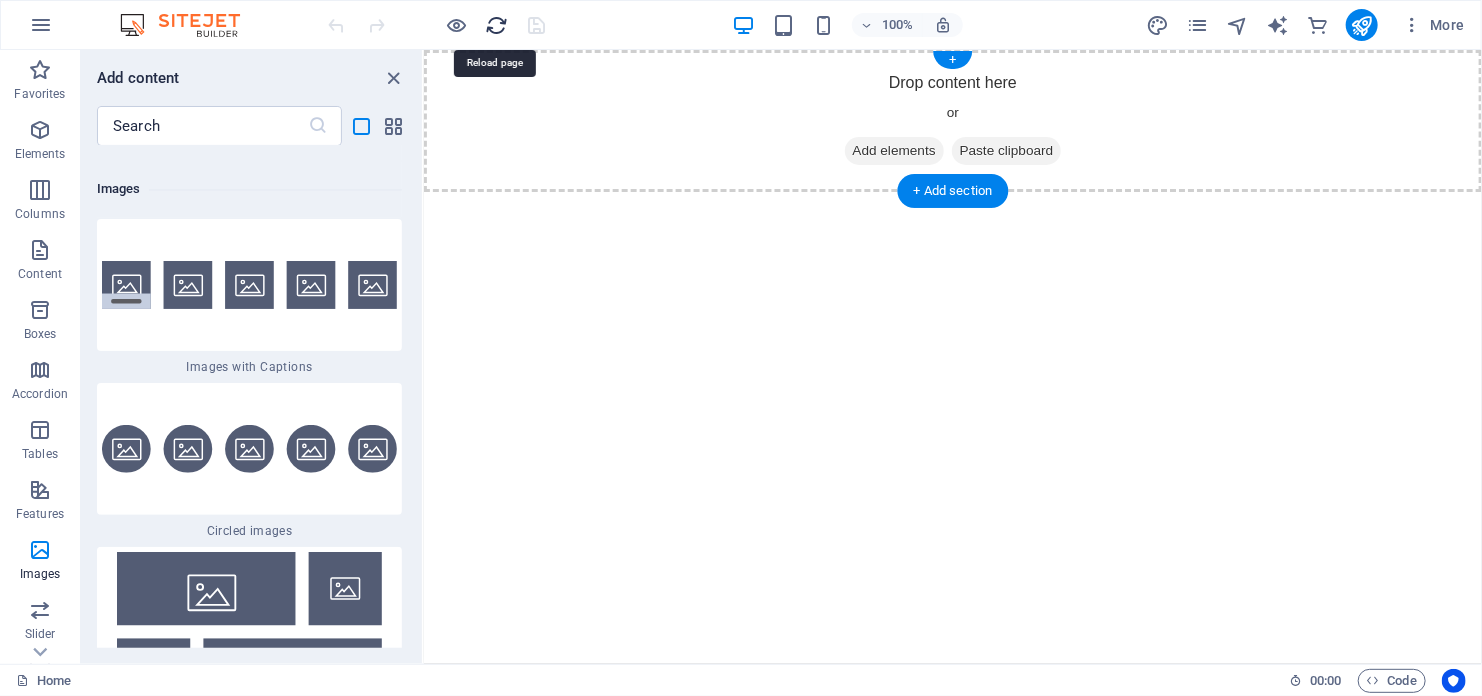 click at bounding box center [497, 25] 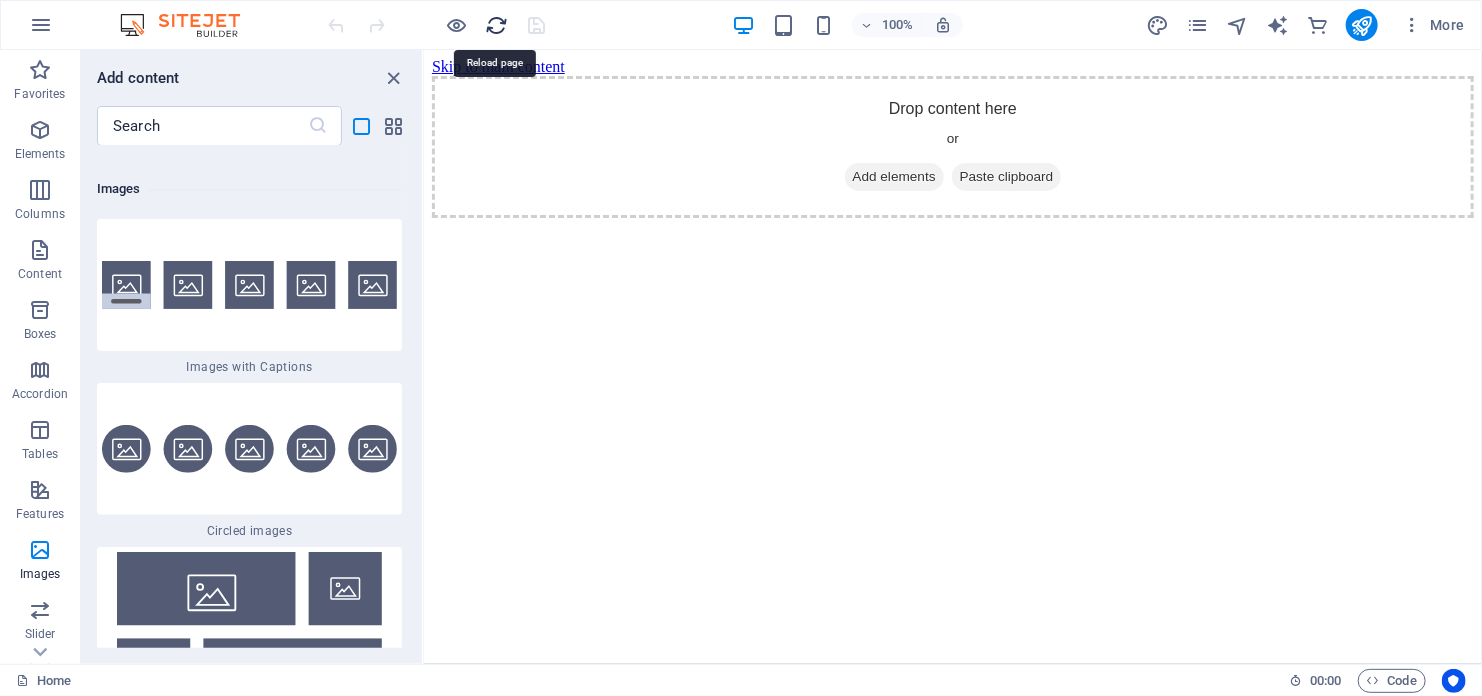scroll, scrollTop: 0, scrollLeft: 0, axis: both 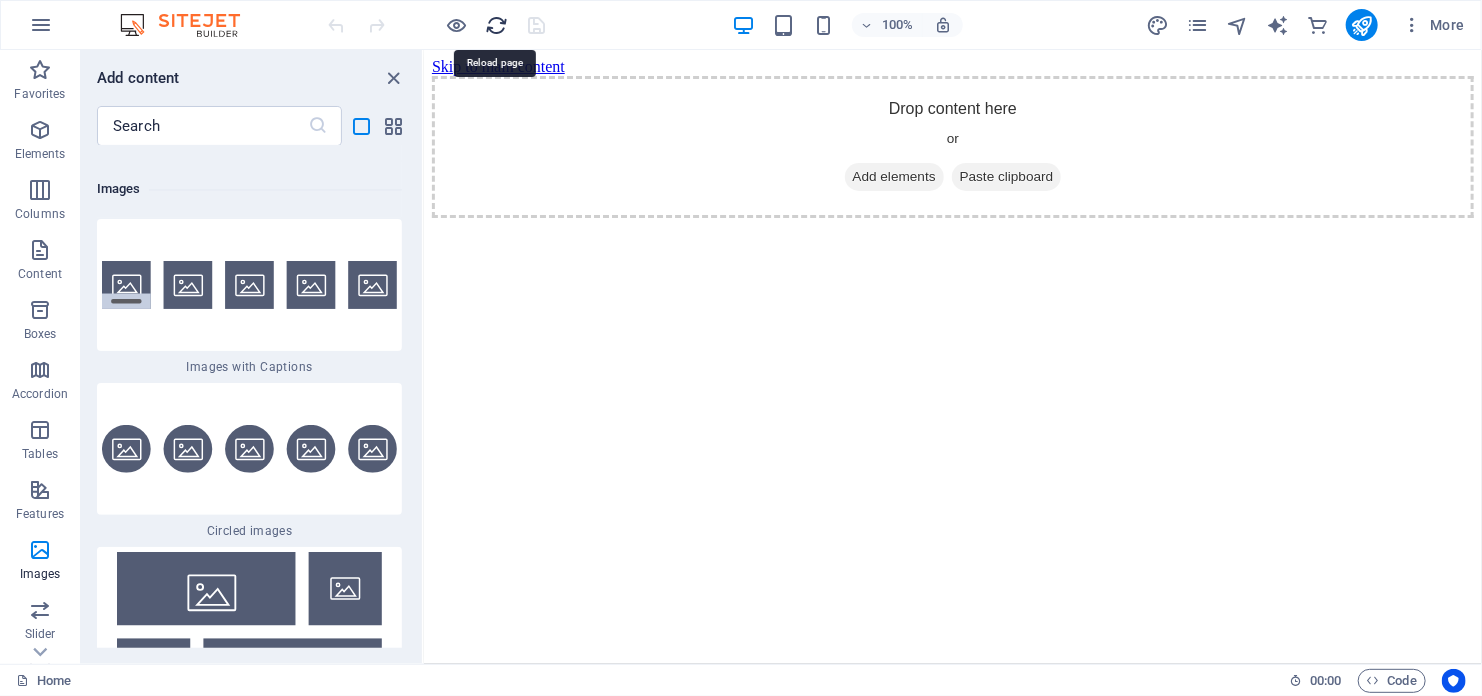 click at bounding box center [497, 25] 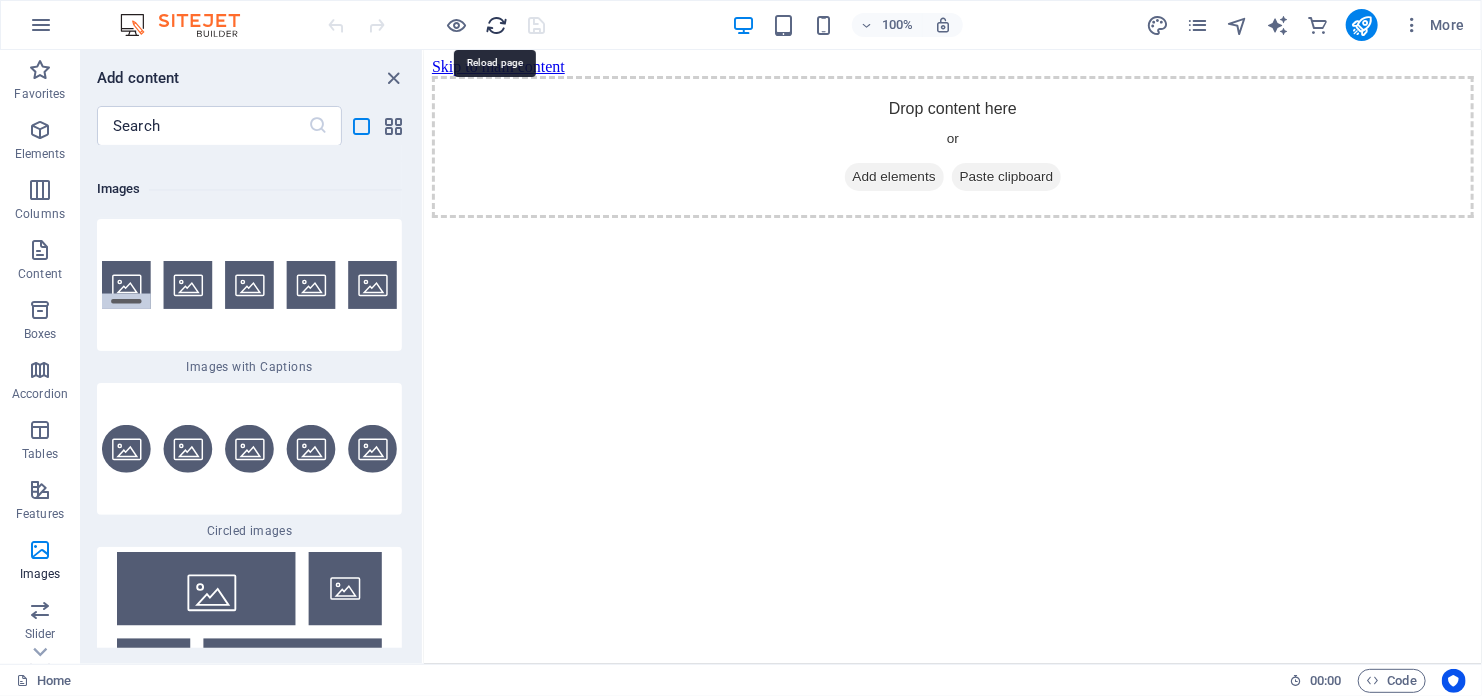 scroll, scrollTop: 0, scrollLeft: 0, axis: both 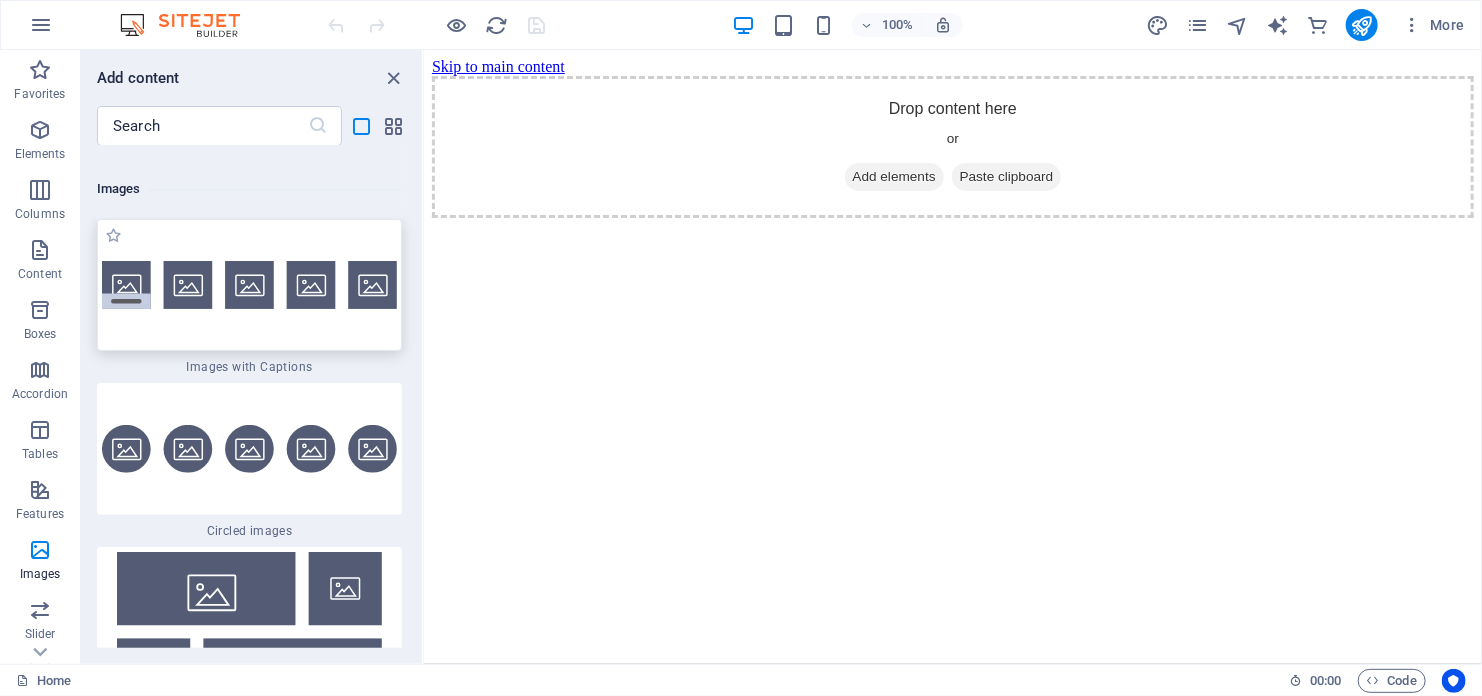 click at bounding box center (249, 285) 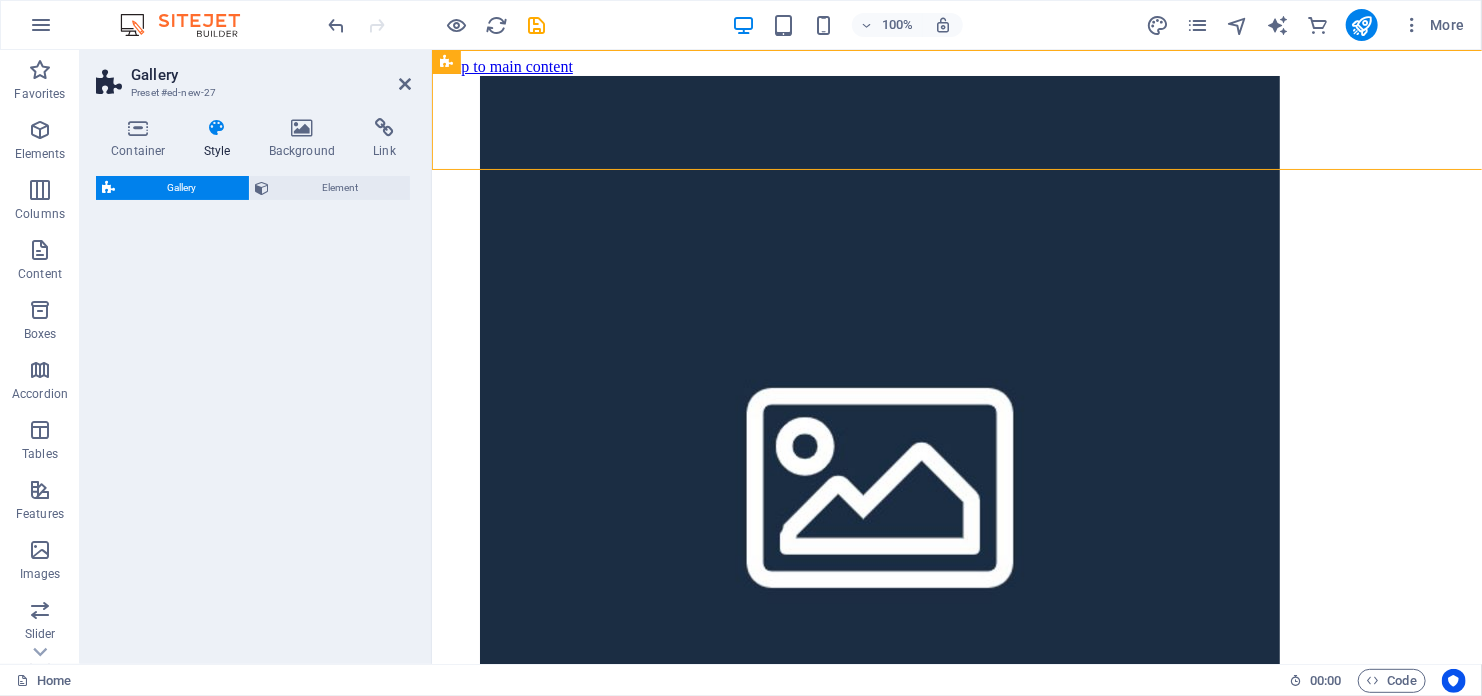 select on "rem" 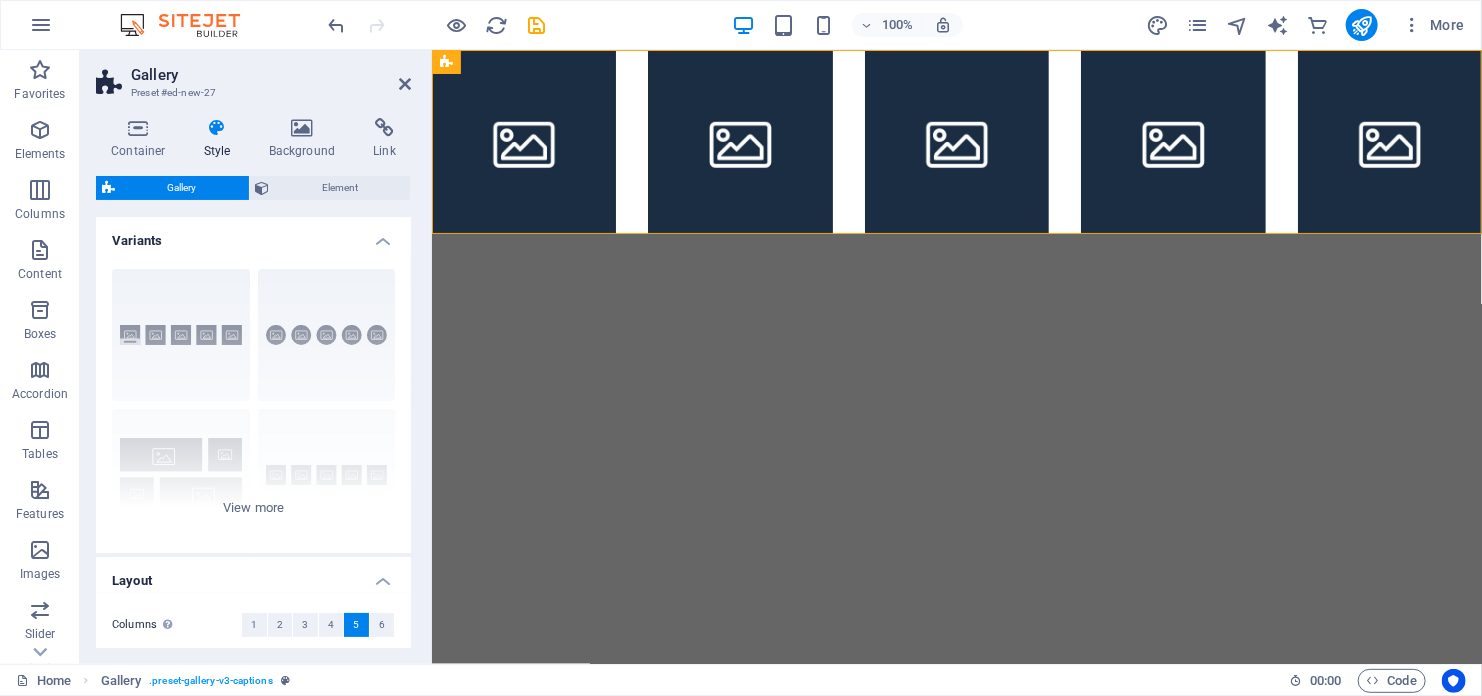 click on "Gallery" at bounding box center (182, 188) 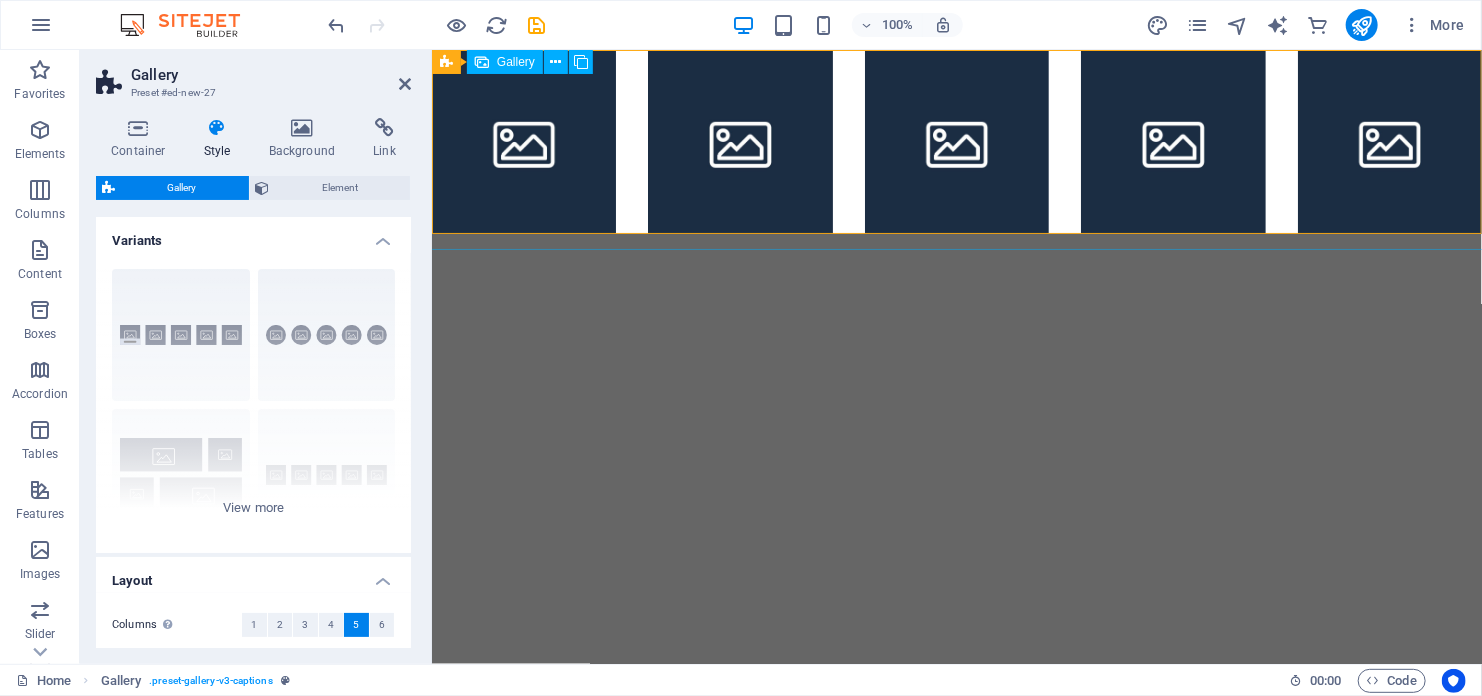 click on "Gallery" at bounding box center (516, 62) 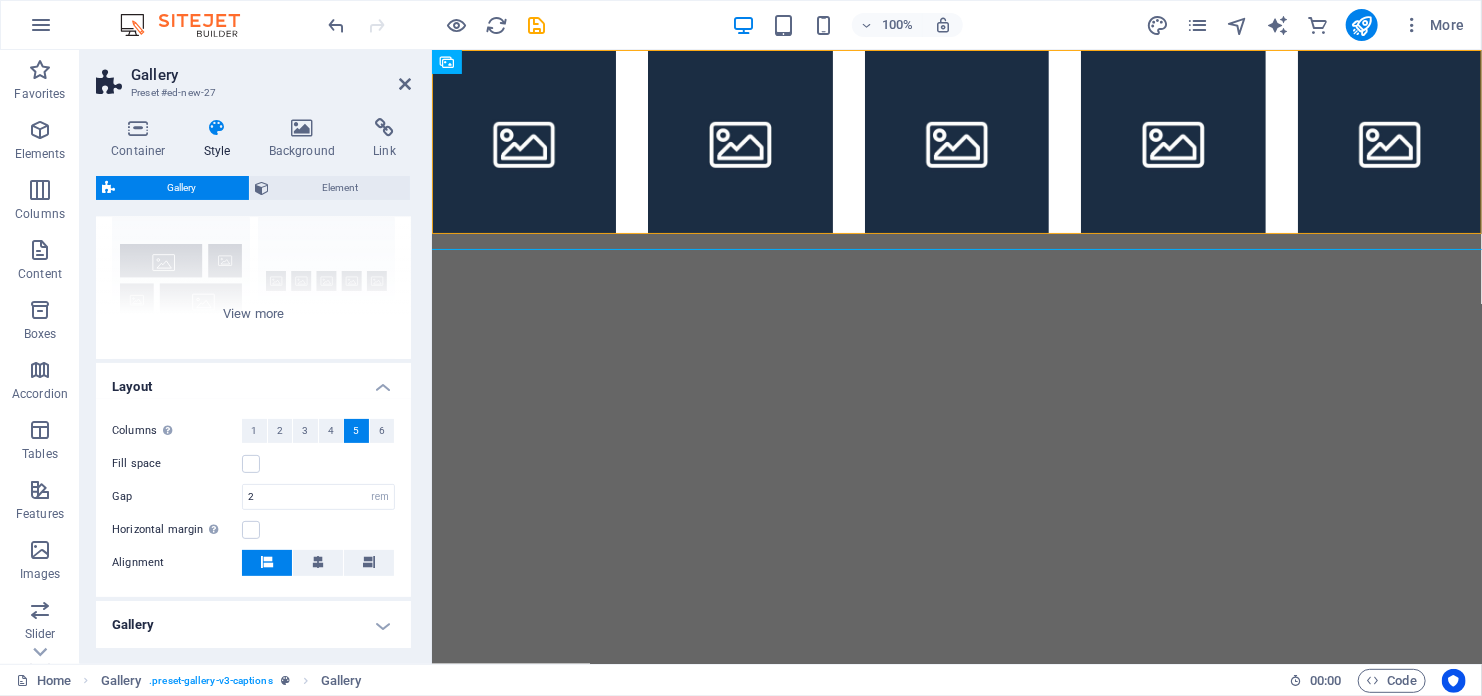scroll, scrollTop: 294, scrollLeft: 0, axis: vertical 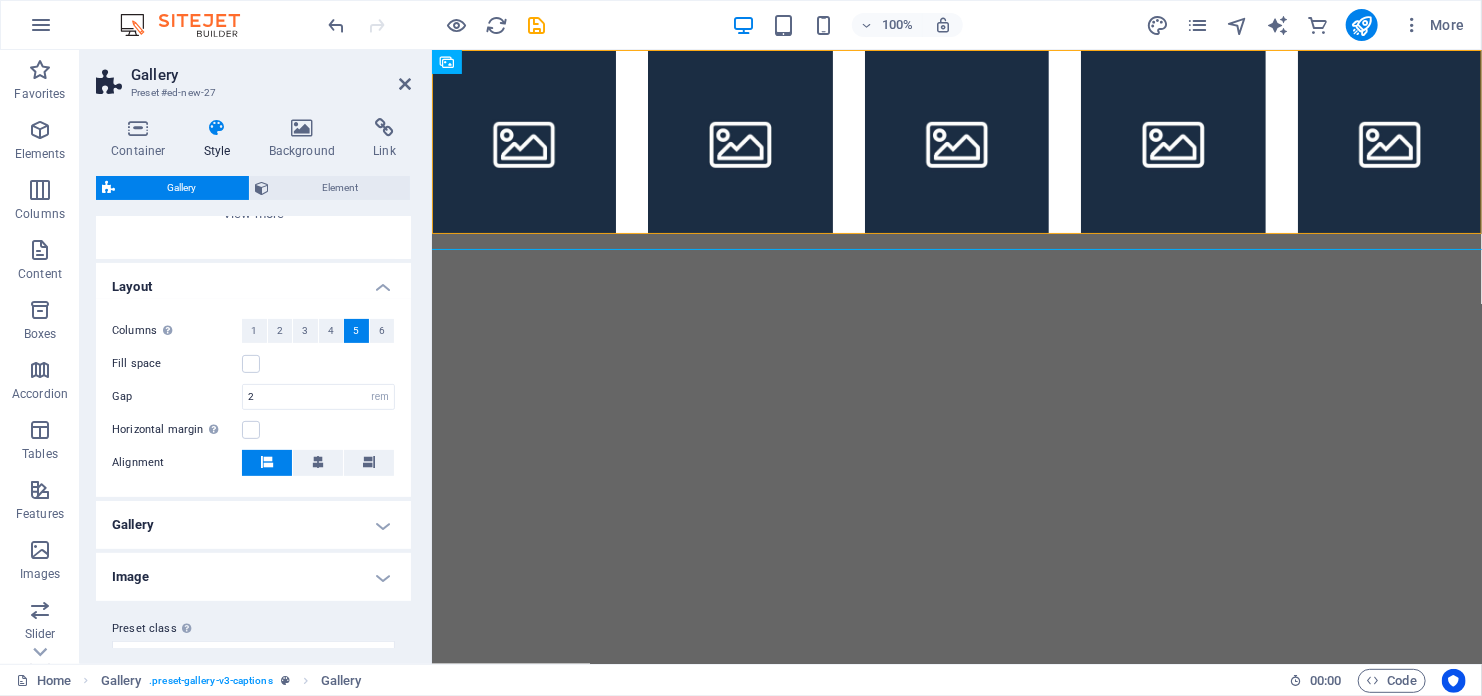 click on "Gallery" at bounding box center [253, 525] 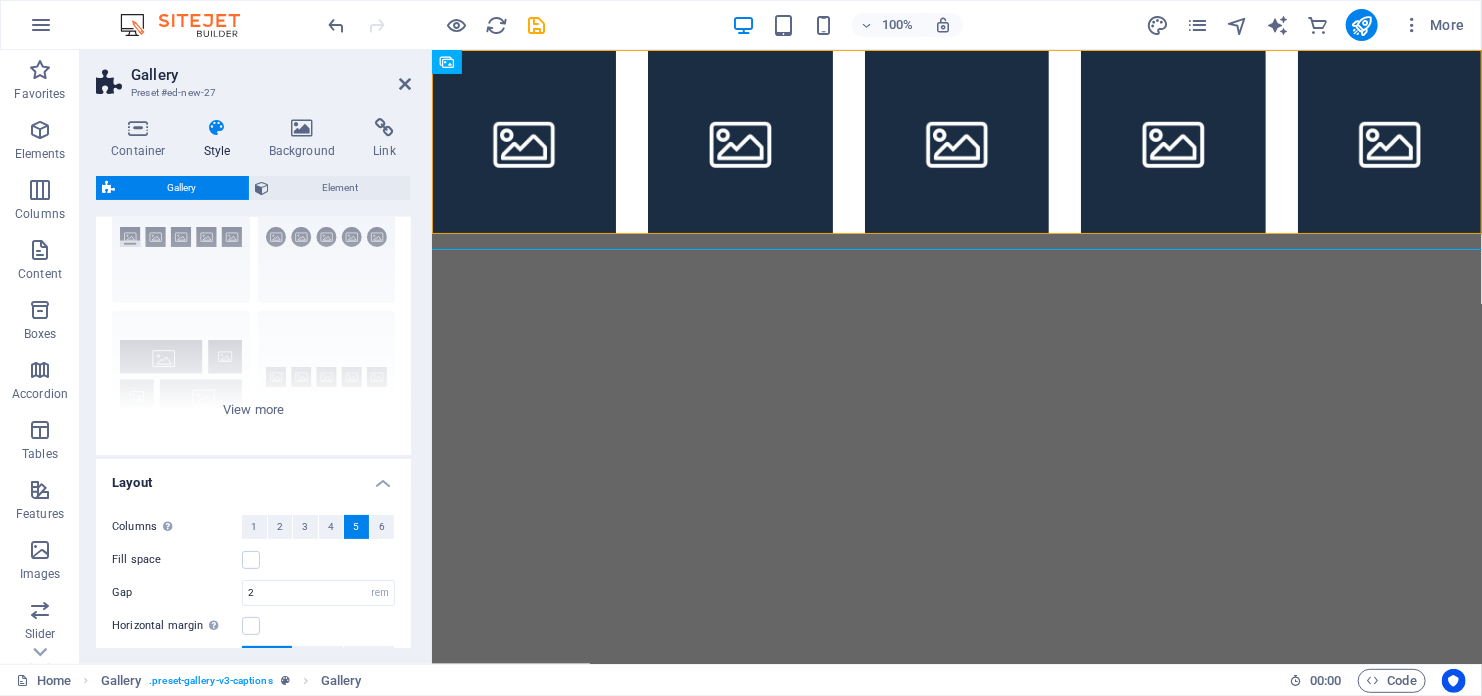 scroll, scrollTop: 0, scrollLeft: 0, axis: both 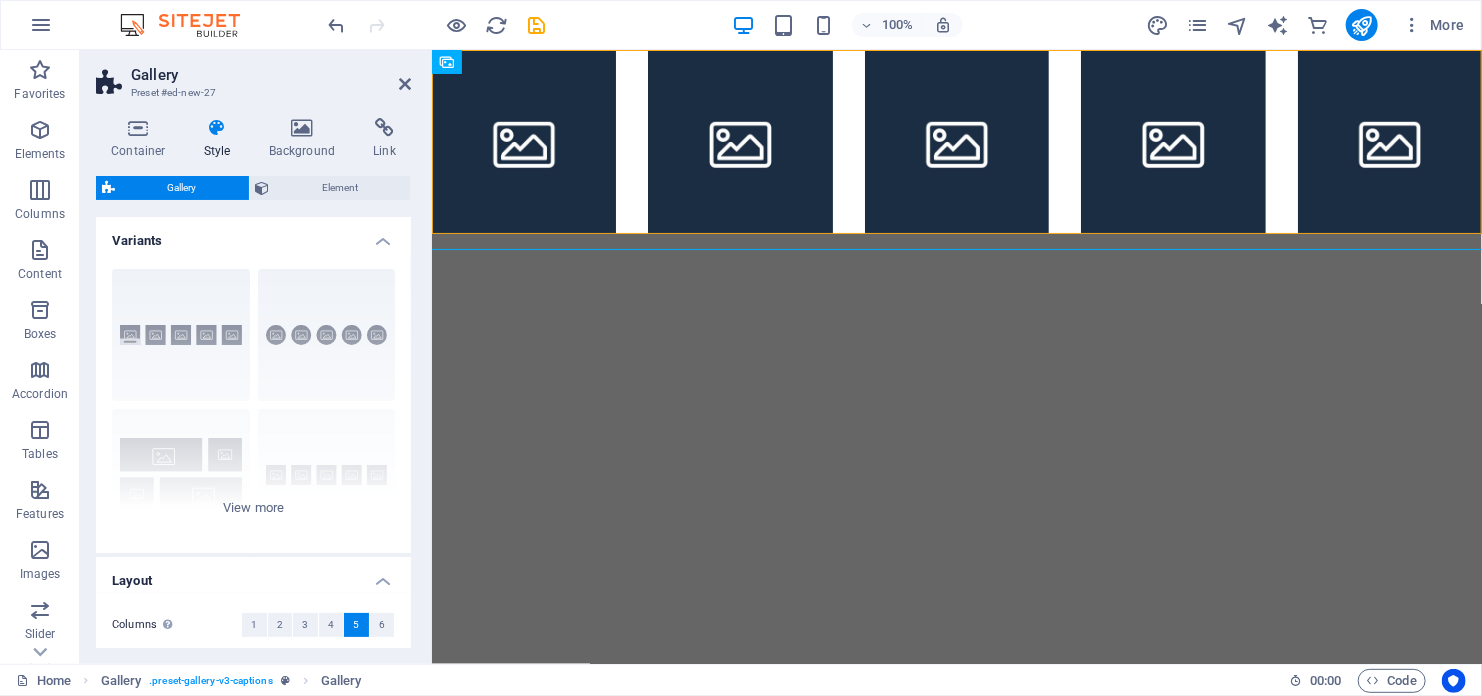 click on "Gallery" at bounding box center [182, 188] 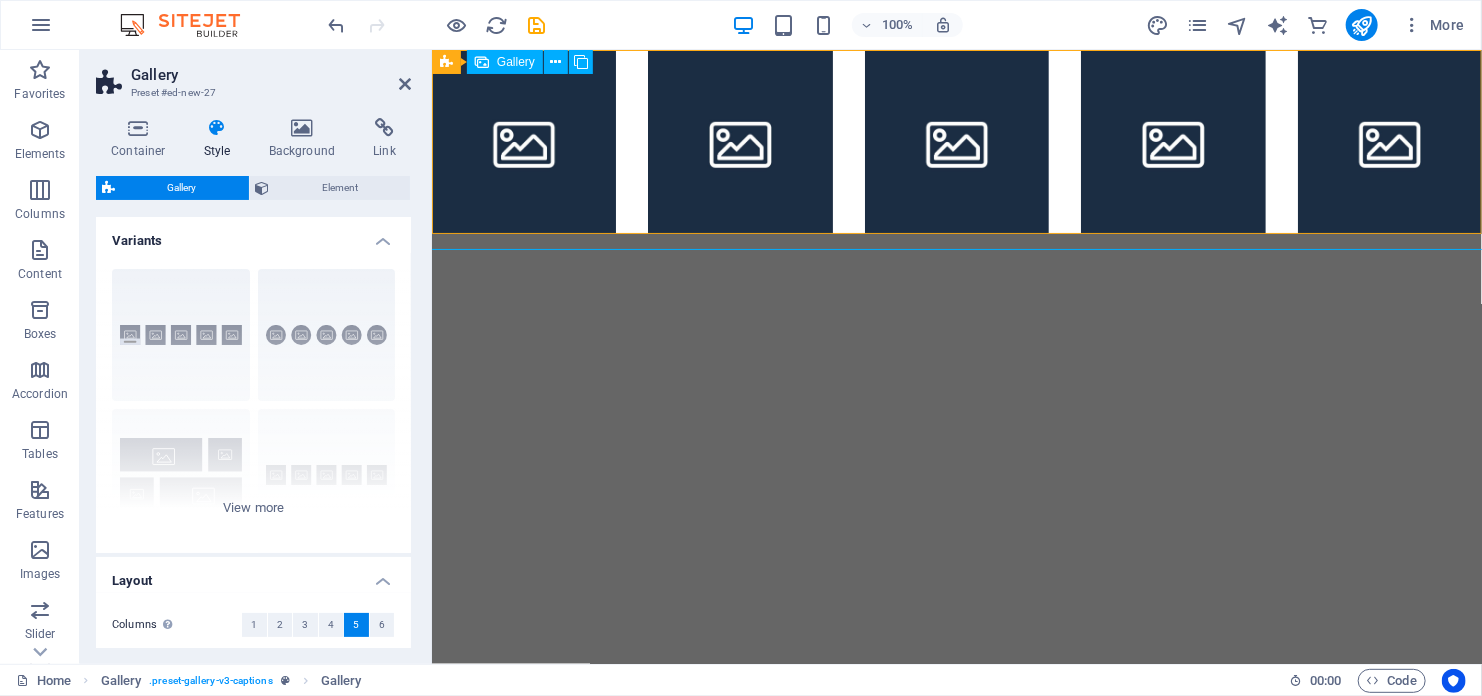 click on "Gallery" at bounding box center (505, 62) 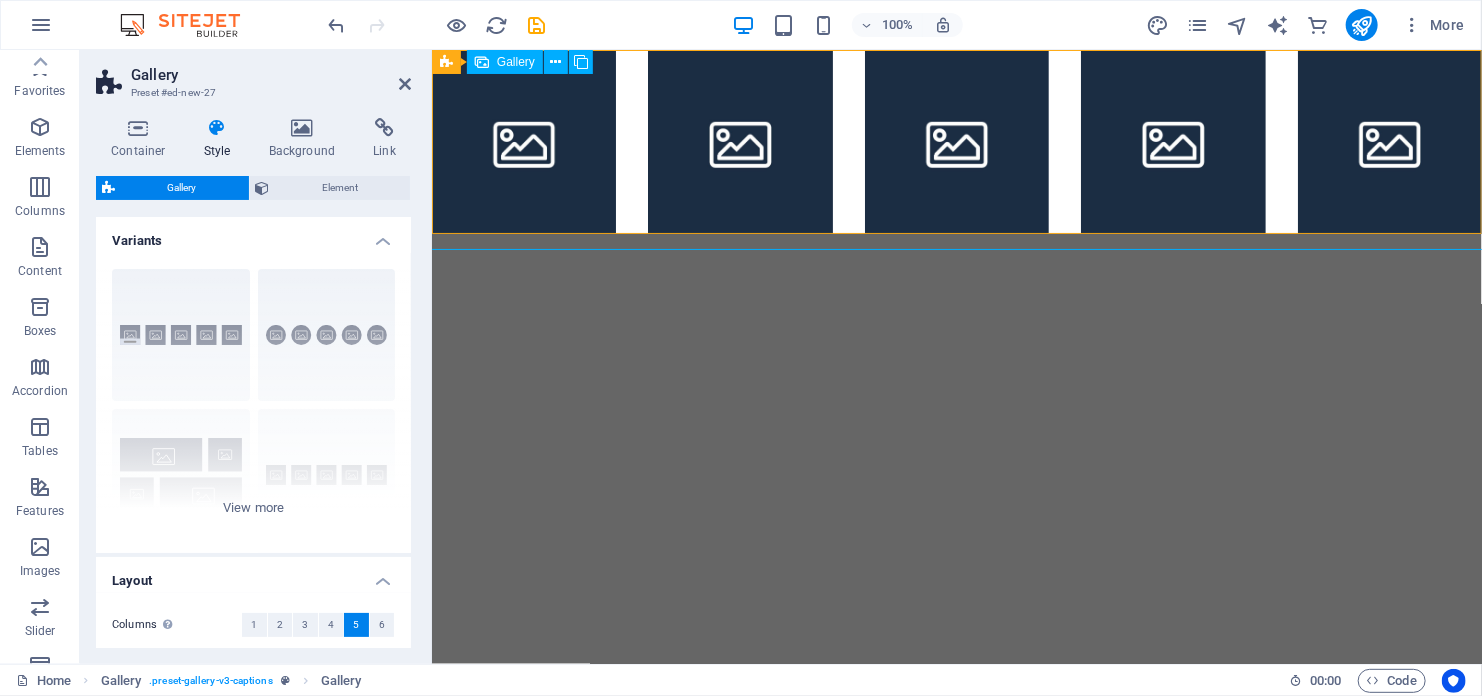 scroll, scrollTop: 0, scrollLeft: 0, axis: both 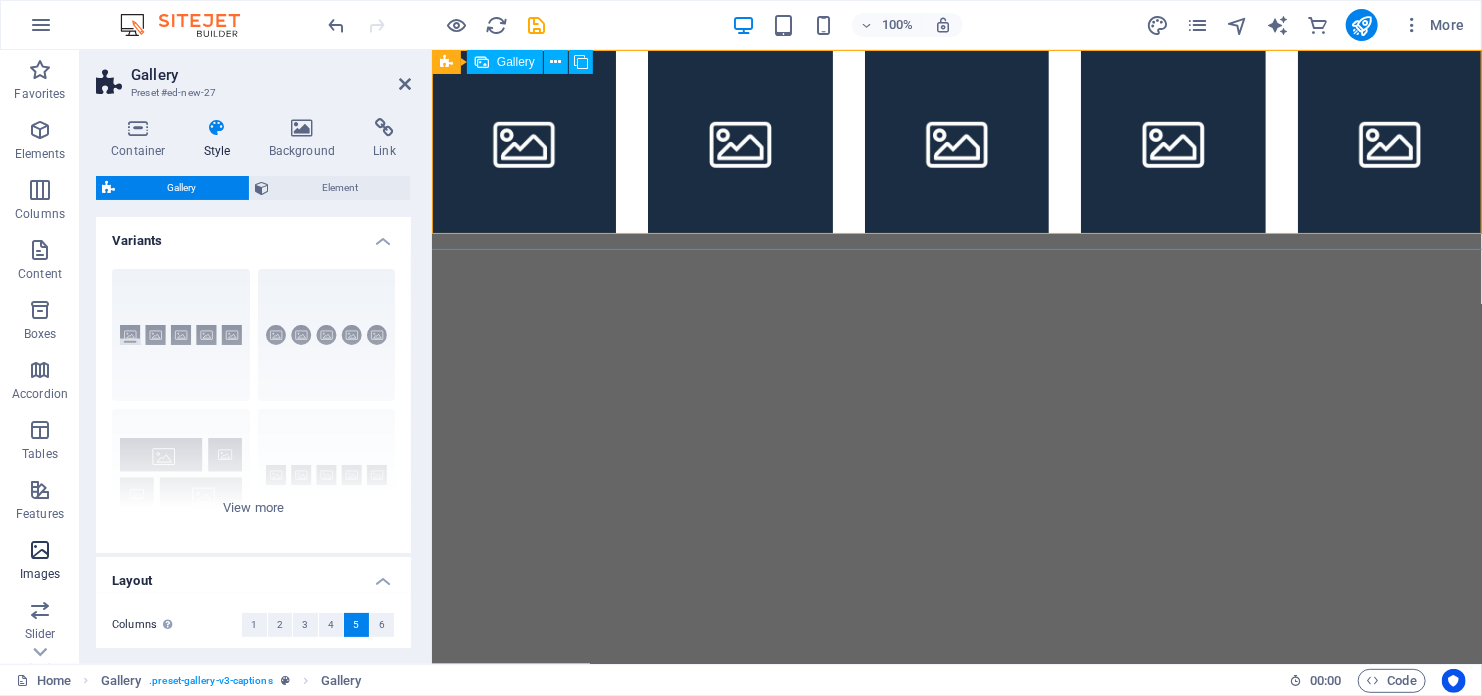 click at bounding box center [40, 550] 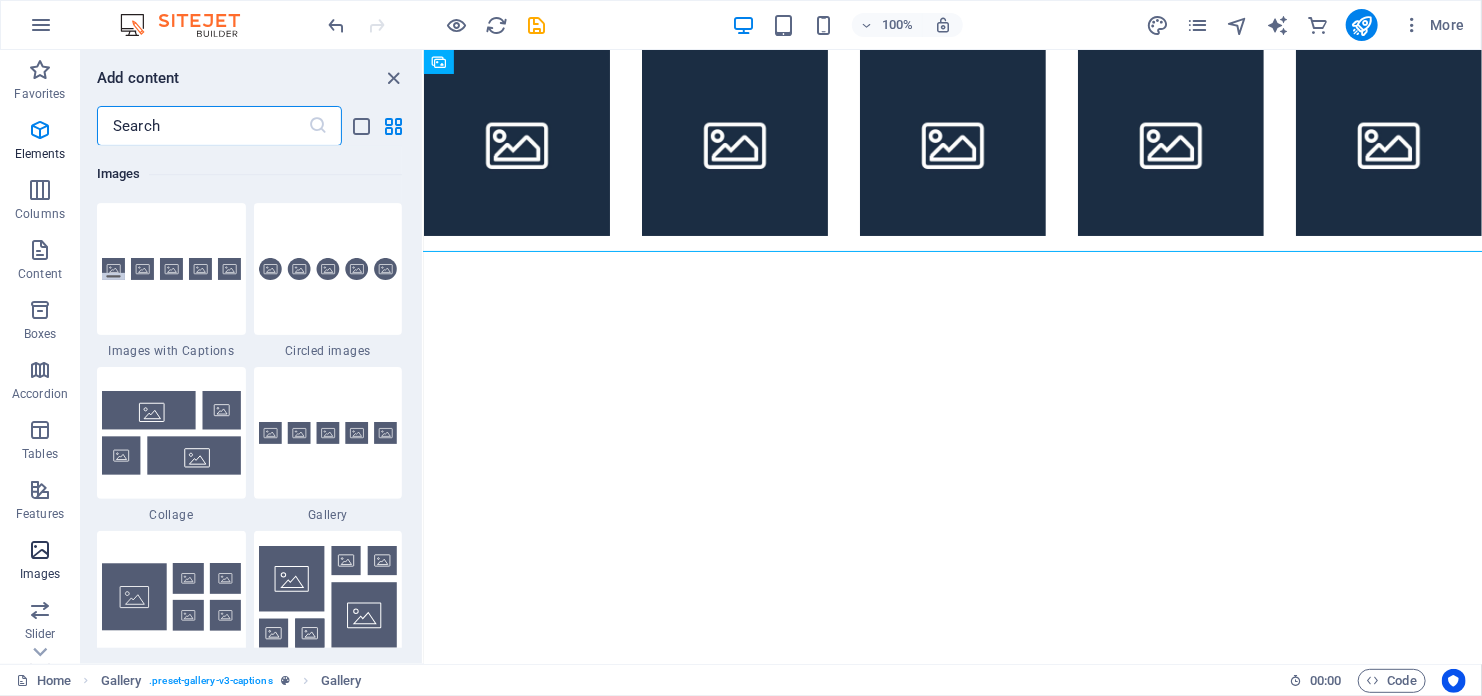 scroll, scrollTop: 10140, scrollLeft: 0, axis: vertical 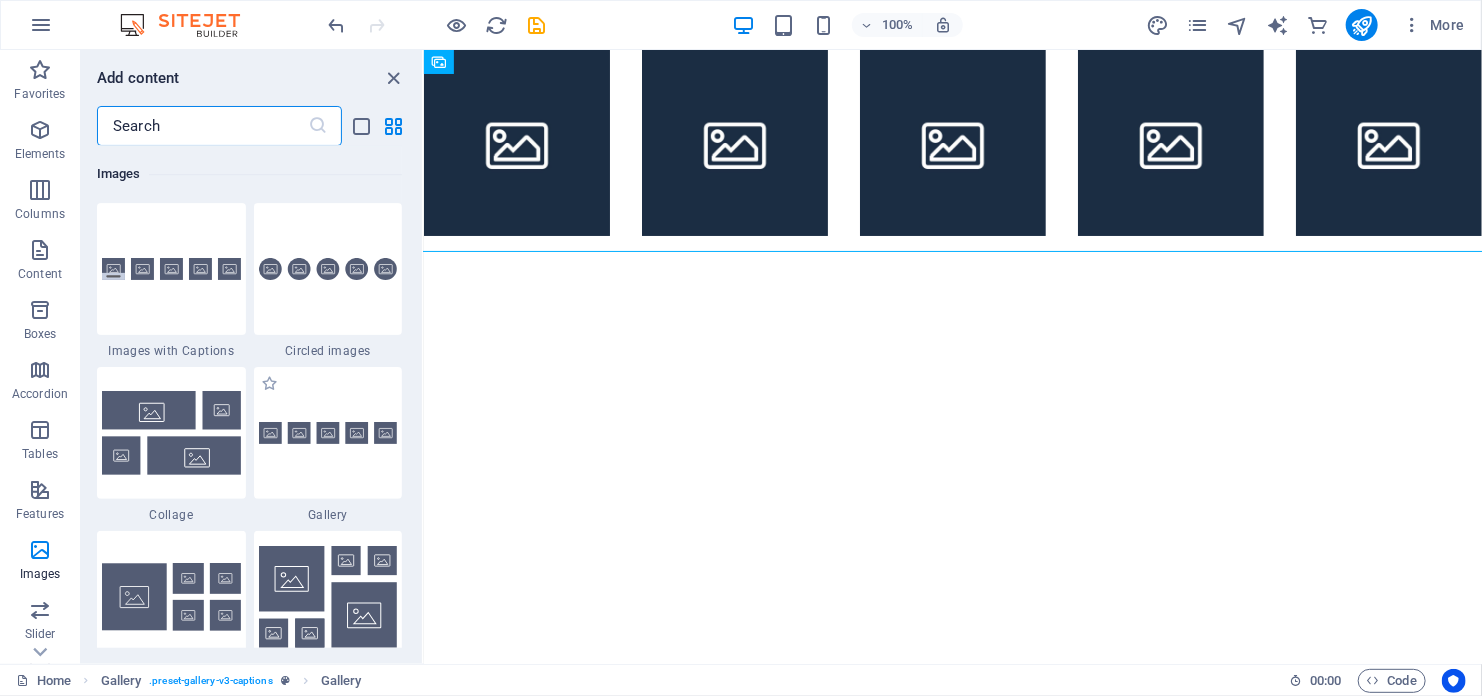 click on "Gallery" at bounding box center [328, 515] 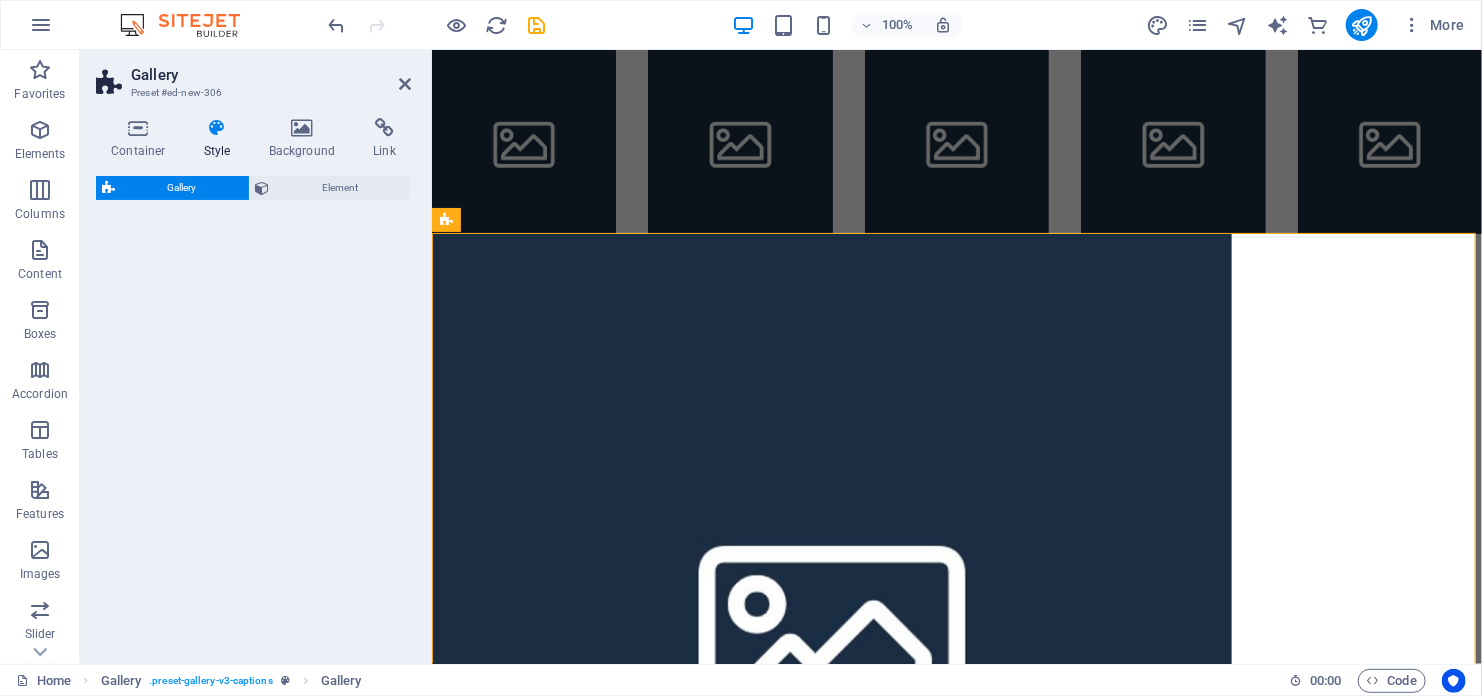select on "rem" 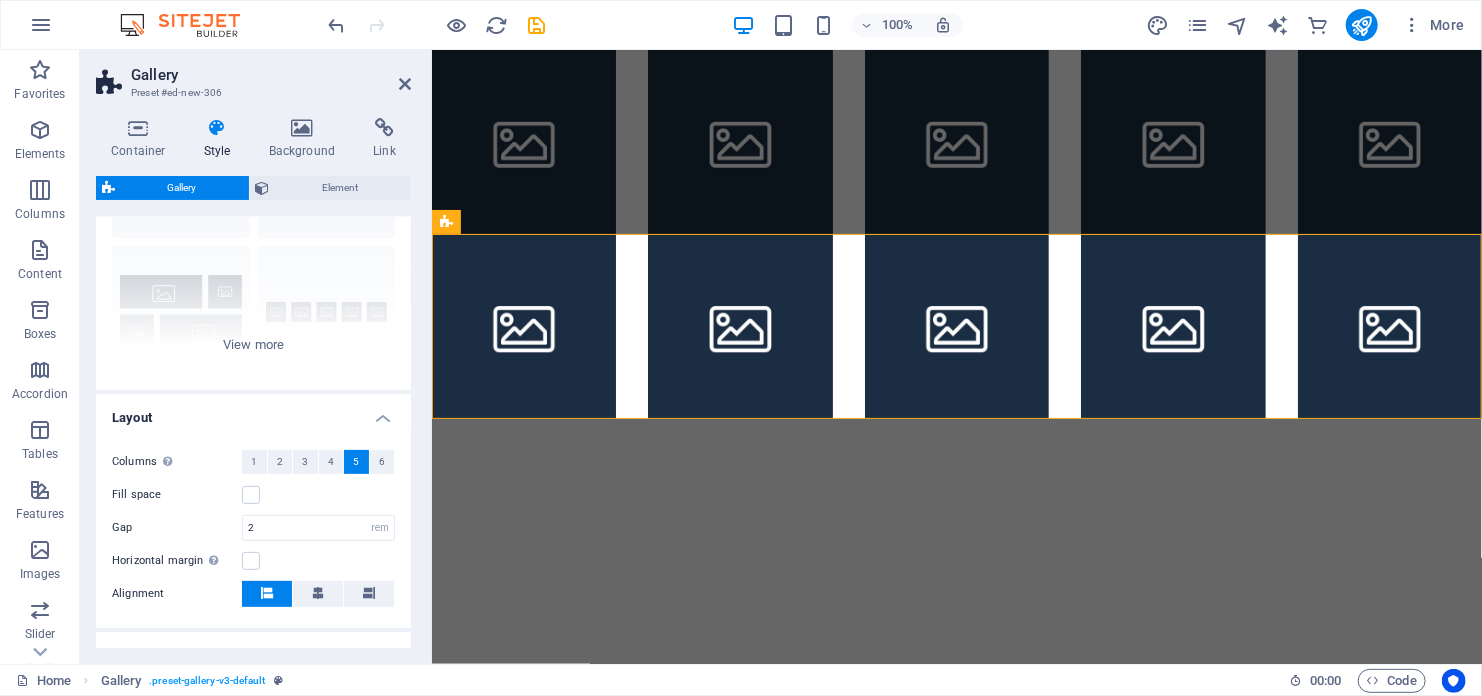 scroll, scrollTop: 179, scrollLeft: 0, axis: vertical 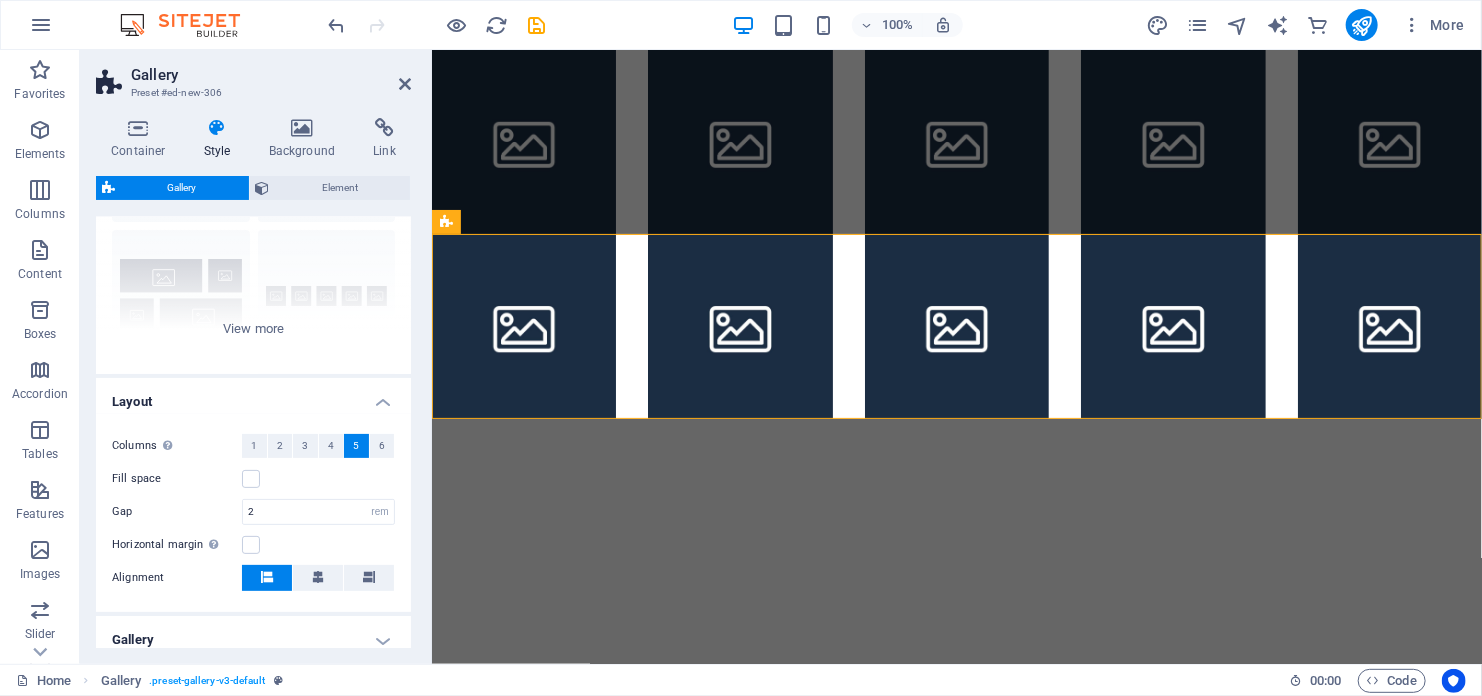 click at bounding box center [190, 25] 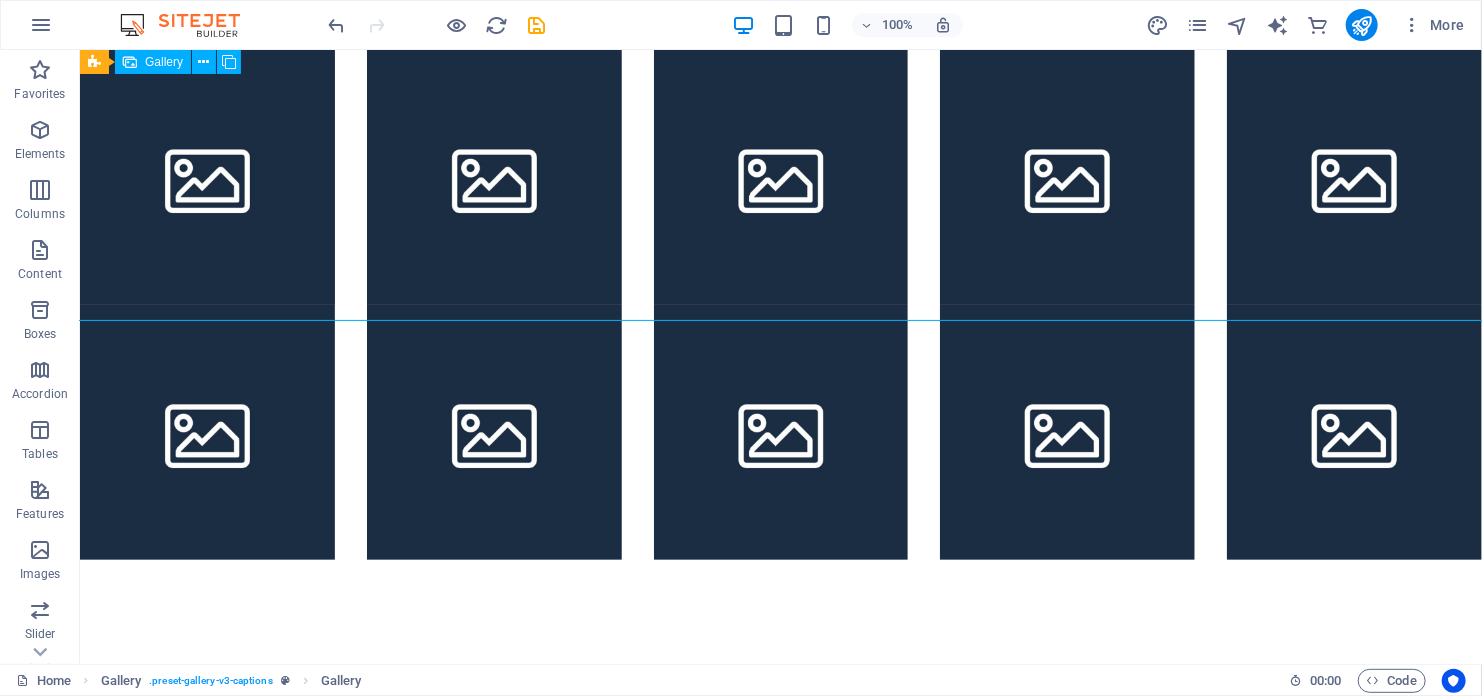 click at bounding box center (206, 176) 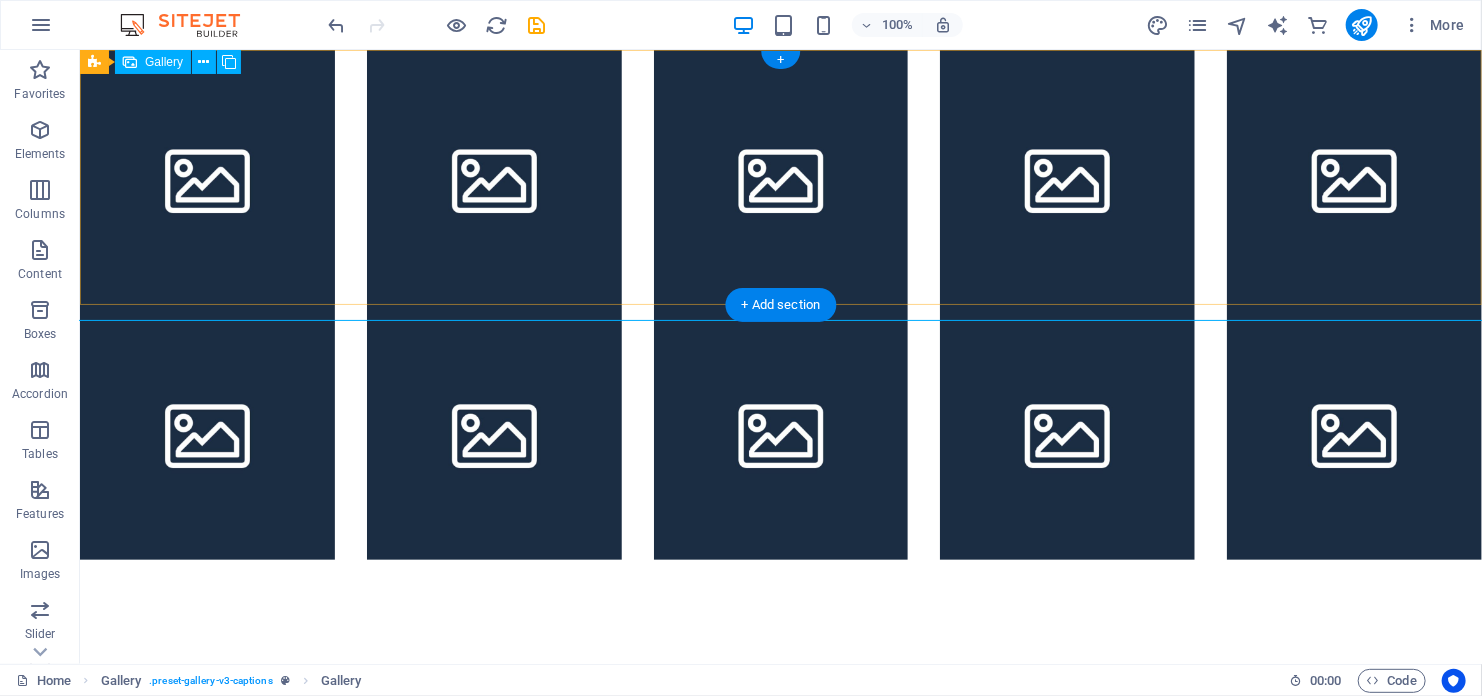 click at bounding box center (206, 176) 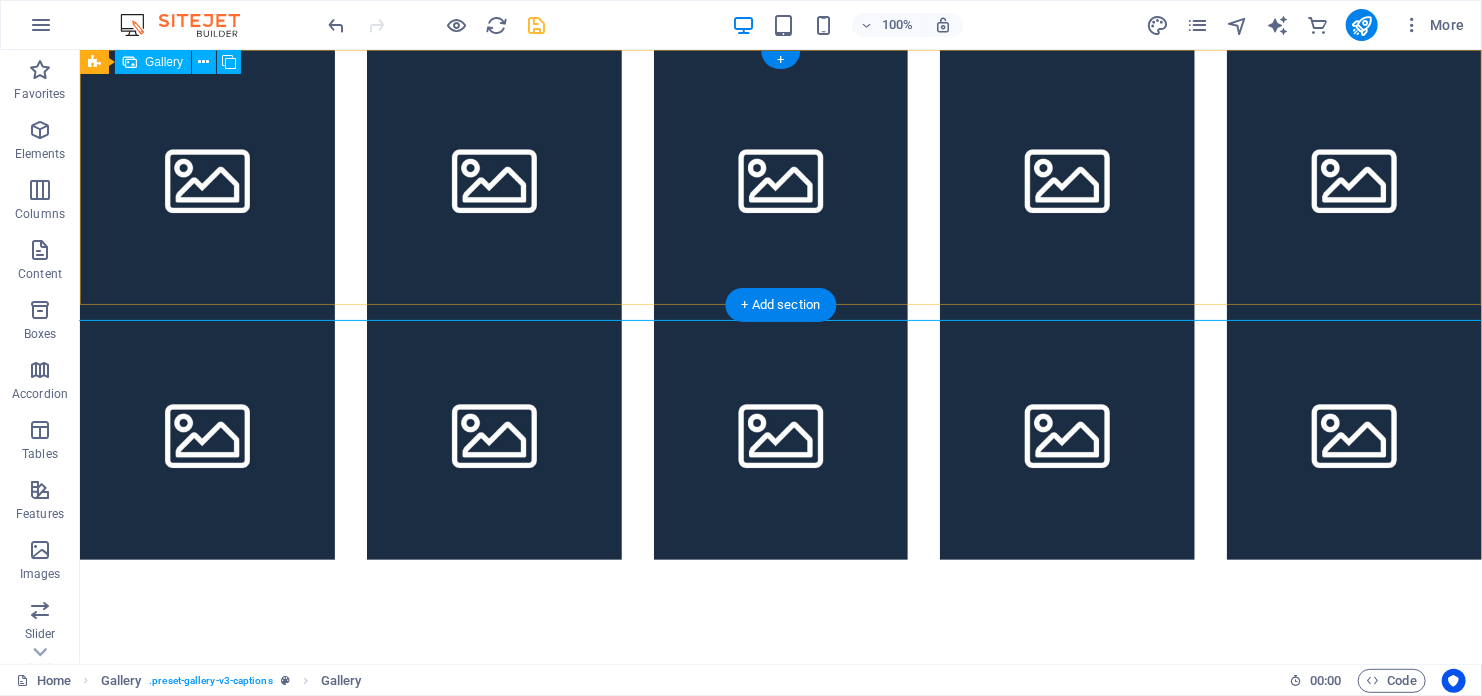 click at bounding box center [537, 25] 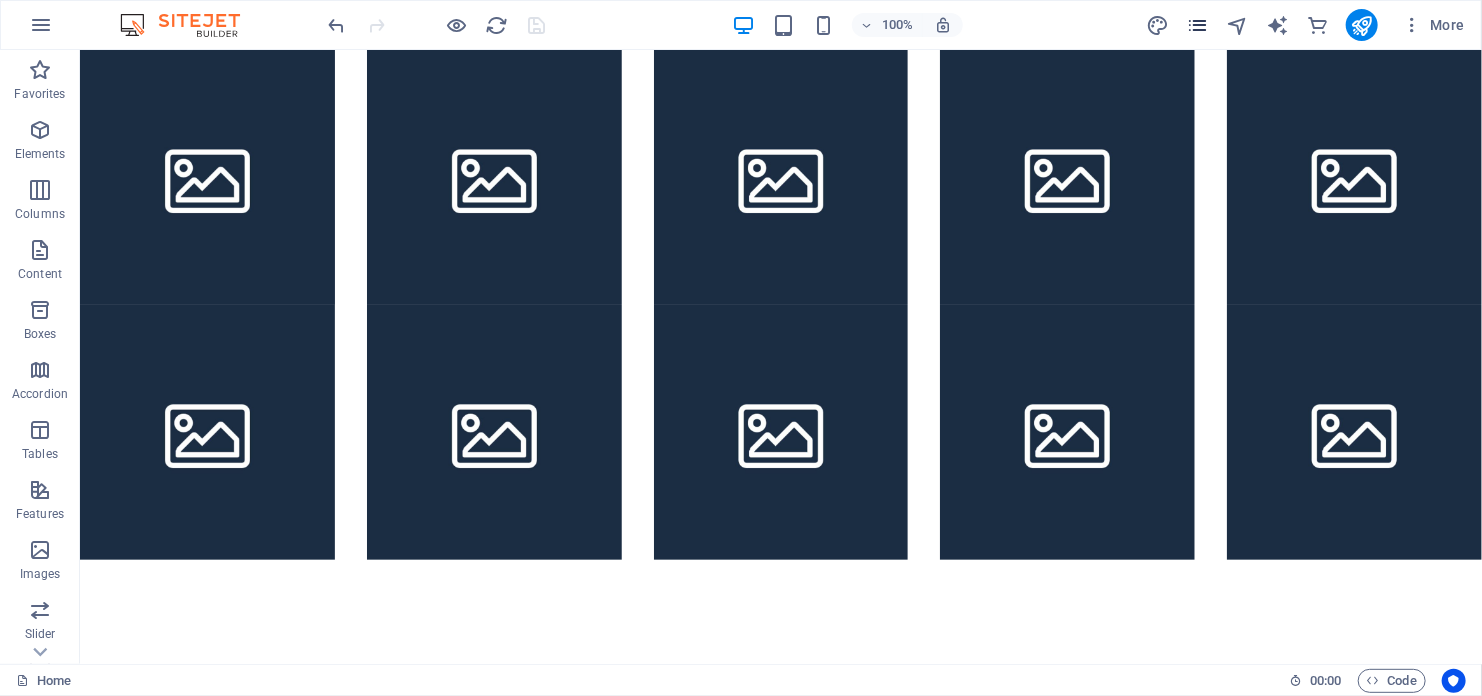 click at bounding box center (1197, 25) 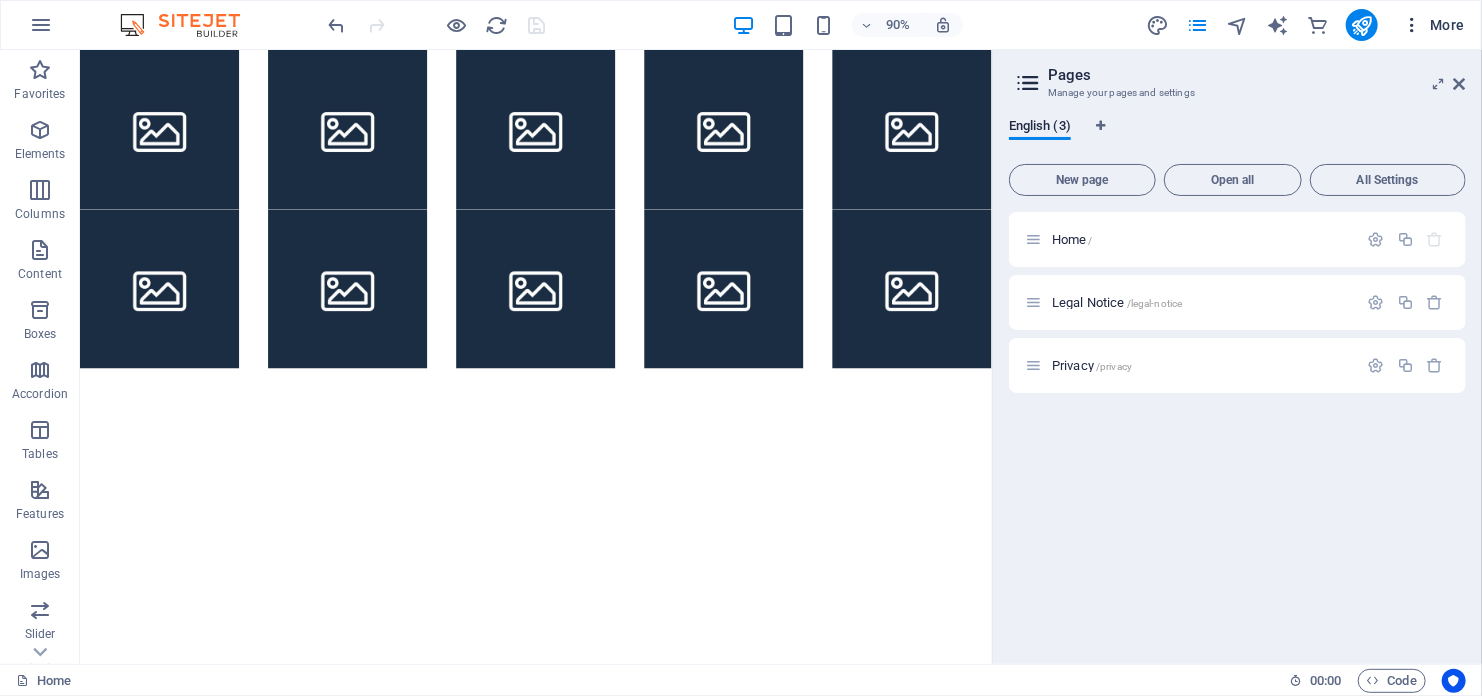 click on "More" at bounding box center (1433, 25) 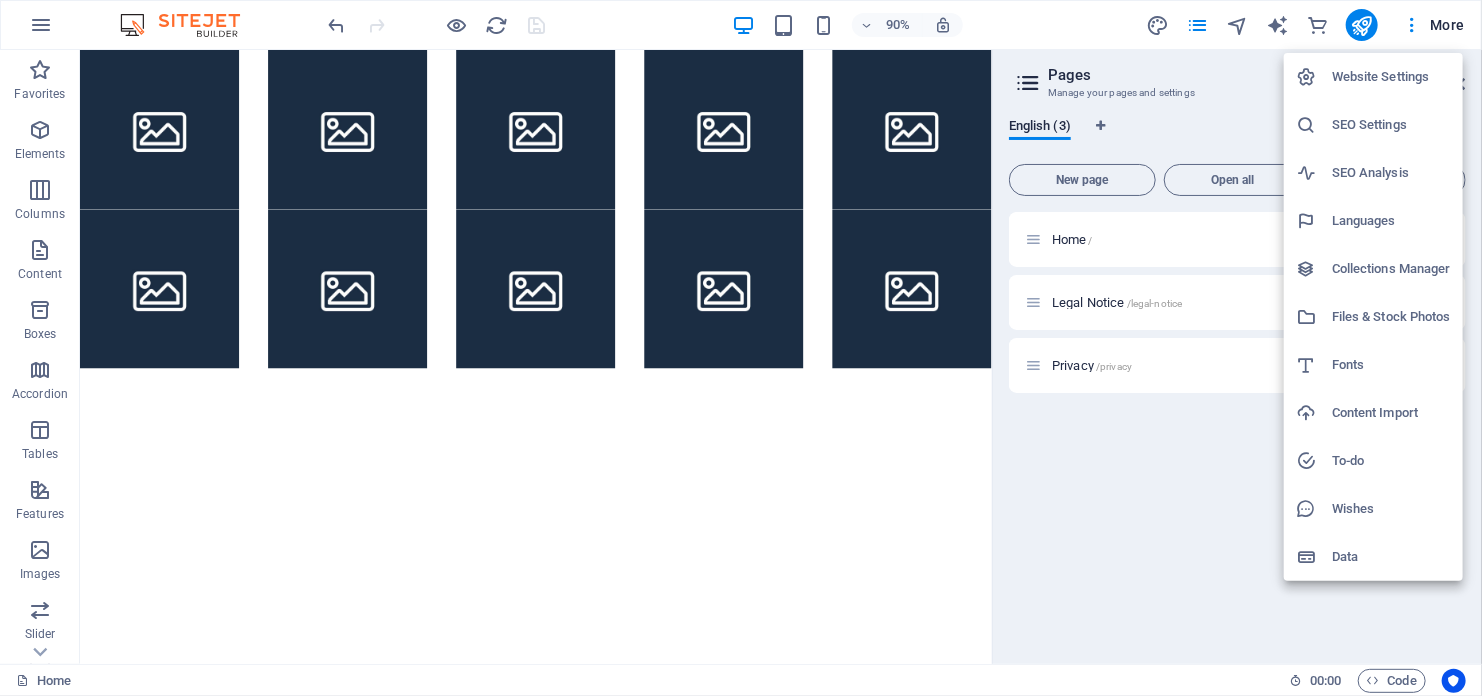 click at bounding box center (741, 348) 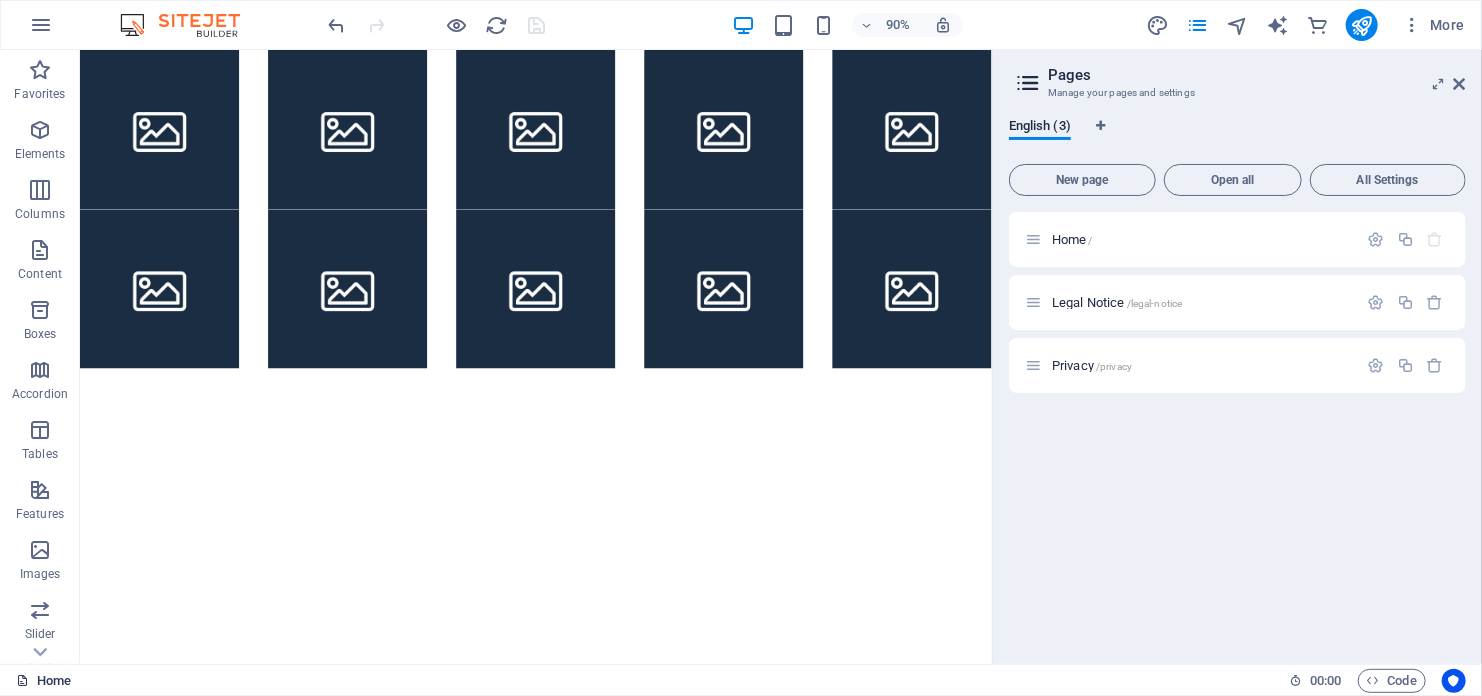 click on "Home" at bounding box center (43, 681) 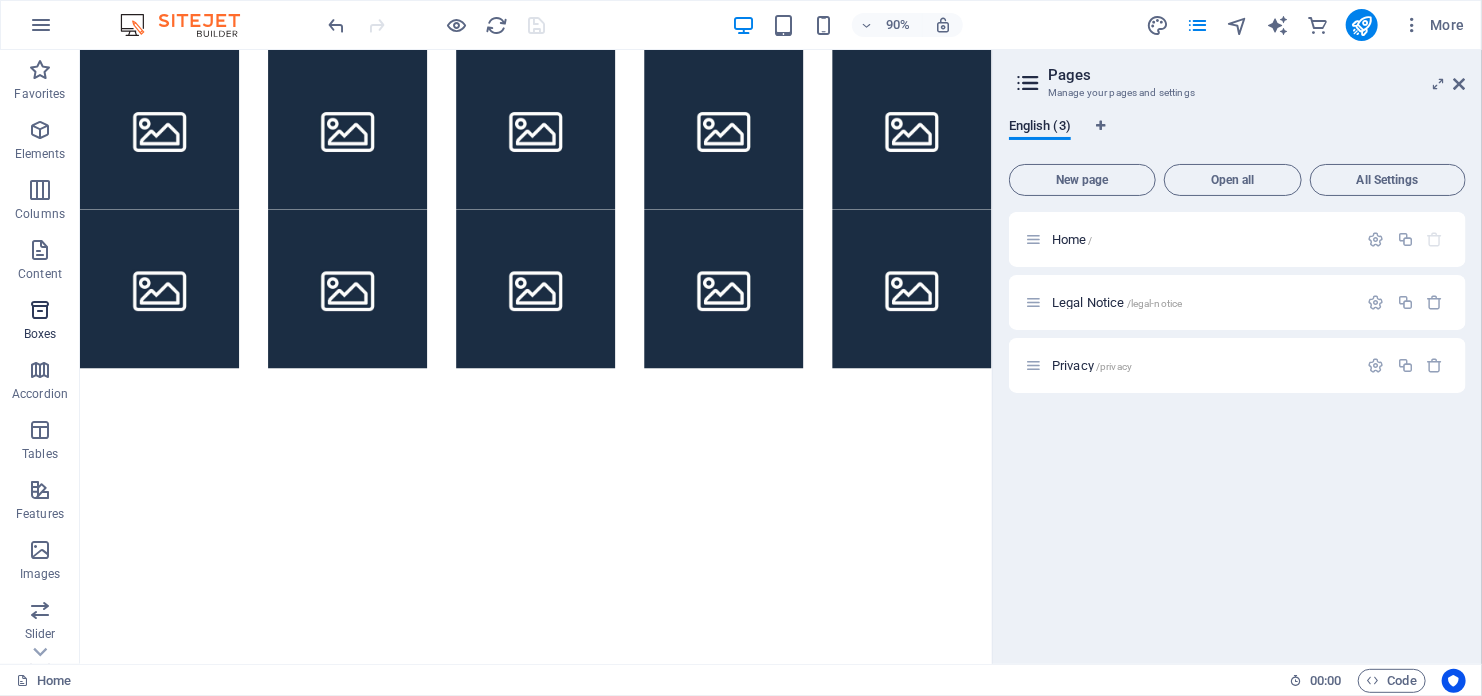 click on "Boxes" at bounding box center (40, 334) 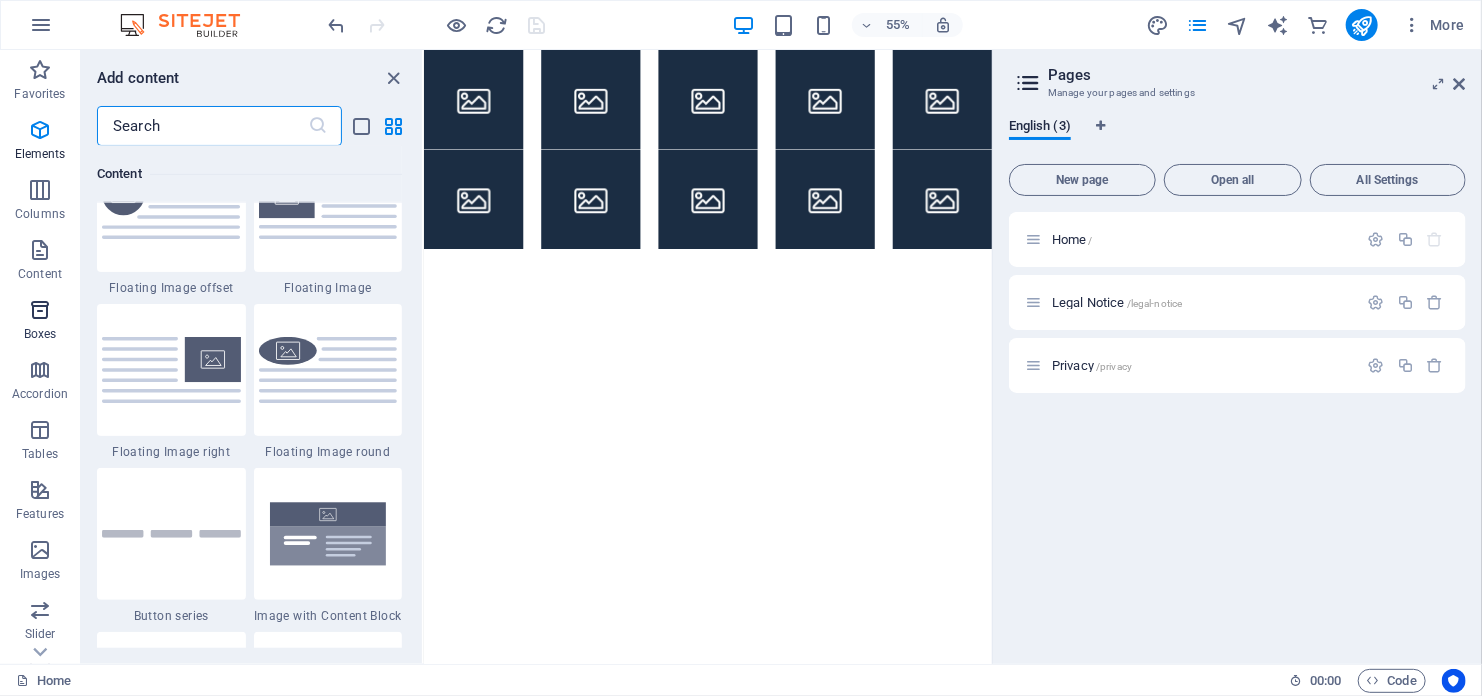 scroll, scrollTop: 5516, scrollLeft: 0, axis: vertical 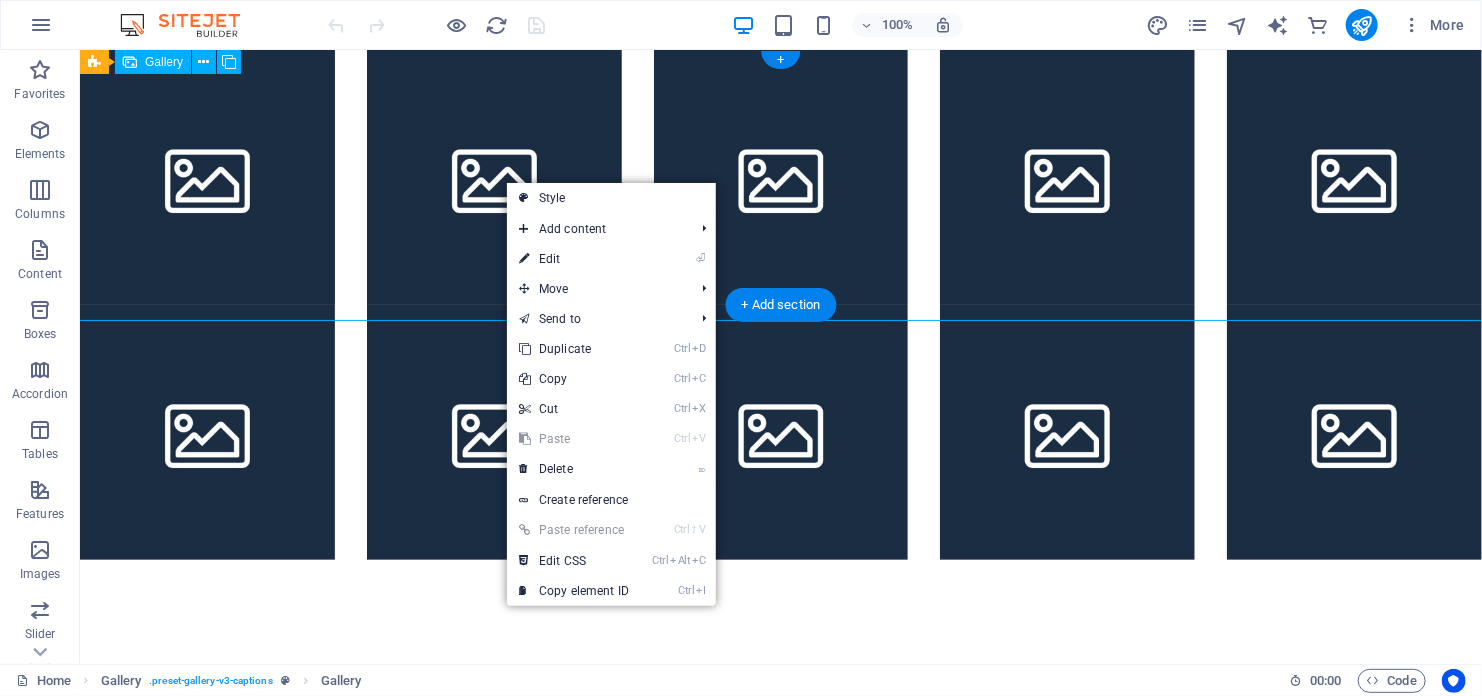 click at bounding box center [493, 176] 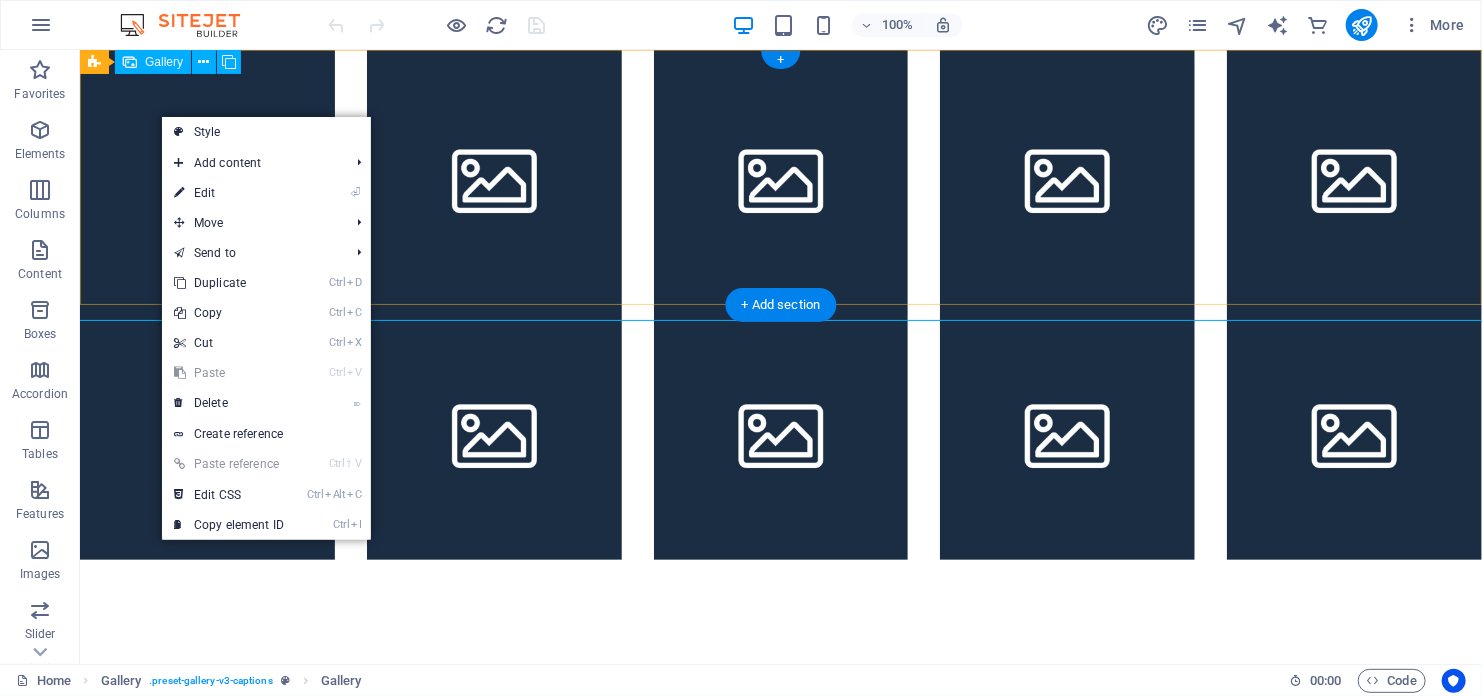 click at bounding box center [206, 176] 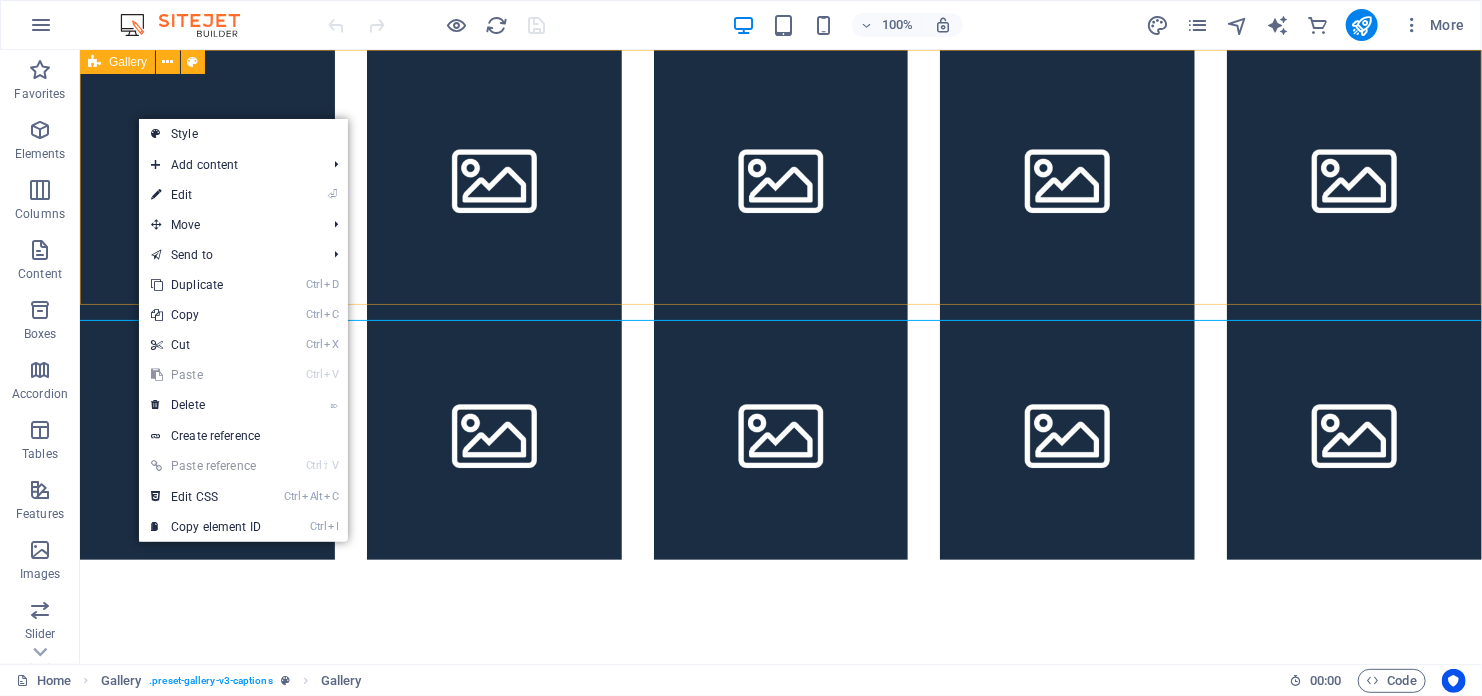click on "Gallery" at bounding box center (128, 62) 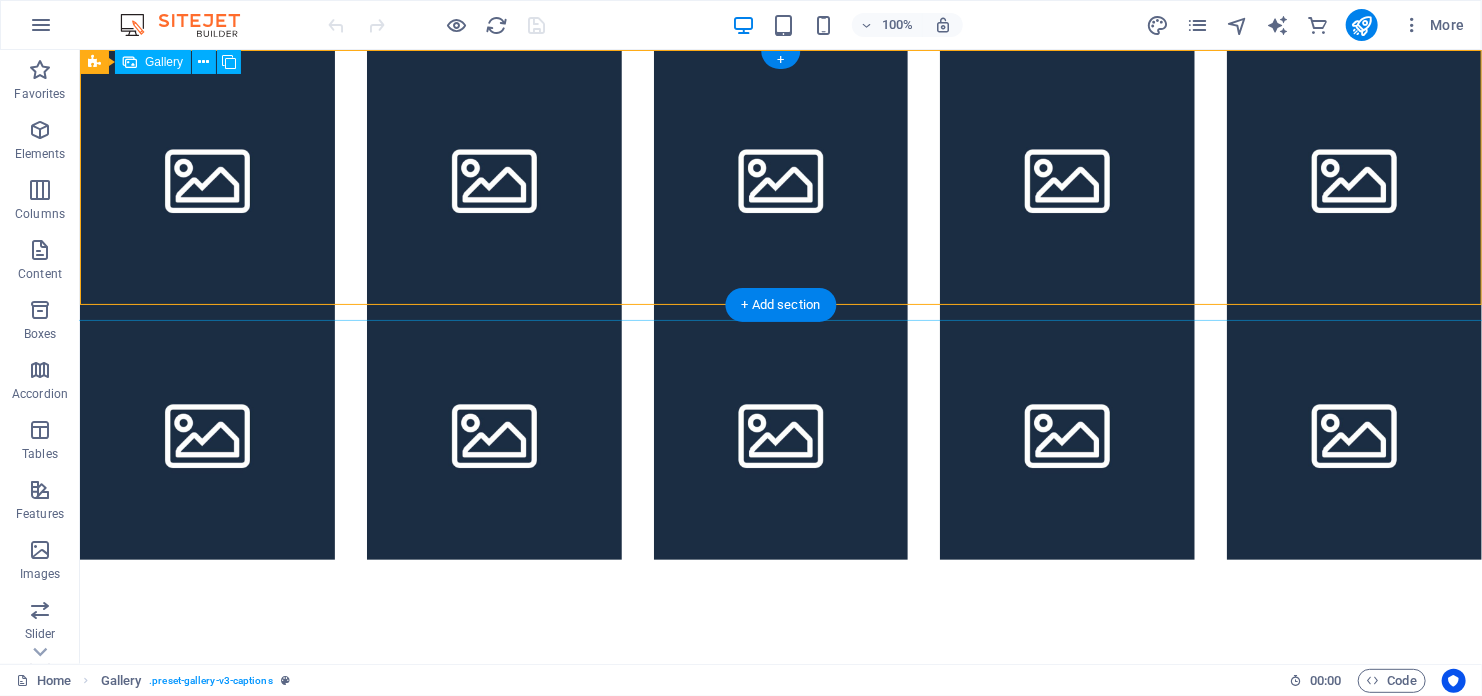 click at bounding box center [206, 176] 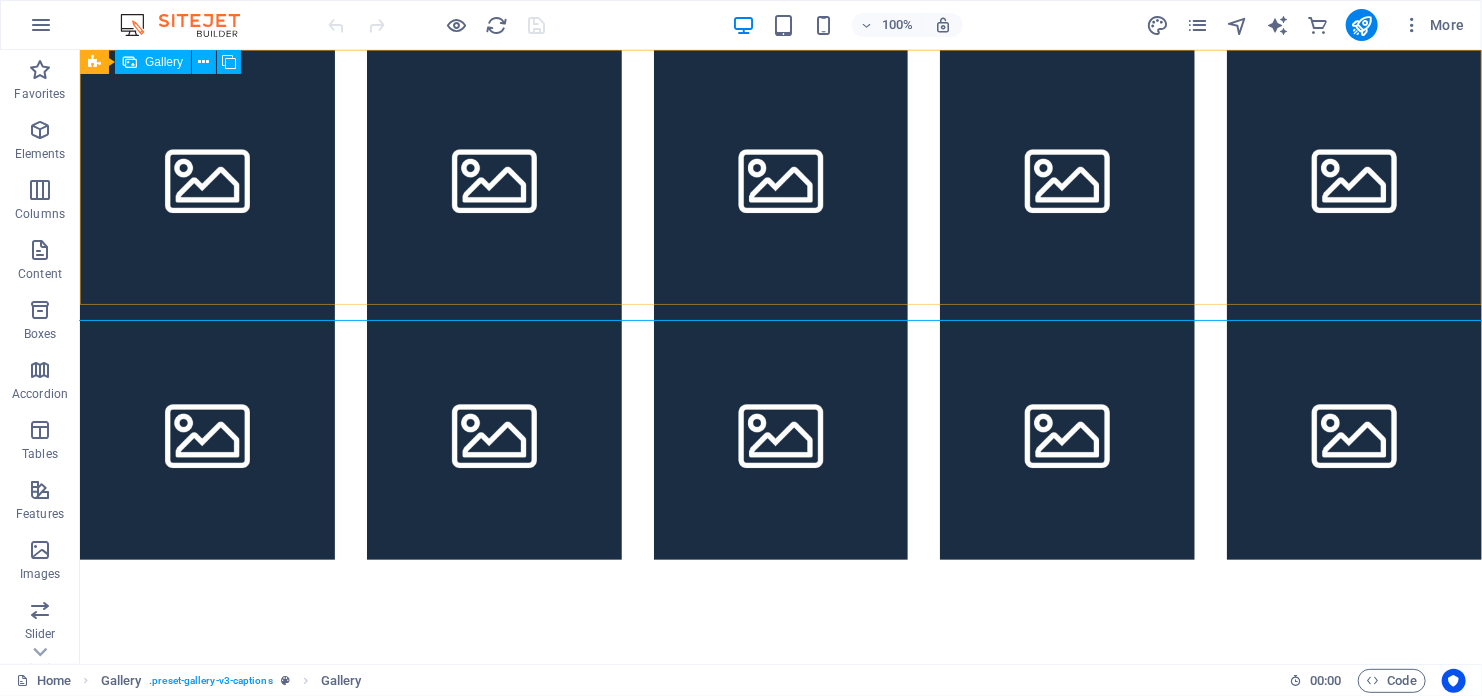 click on "Gallery" at bounding box center [164, 62] 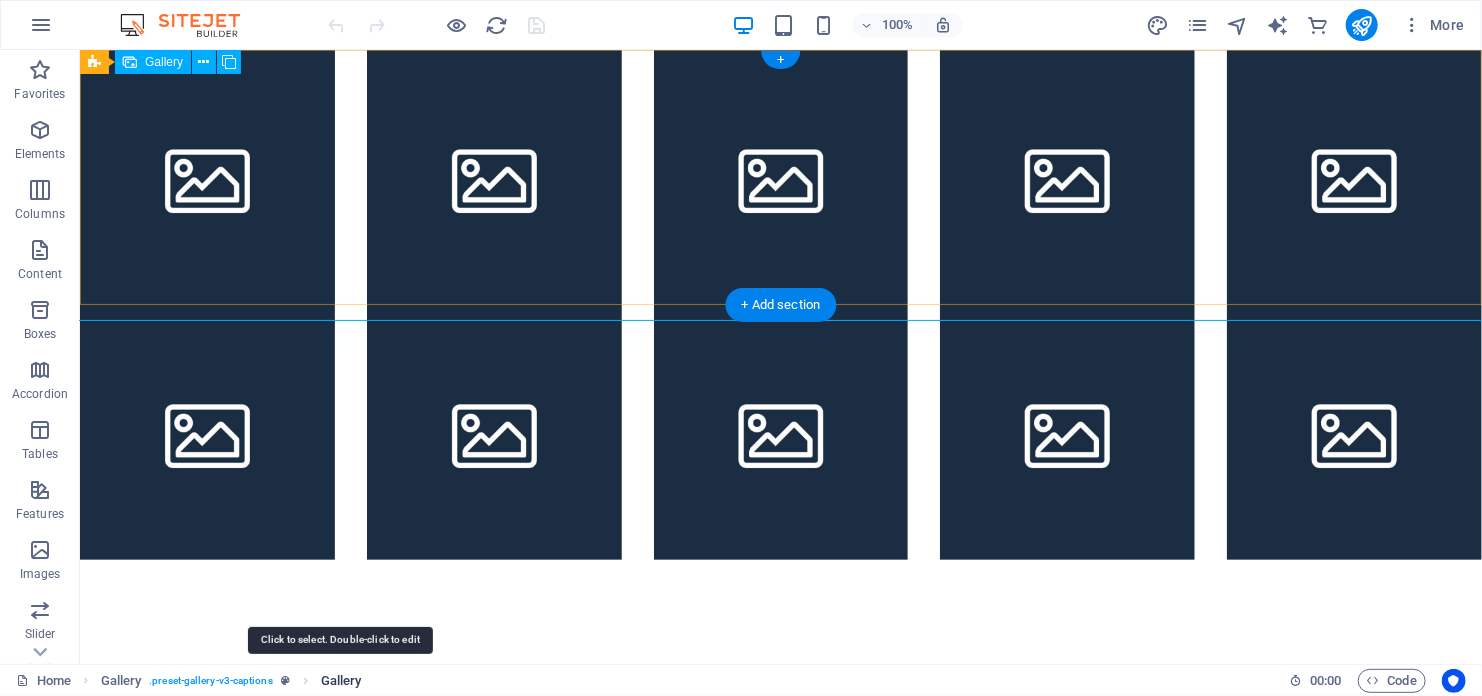 click on "Gallery" at bounding box center [341, 681] 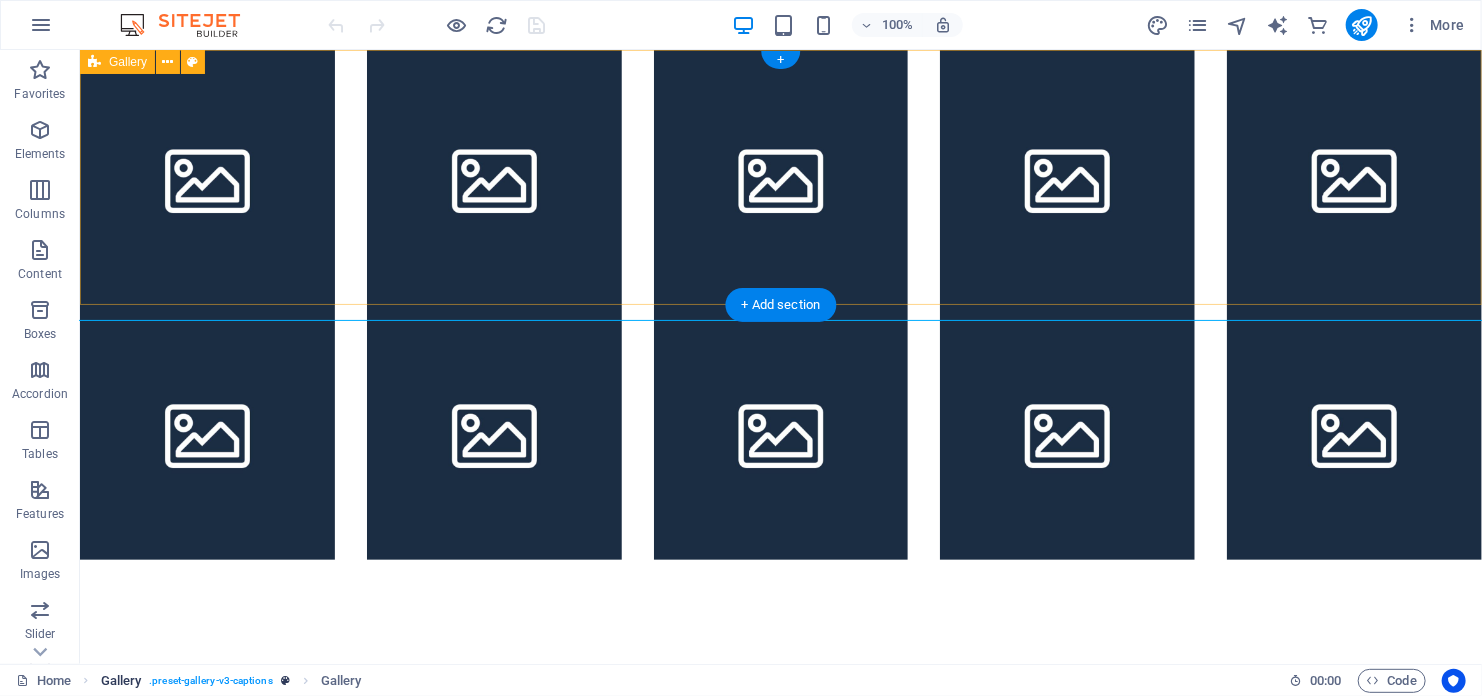 click on ". preset-gallery-v3-captions" at bounding box center [211, 681] 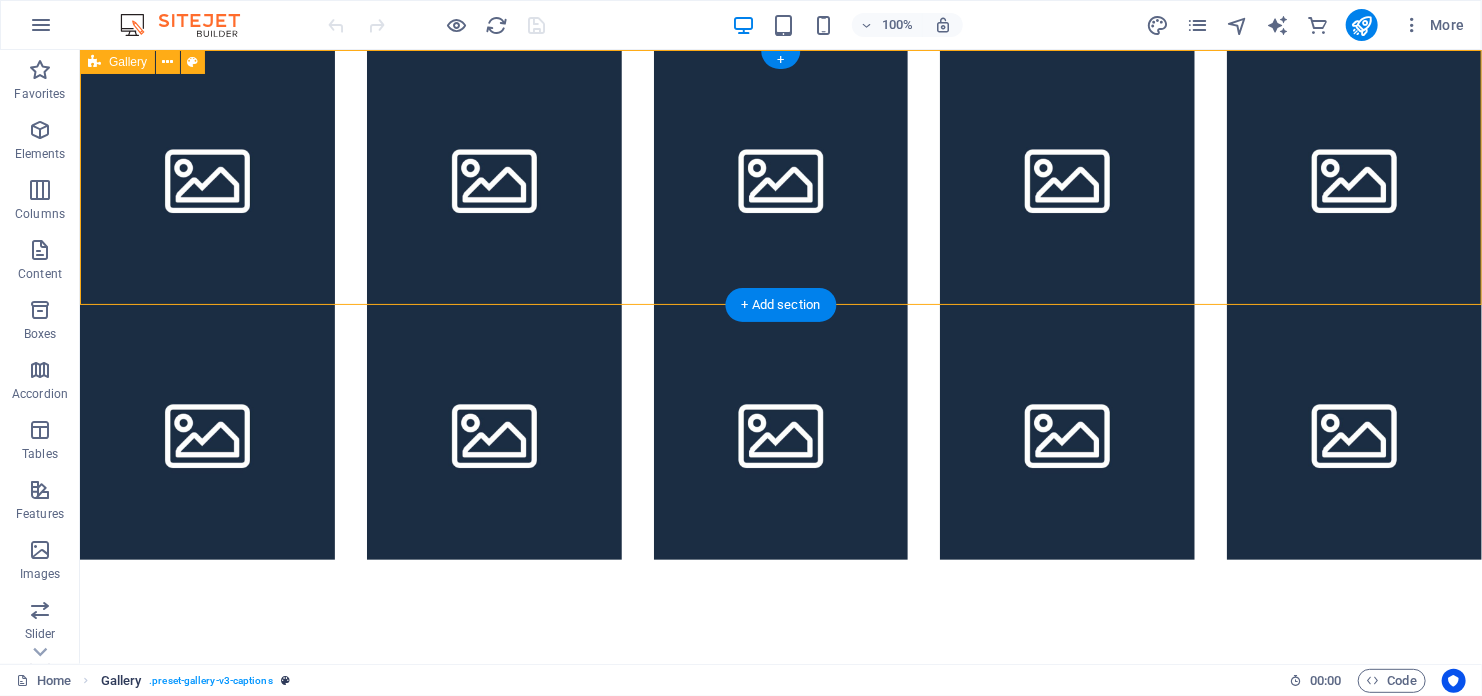 click on ". preset-gallery-v3-captions" at bounding box center (211, 681) 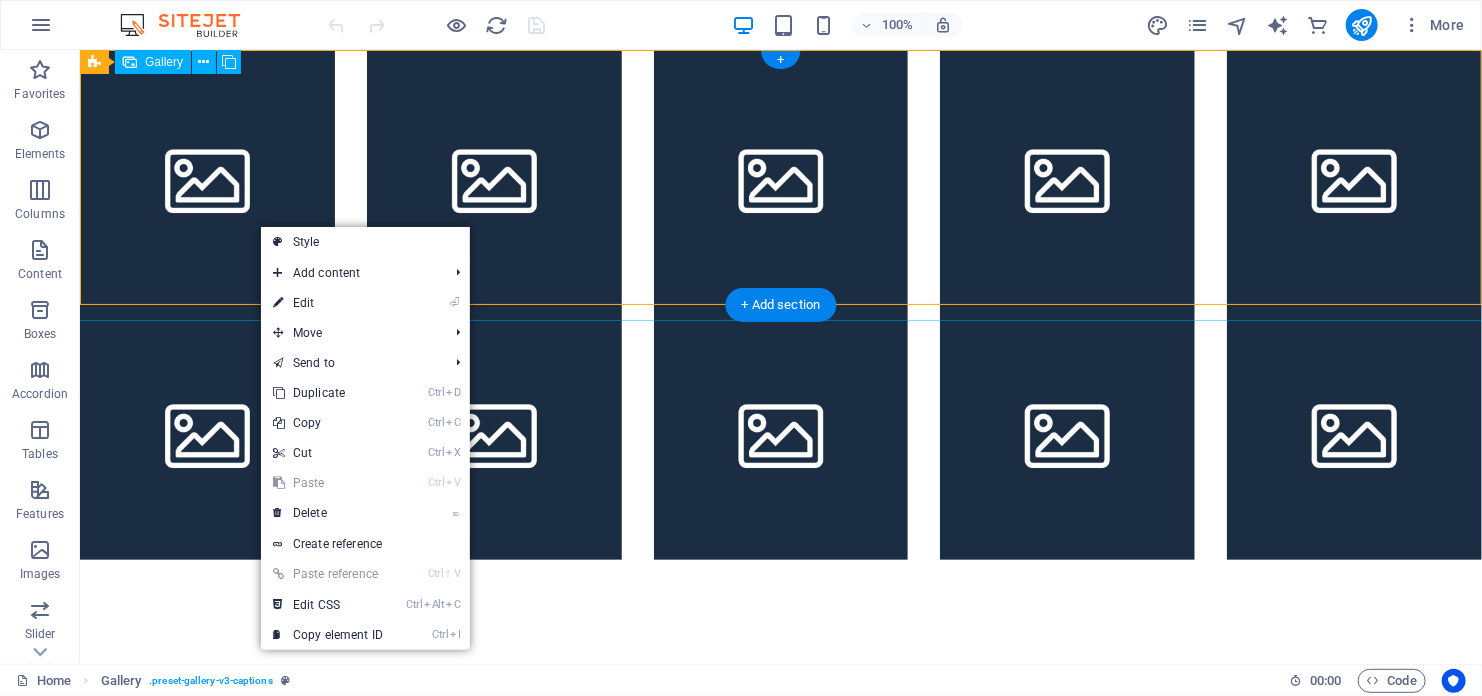 click at bounding box center [206, 176] 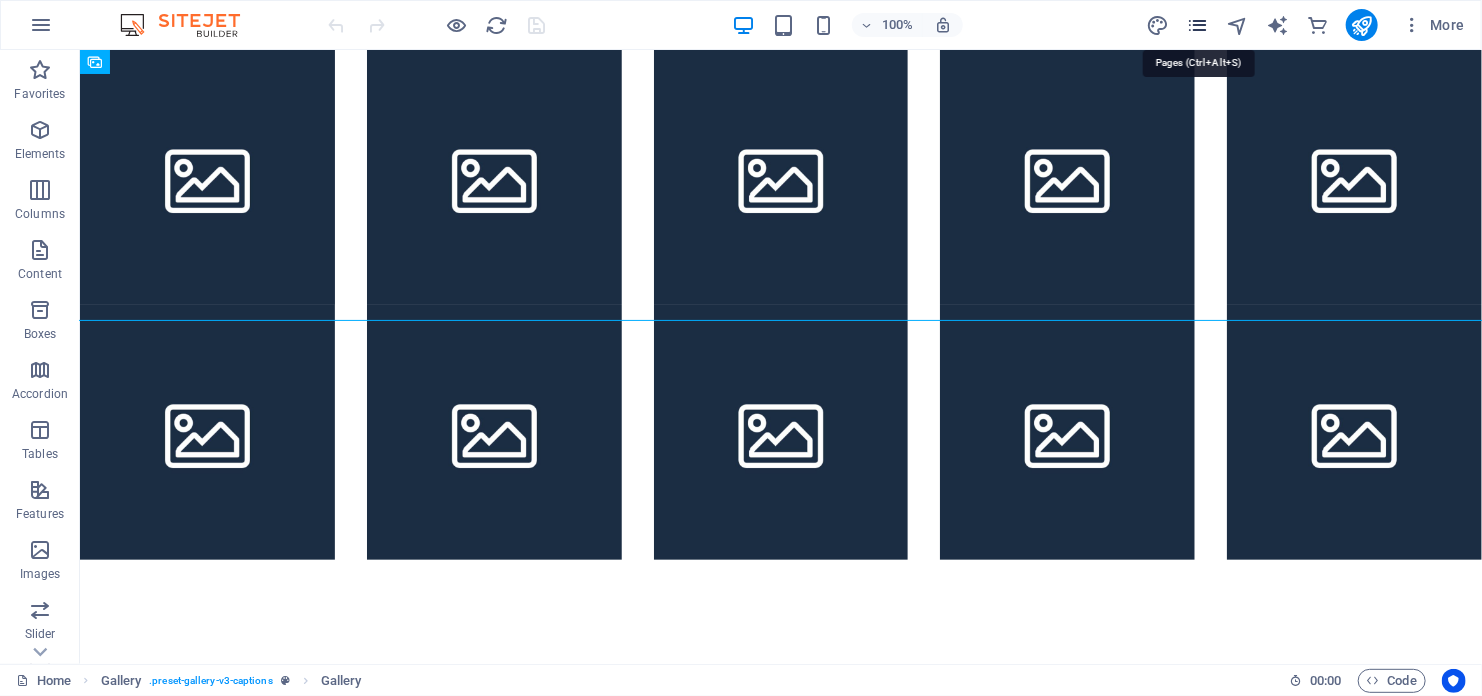 click at bounding box center (1197, 25) 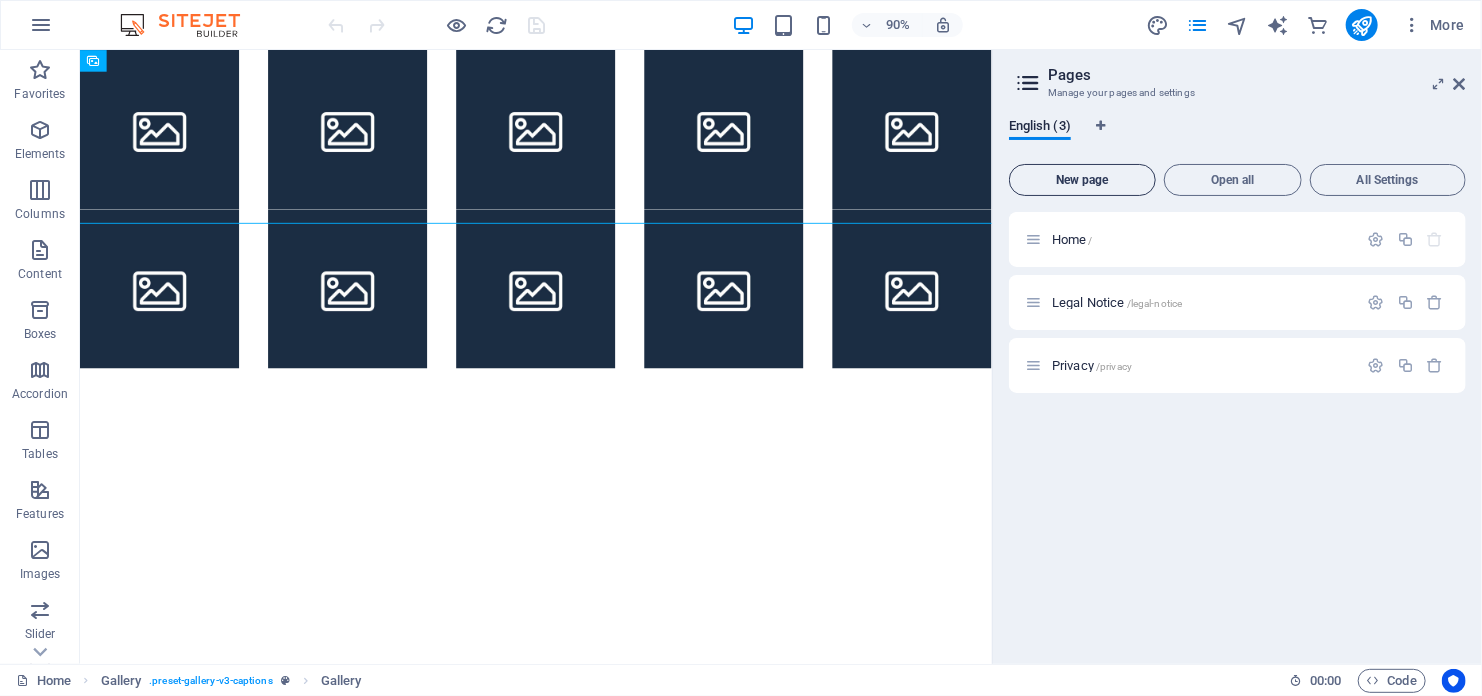 click on "New page" at bounding box center [1082, 180] 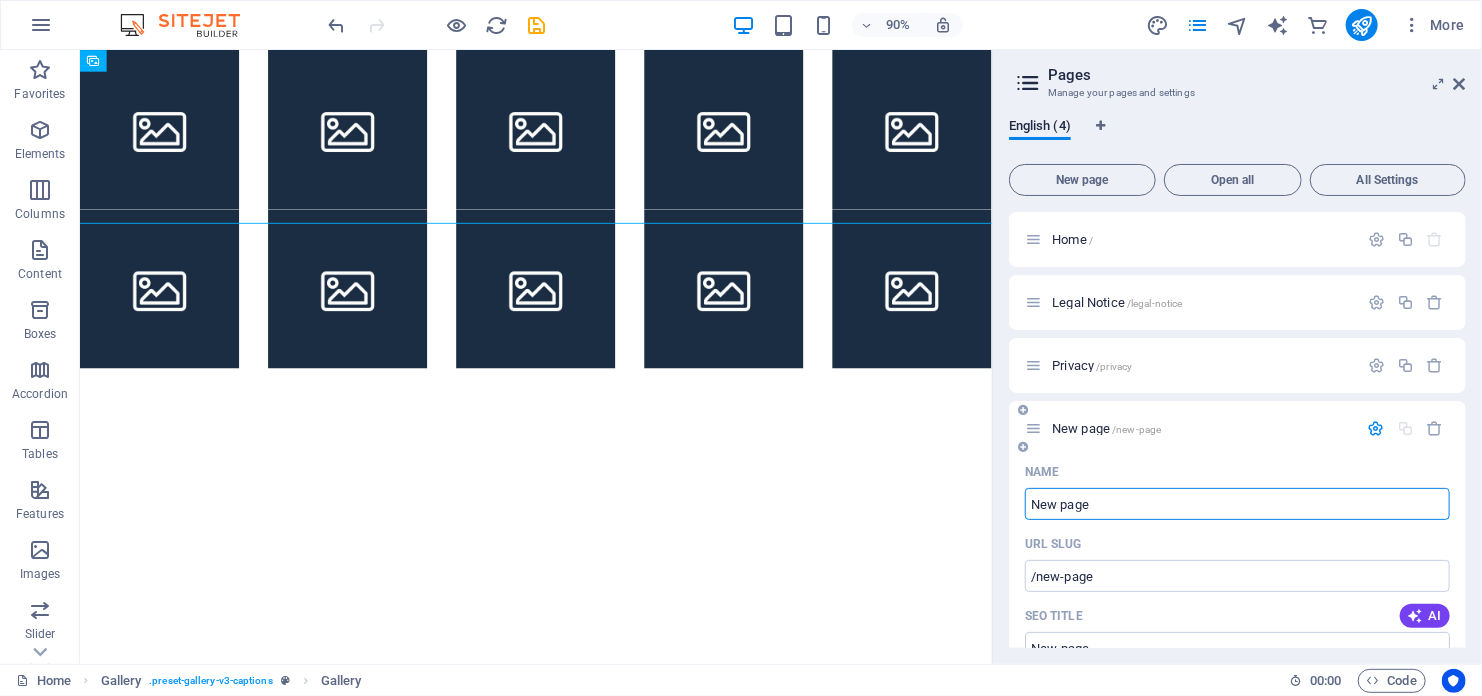 click on "New page" at bounding box center (1237, 504) 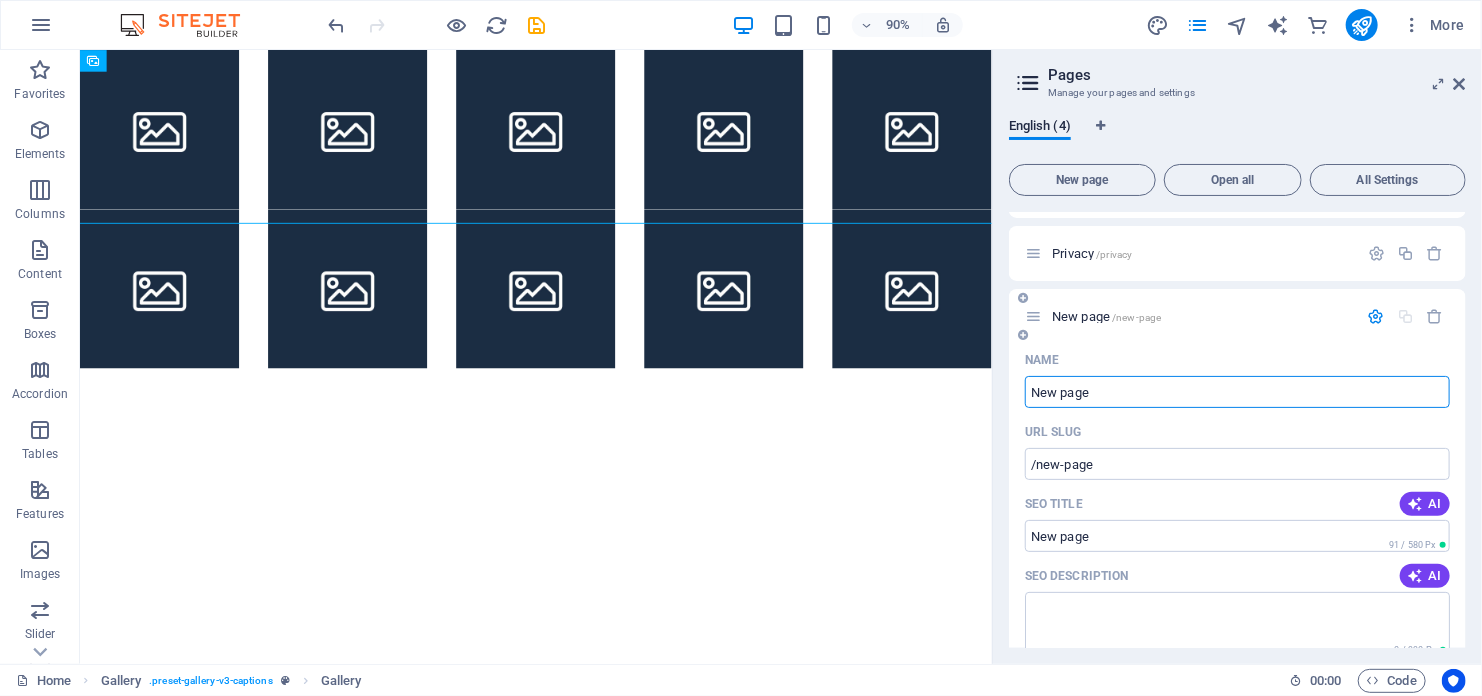 scroll, scrollTop: 0, scrollLeft: 0, axis: both 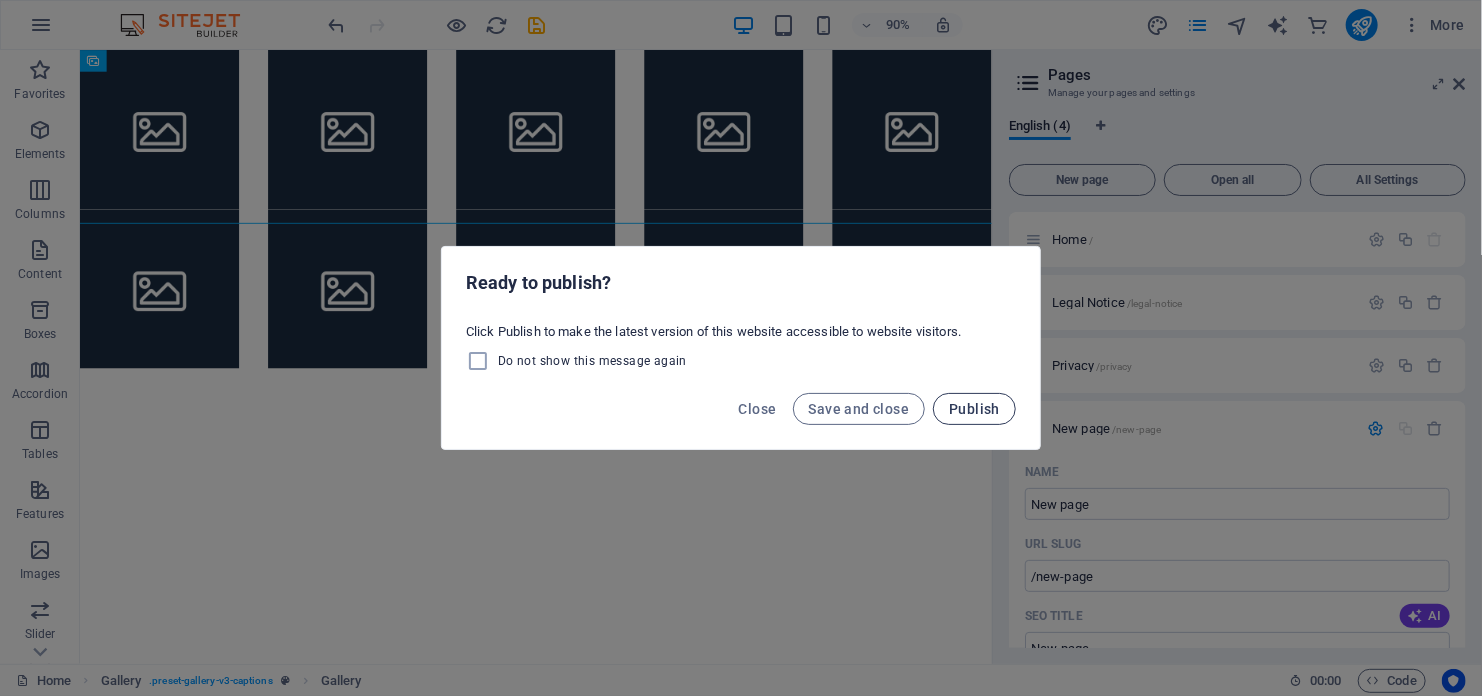 click on "Publish" at bounding box center [974, 409] 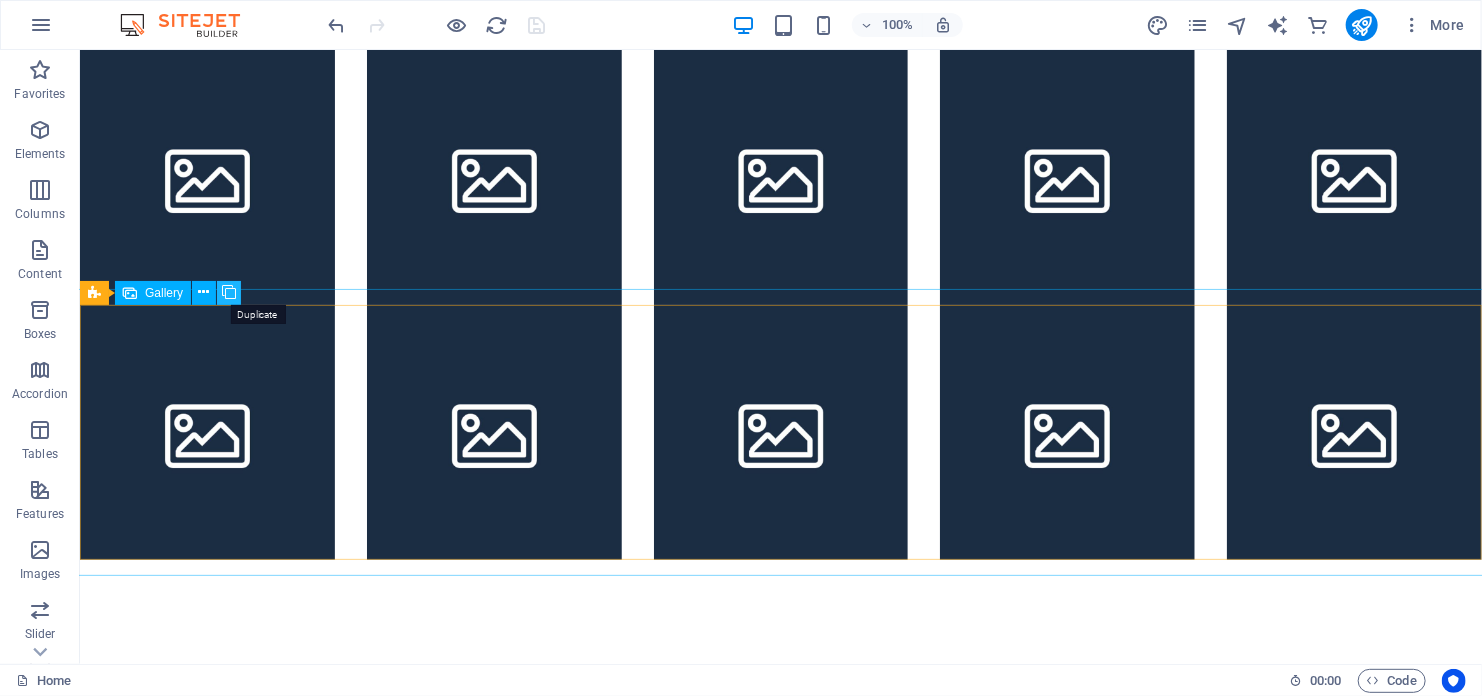 click at bounding box center [229, 292] 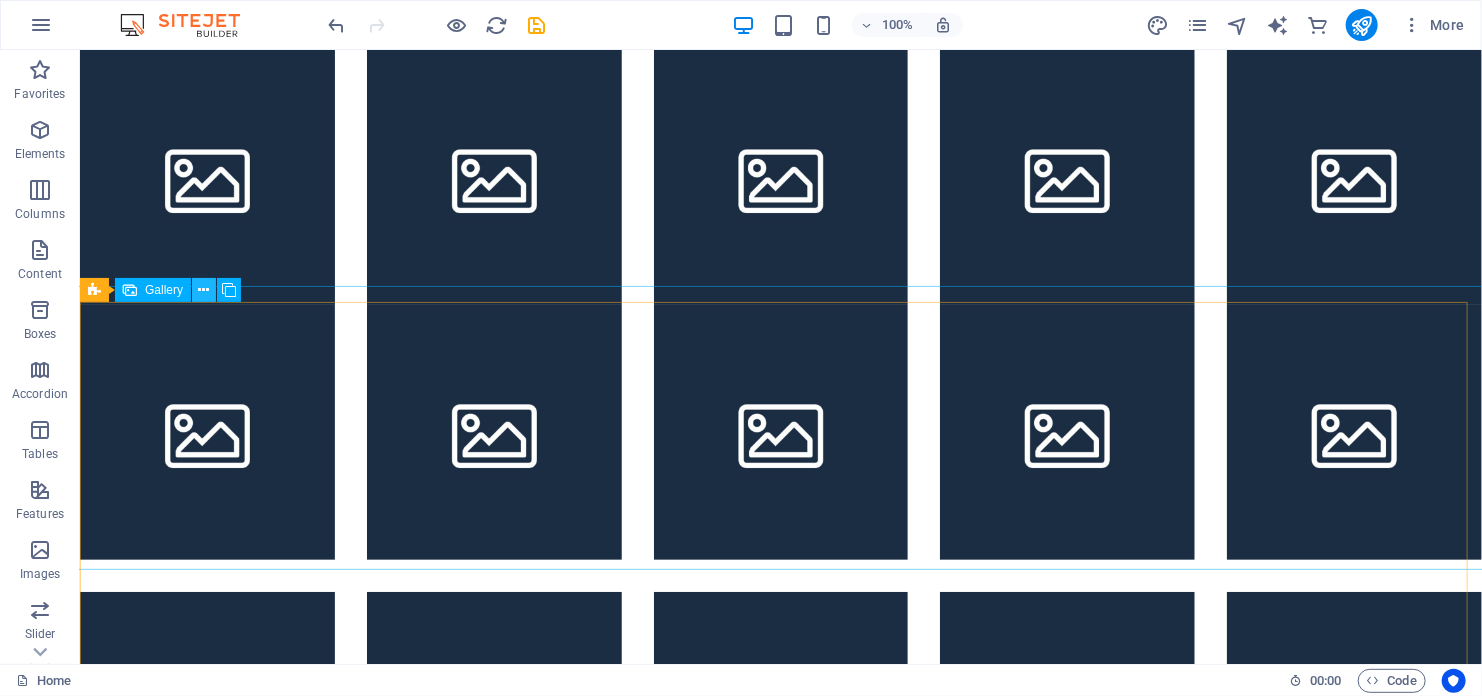 click at bounding box center (204, 290) 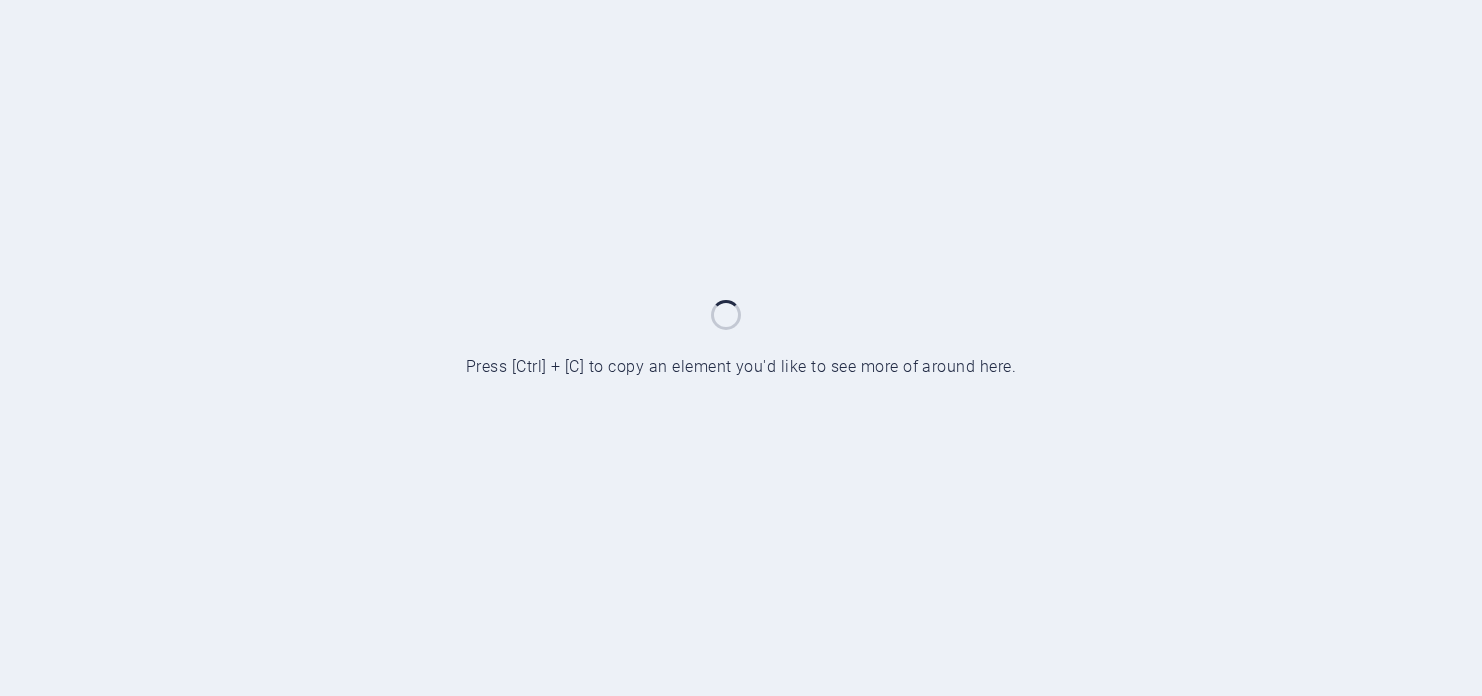 scroll, scrollTop: 0, scrollLeft: 0, axis: both 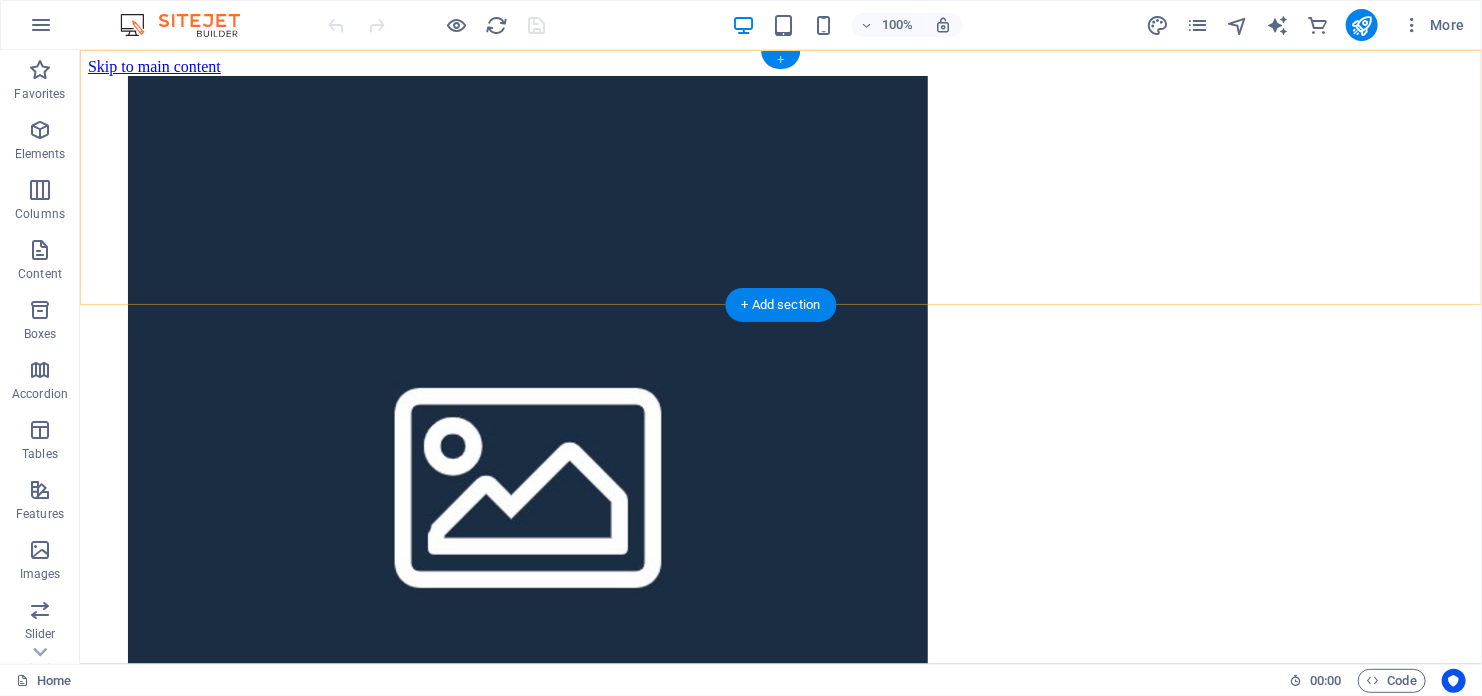 click on "+" at bounding box center [780, 60] 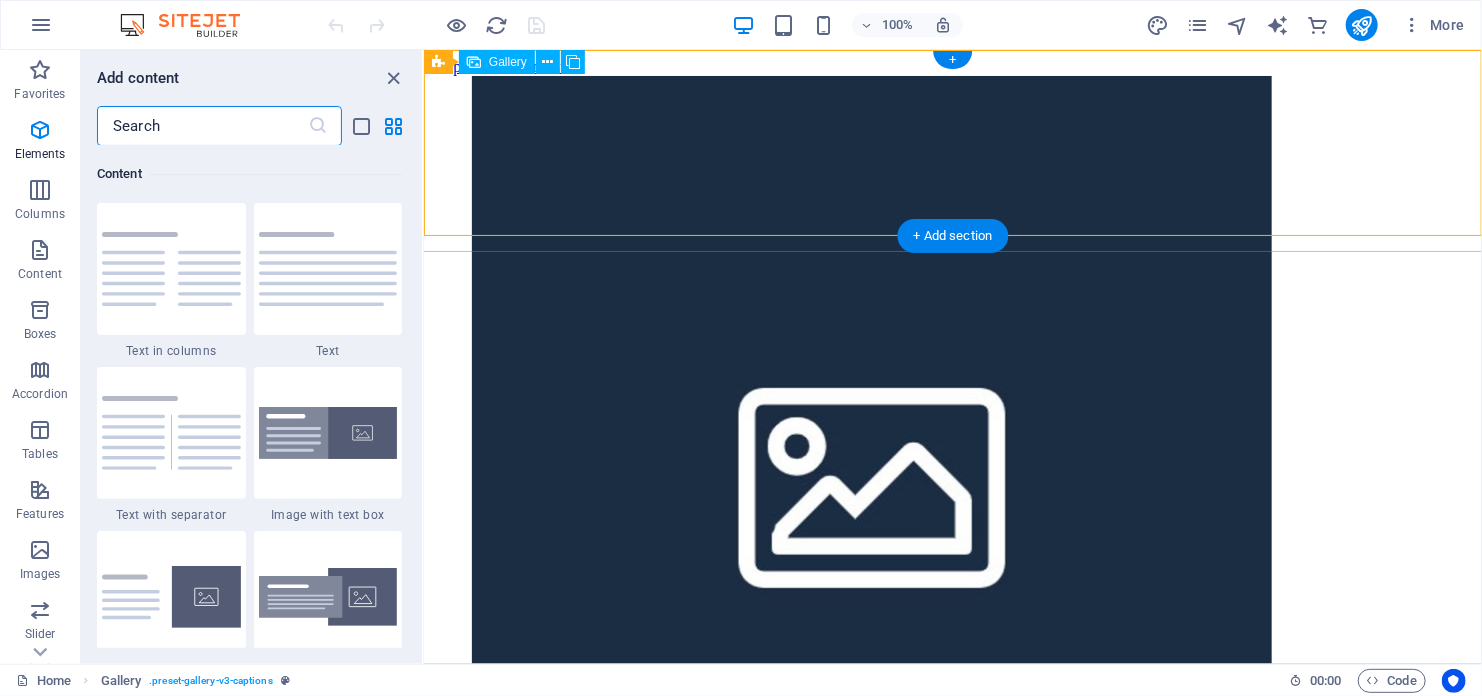 scroll, scrollTop: 3499, scrollLeft: 0, axis: vertical 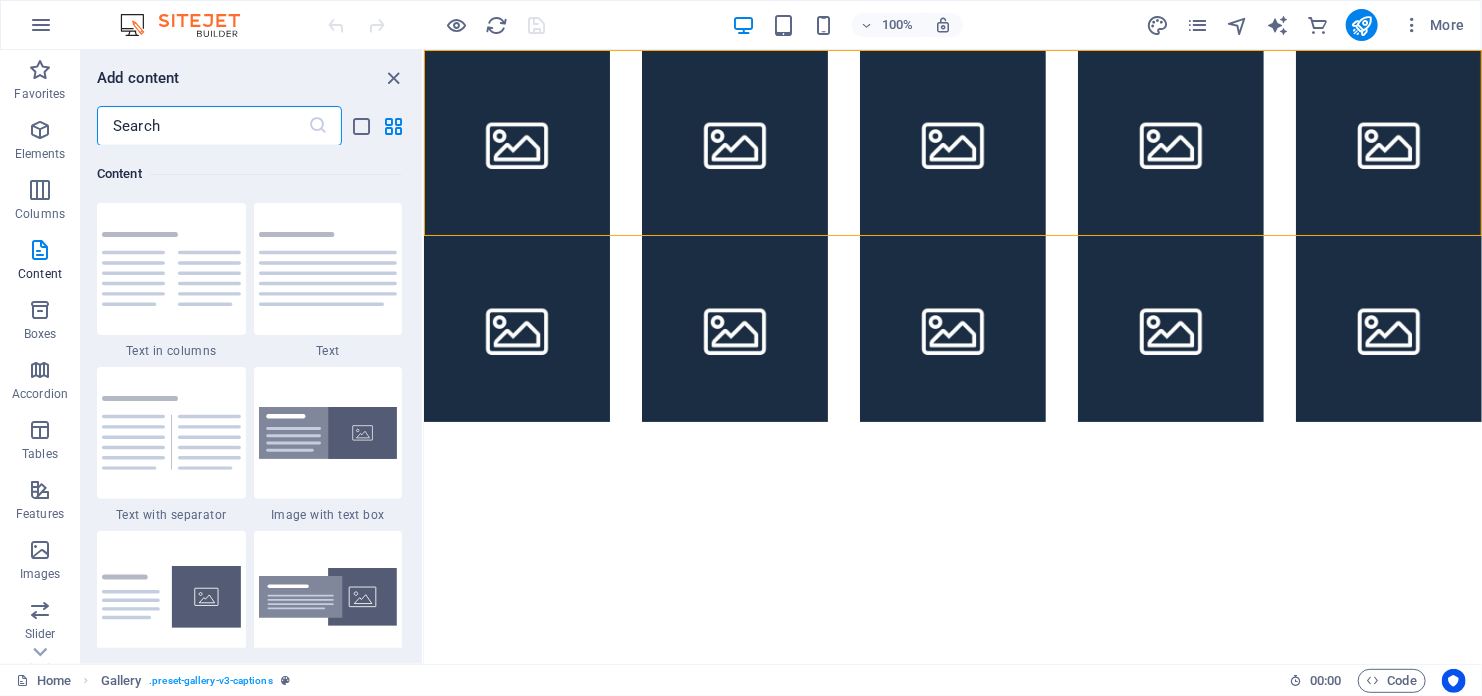 click at bounding box center [202, 126] 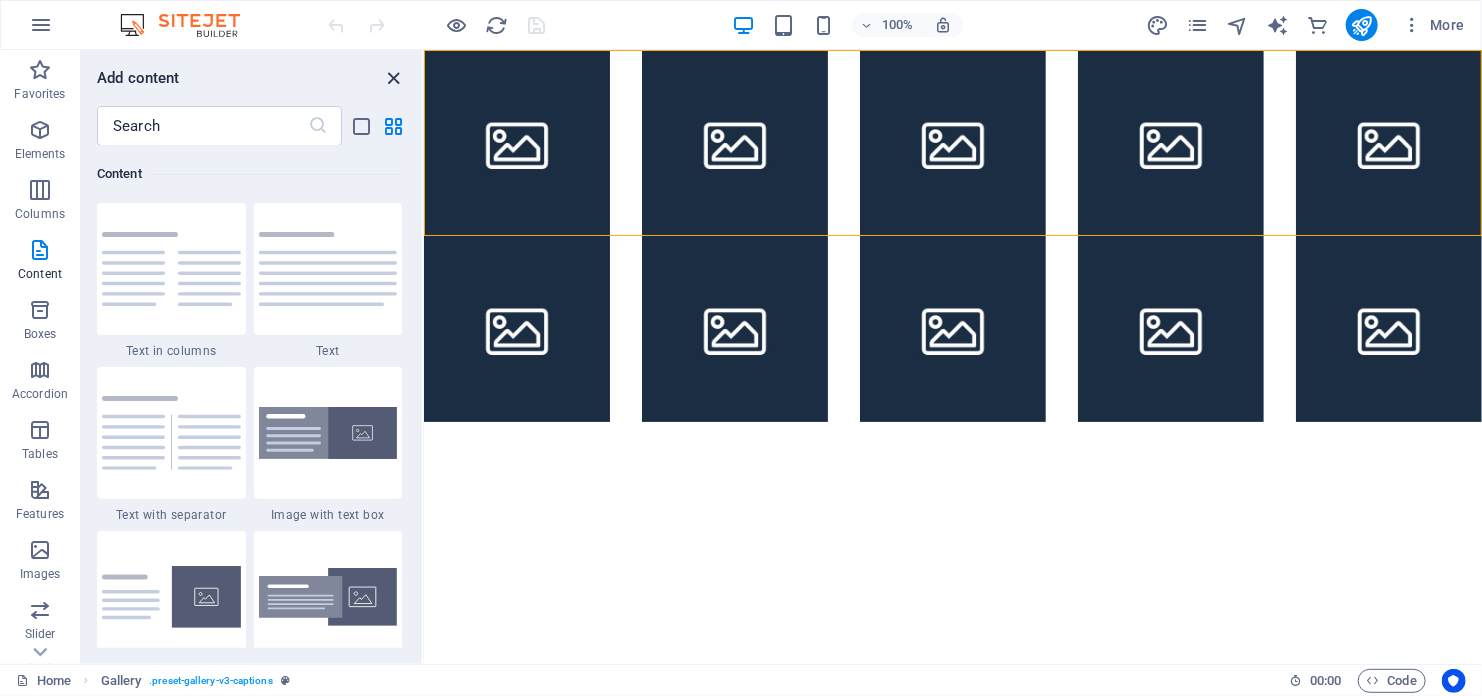 click at bounding box center (394, 78) 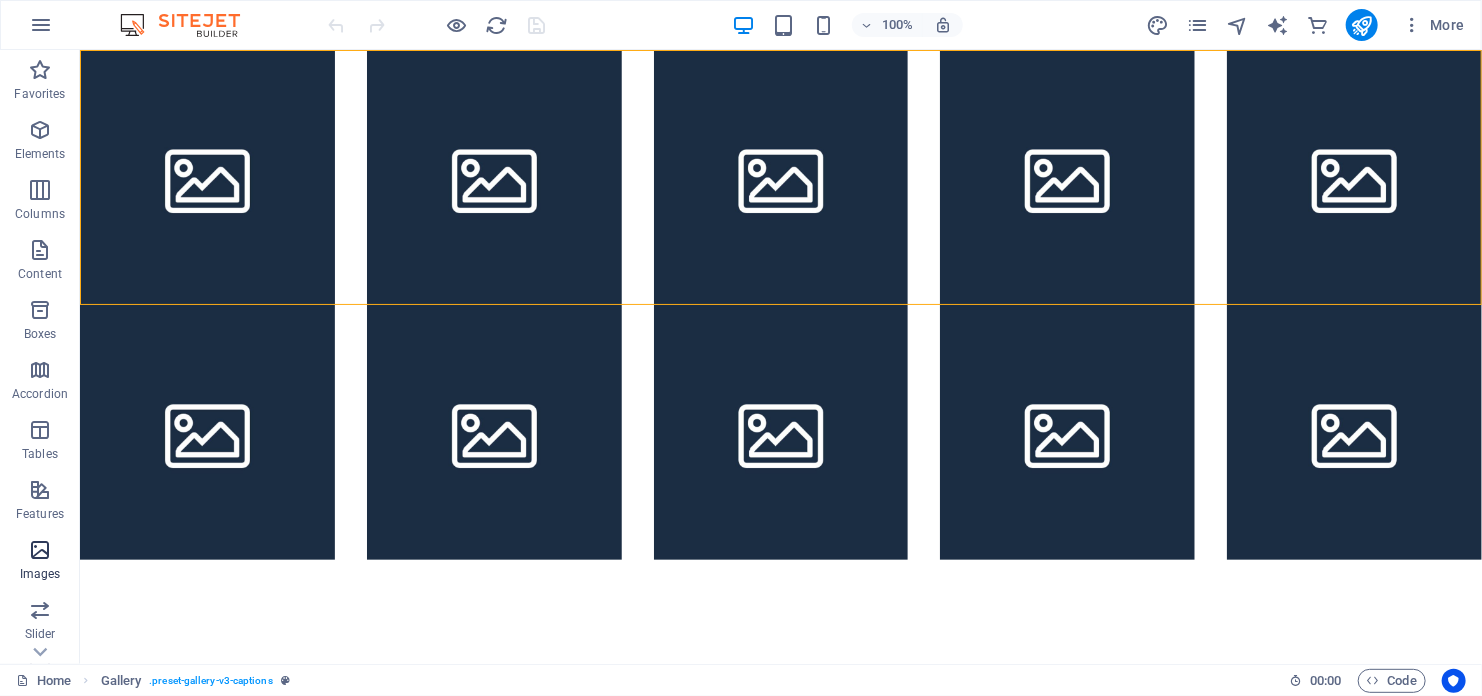 click at bounding box center (40, 550) 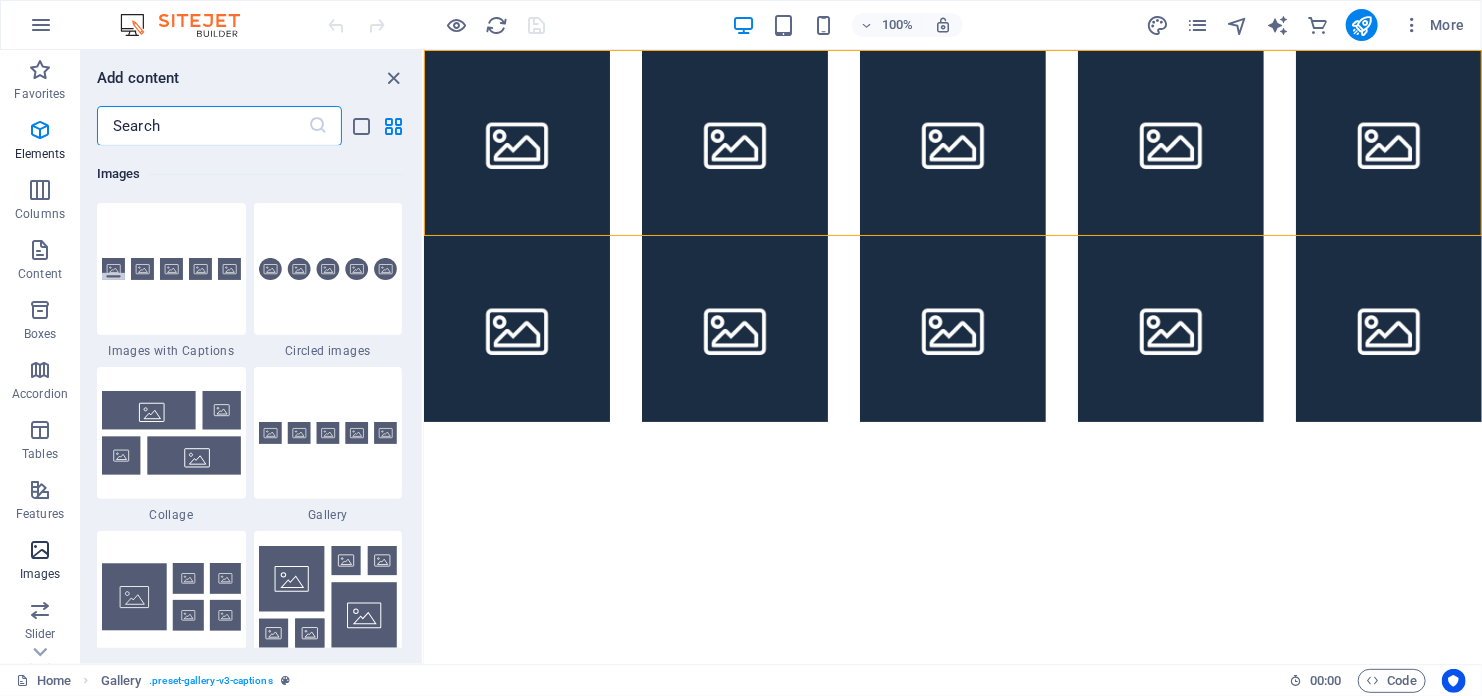 scroll, scrollTop: 10140, scrollLeft: 0, axis: vertical 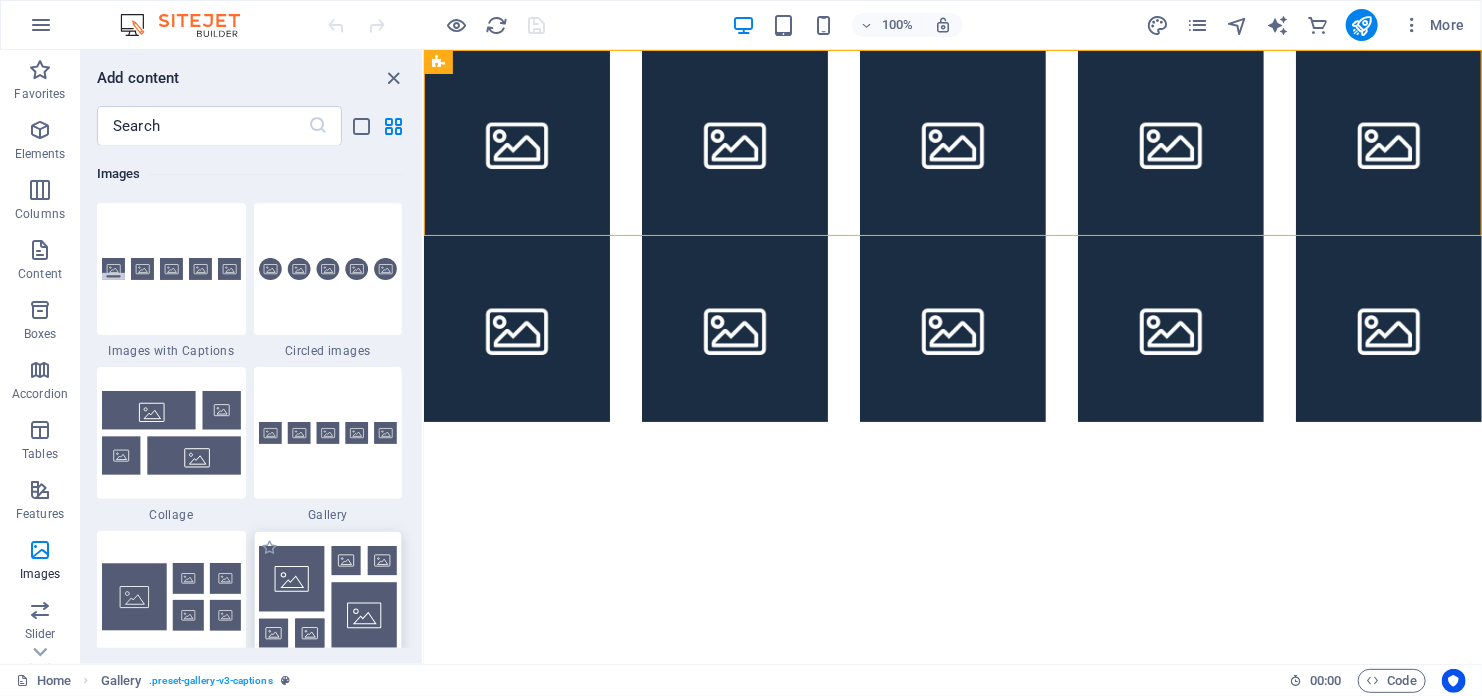 click at bounding box center [328, 597] 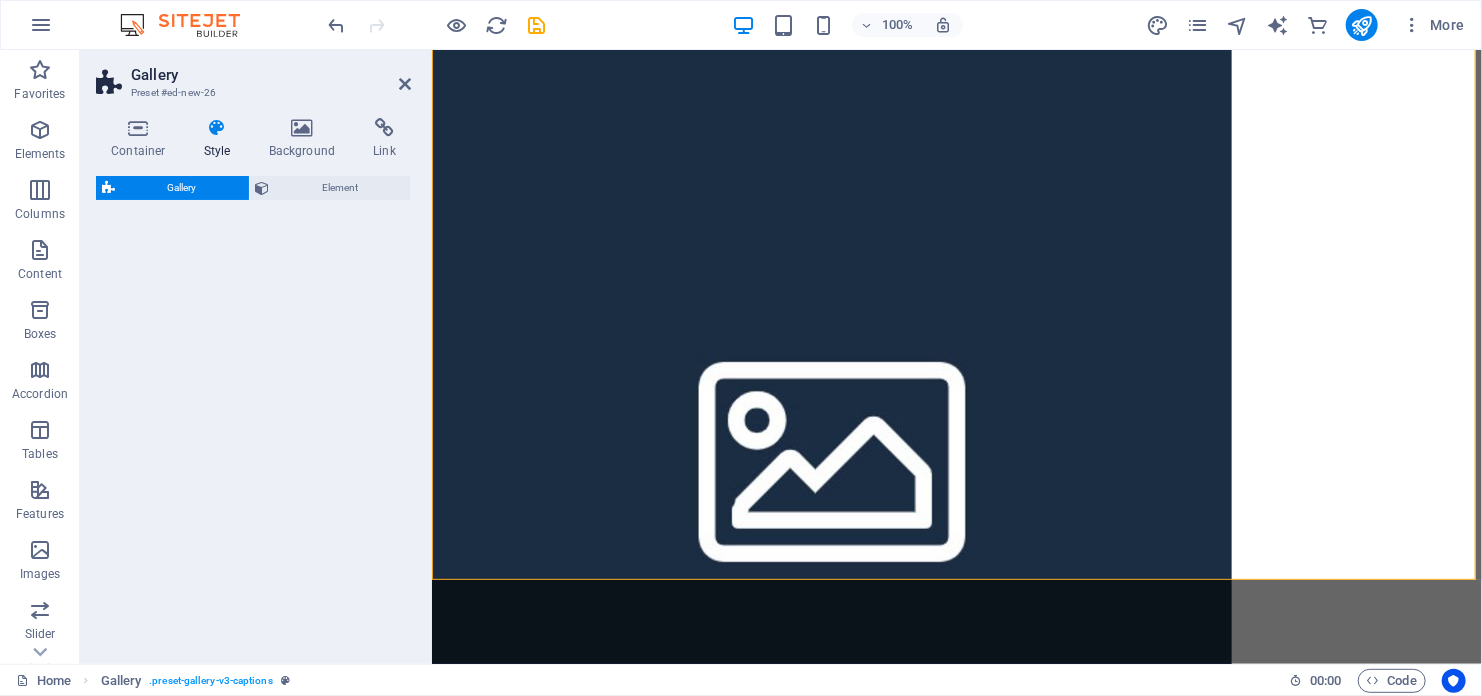 select on "rem" 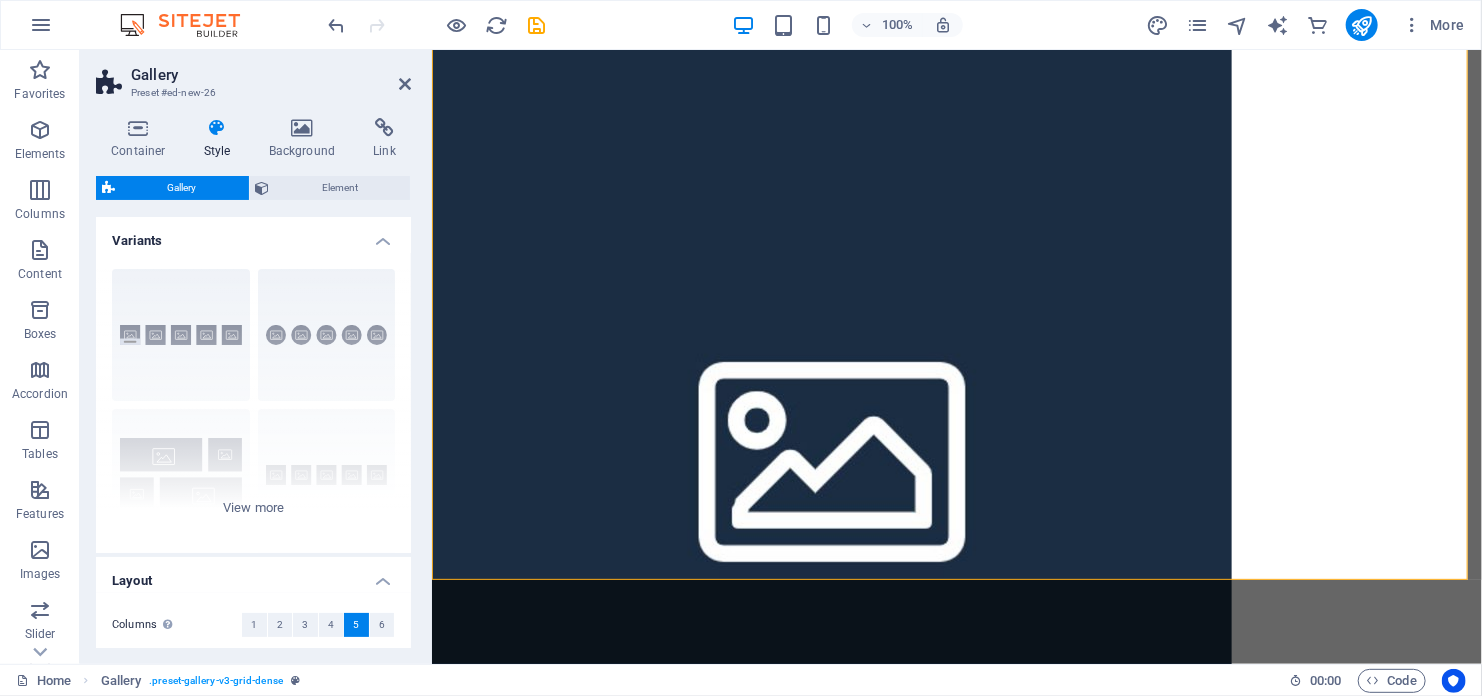 scroll, scrollTop: 3469, scrollLeft: 0, axis: vertical 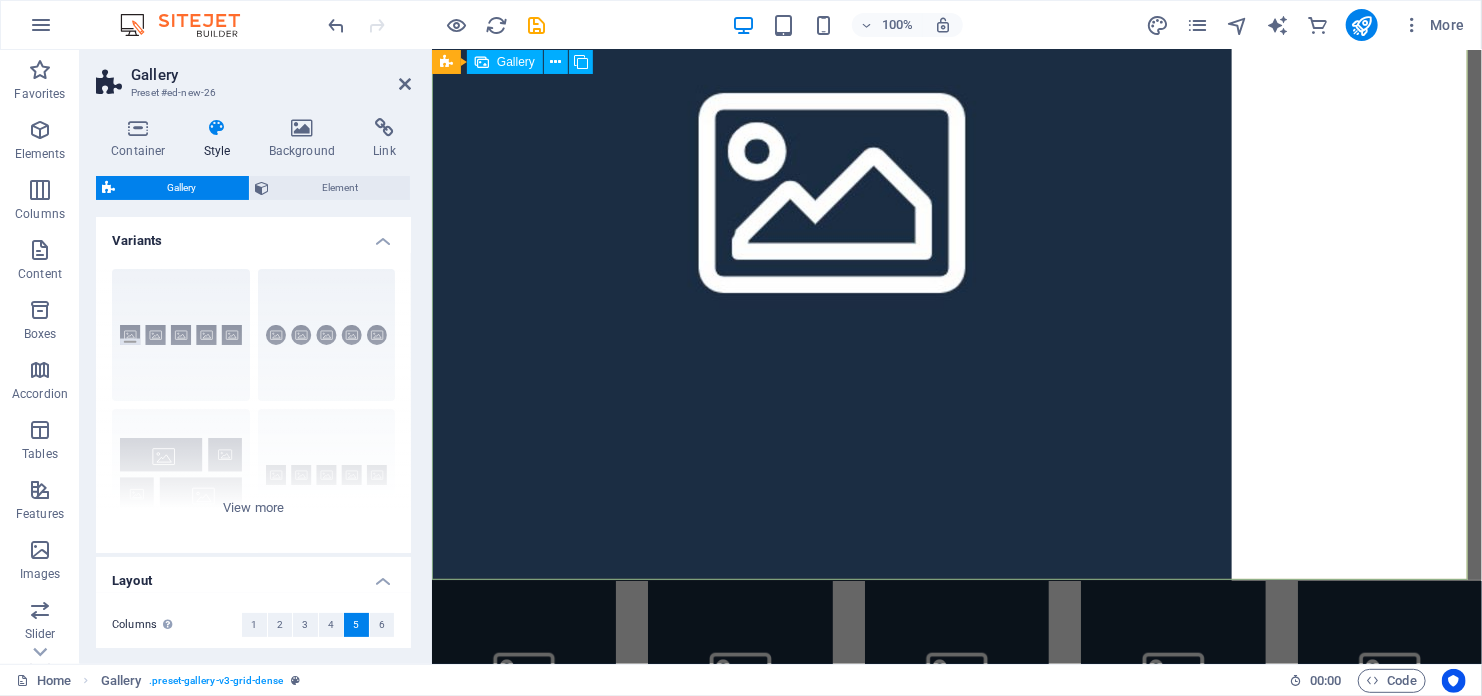 click at bounding box center (831, 180) 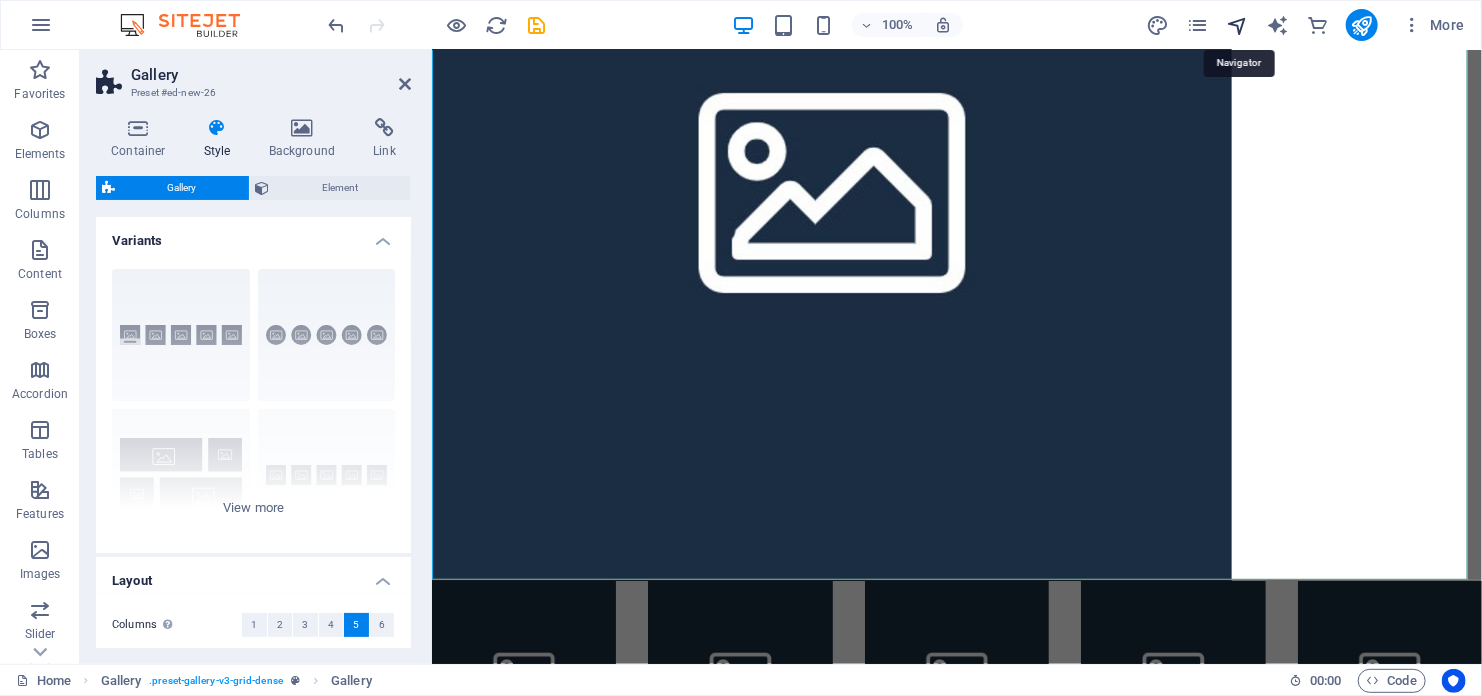 click at bounding box center [1237, 25] 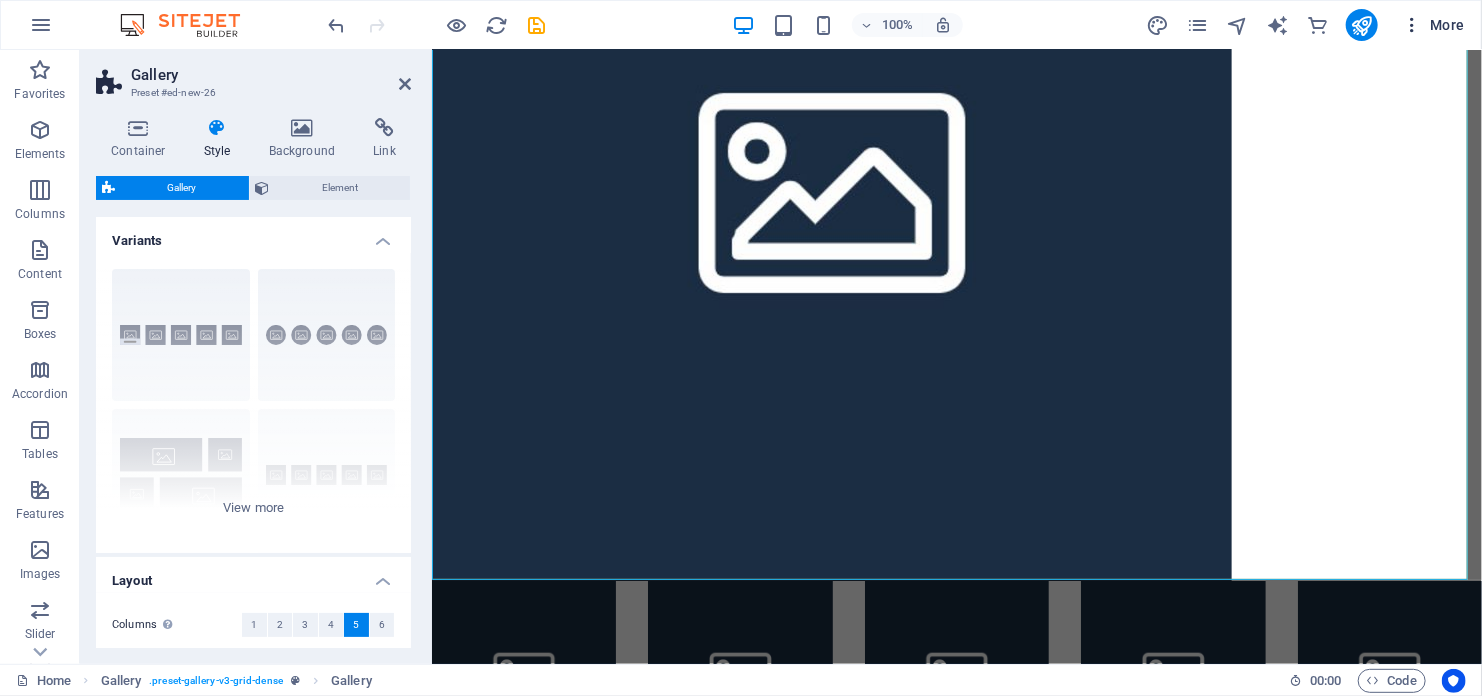 click on "More" at bounding box center (1433, 25) 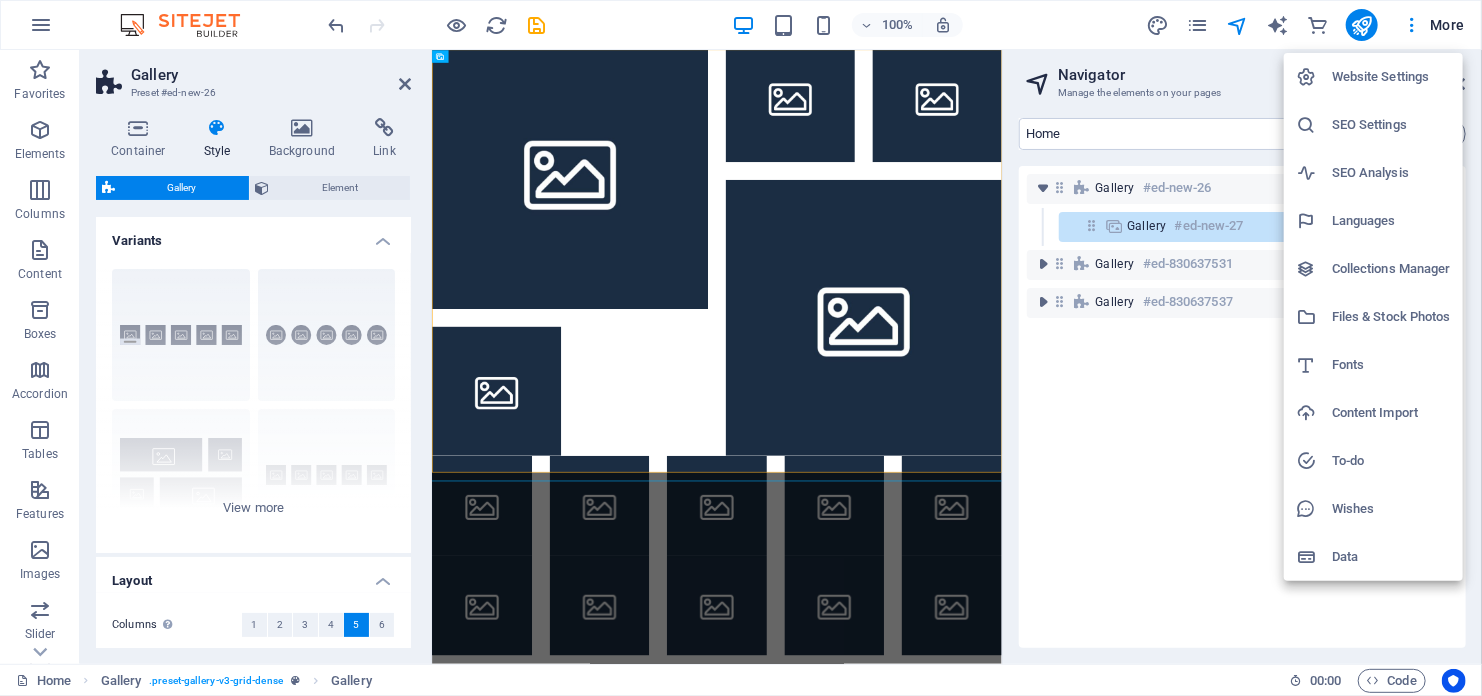 scroll, scrollTop: 0, scrollLeft: 0, axis: both 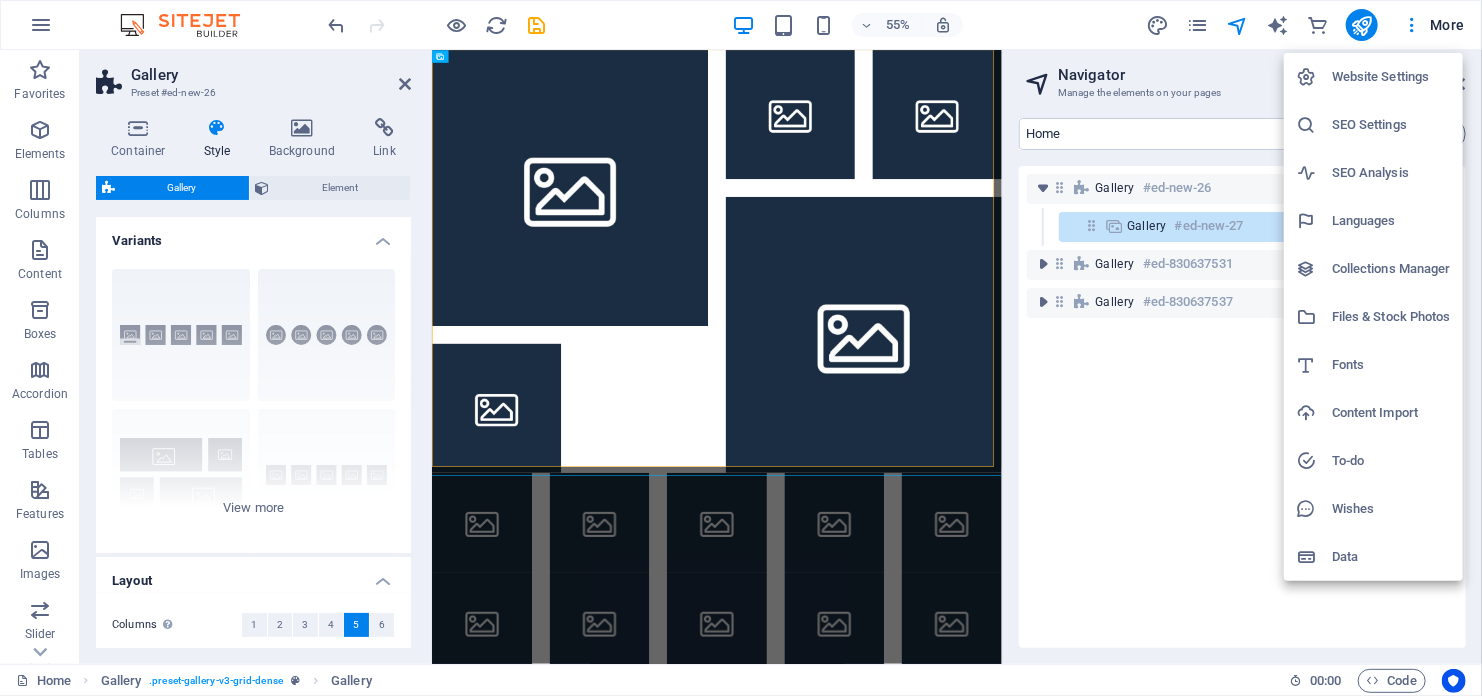 click at bounding box center (741, 348) 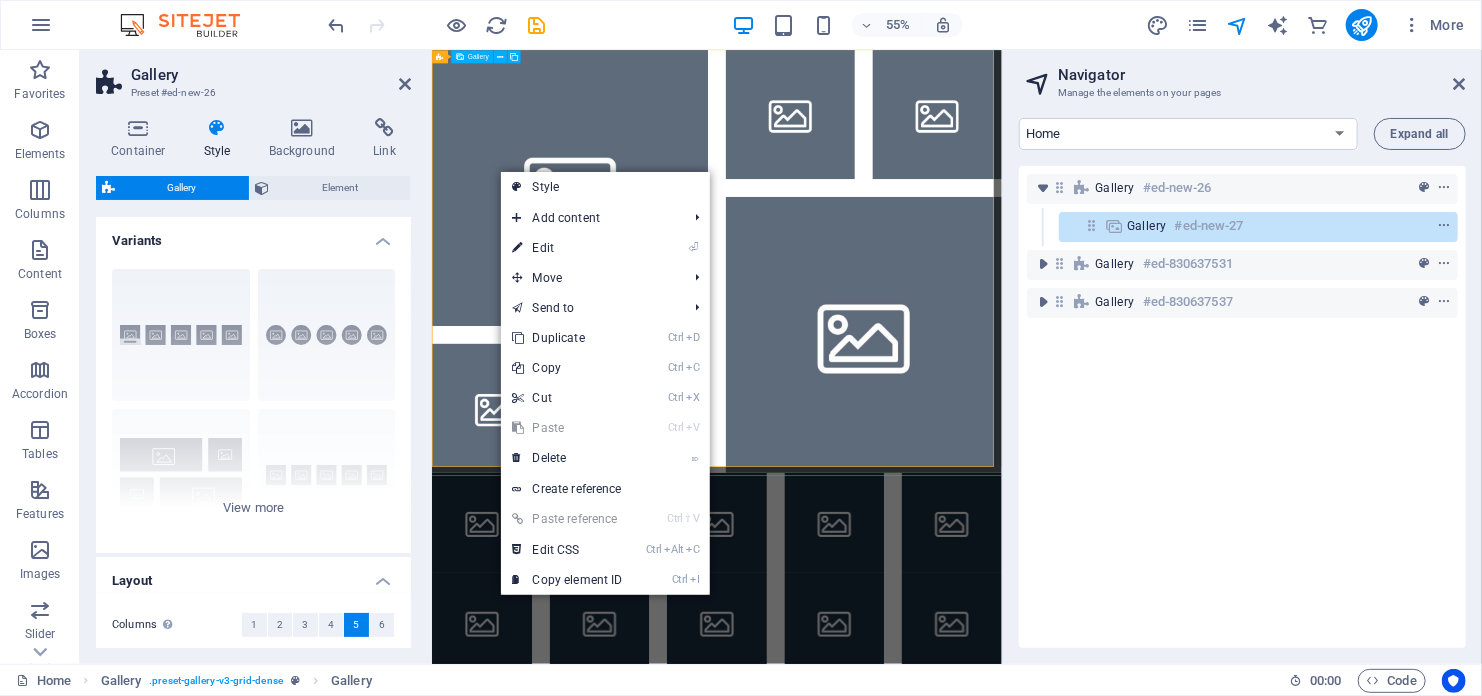 click at bounding box center (682, 301) 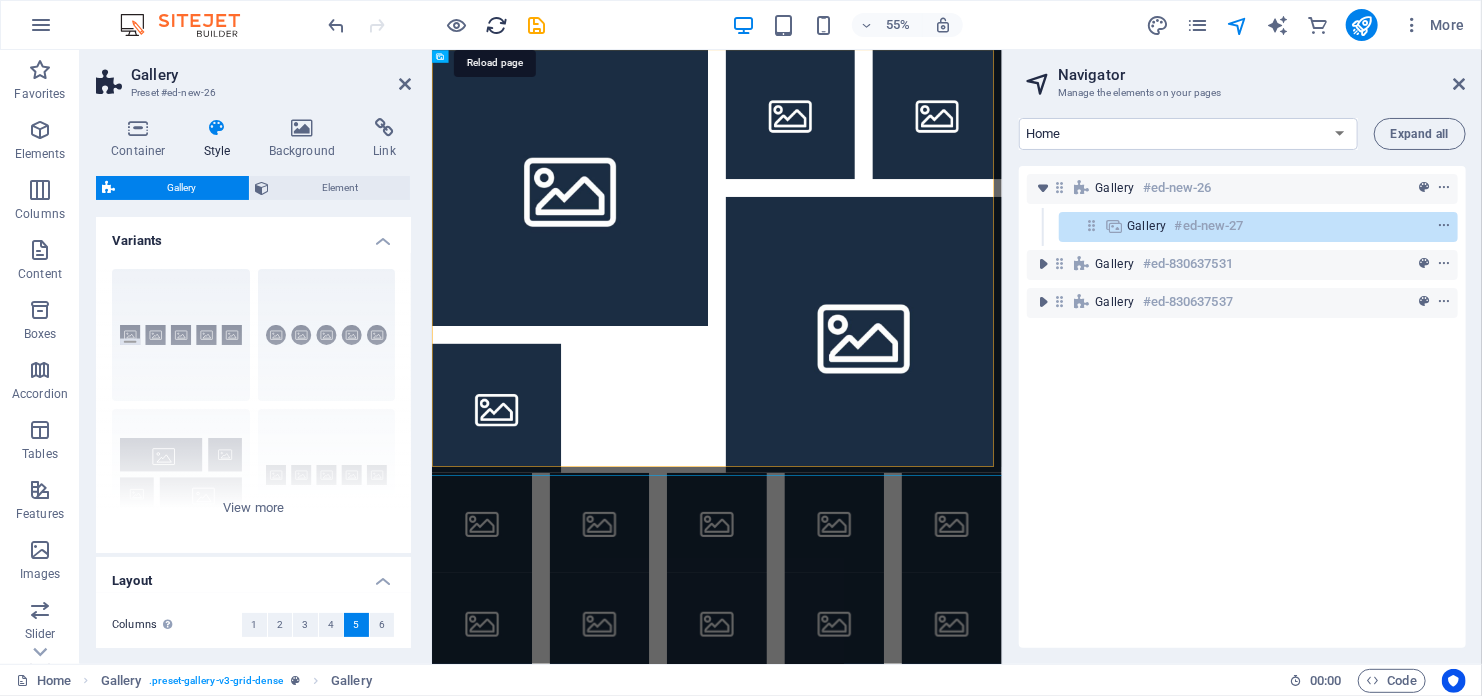drag, startPoint x: 491, startPoint y: 28, endPoint x: 952, endPoint y: 5, distance: 461.5734 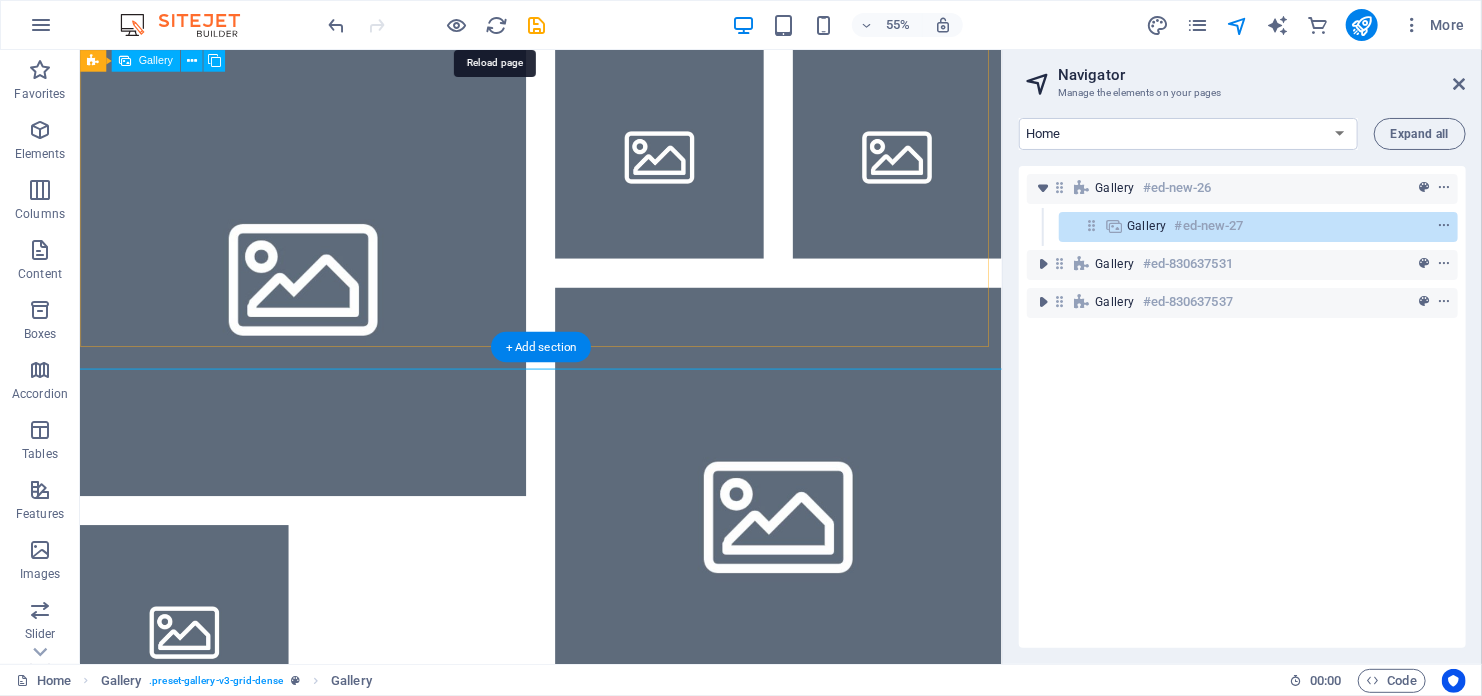 scroll, scrollTop: 420, scrollLeft: 0, axis: vertical 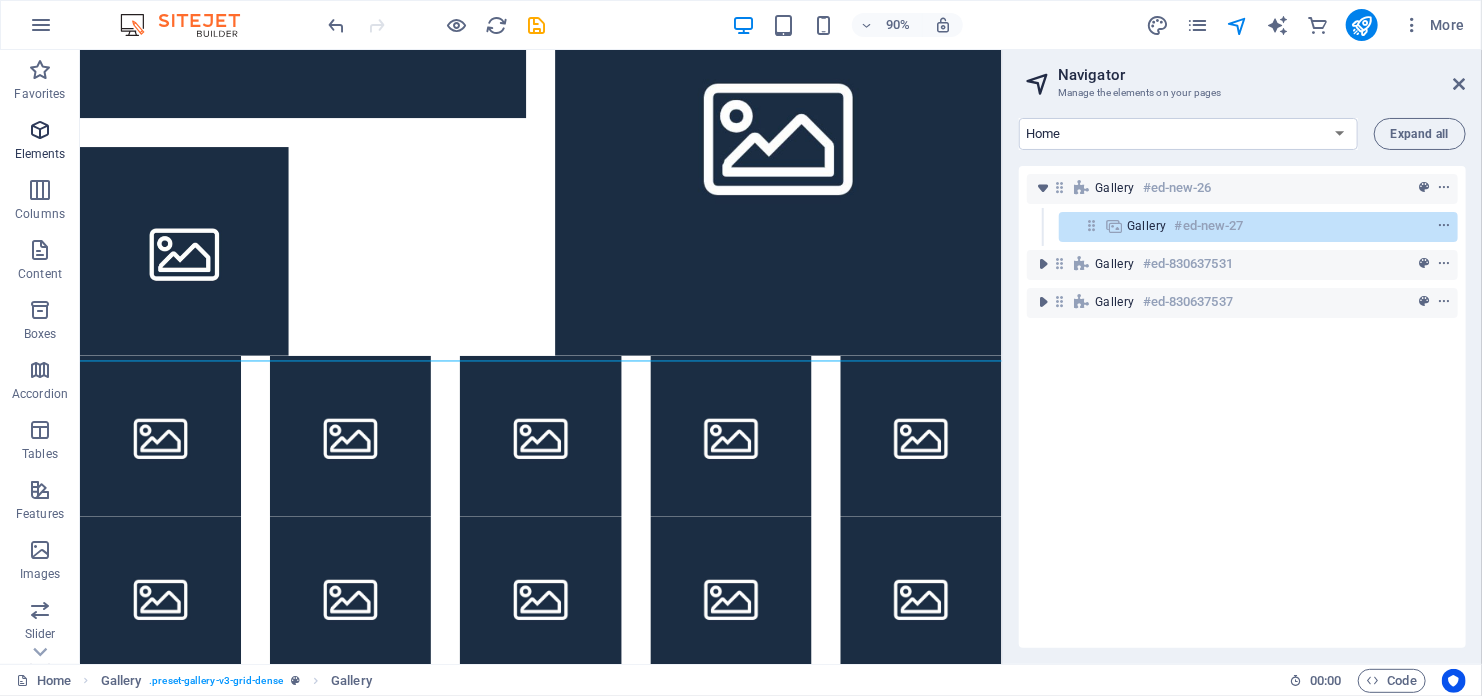 click on "Elements" at bounding box center [40, 154] 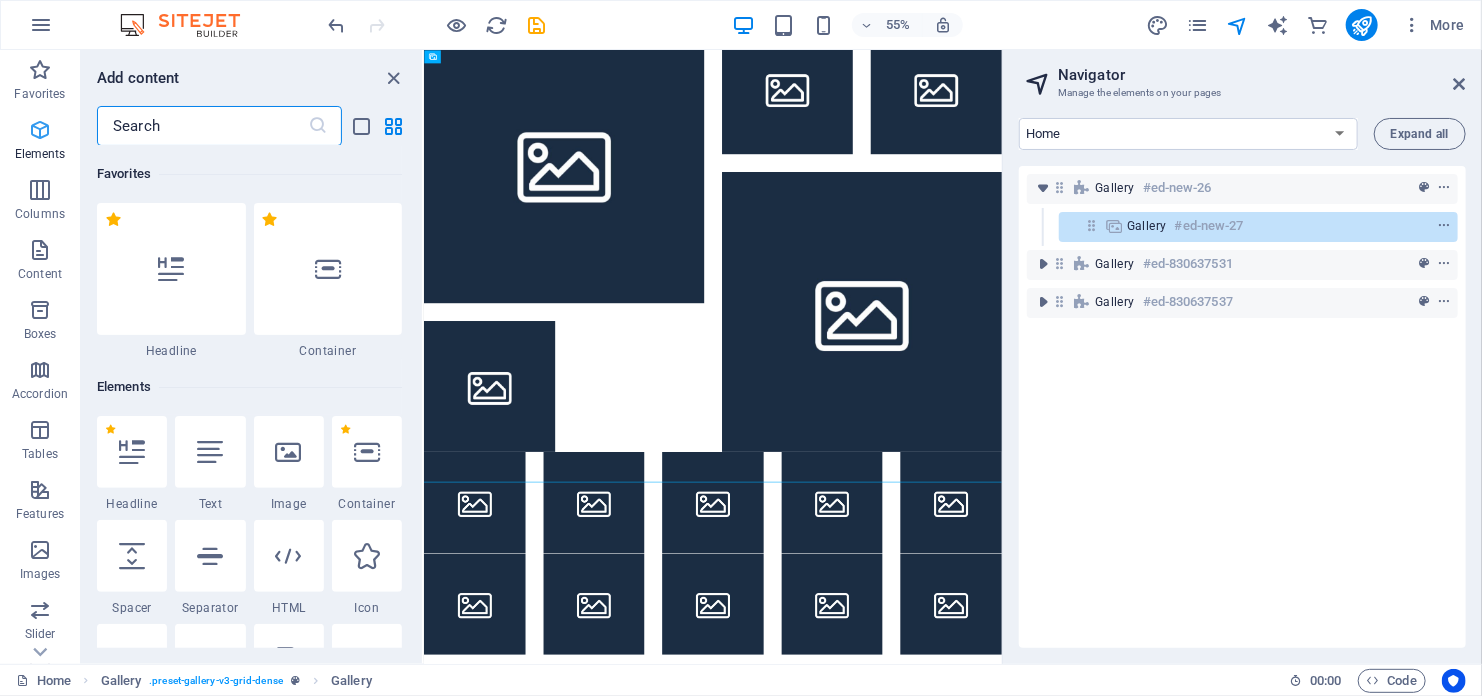 scroll, scrollTop: 0, scrollLeft: 0, axis: both 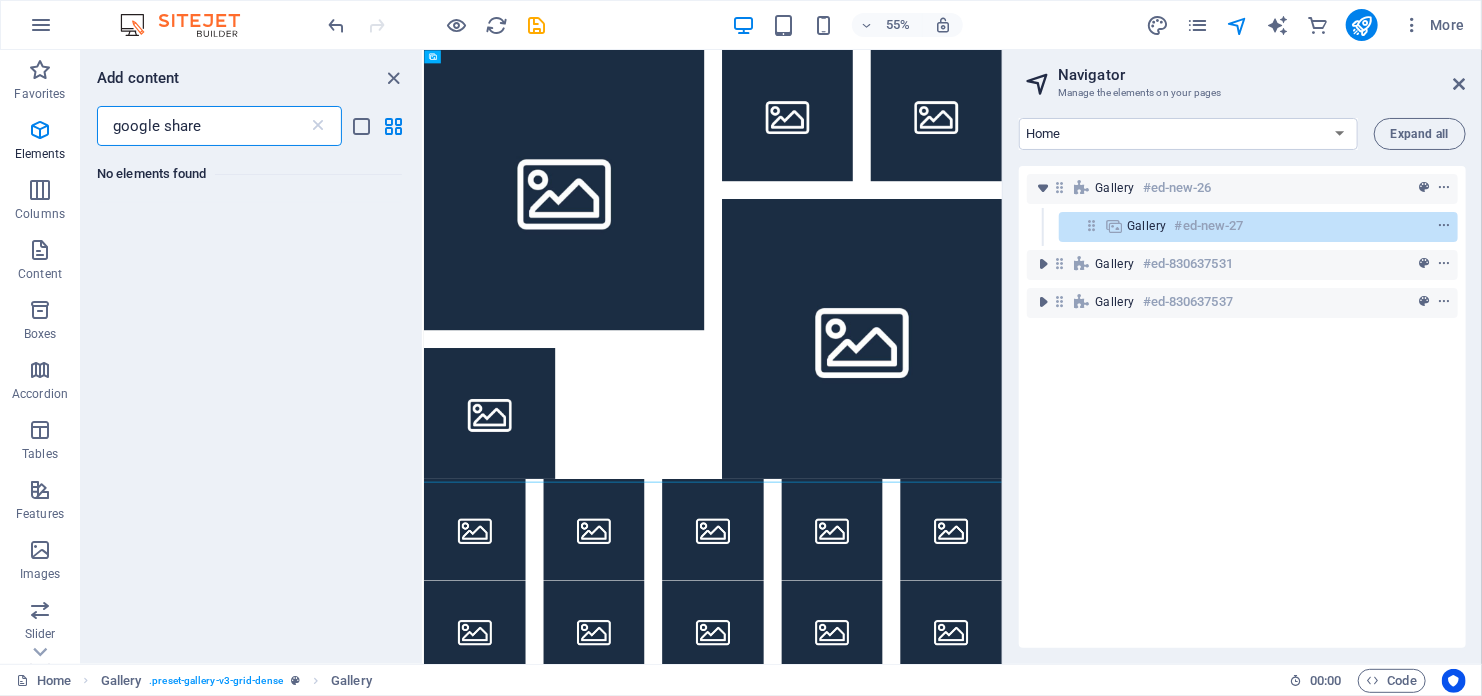 type on "google share" 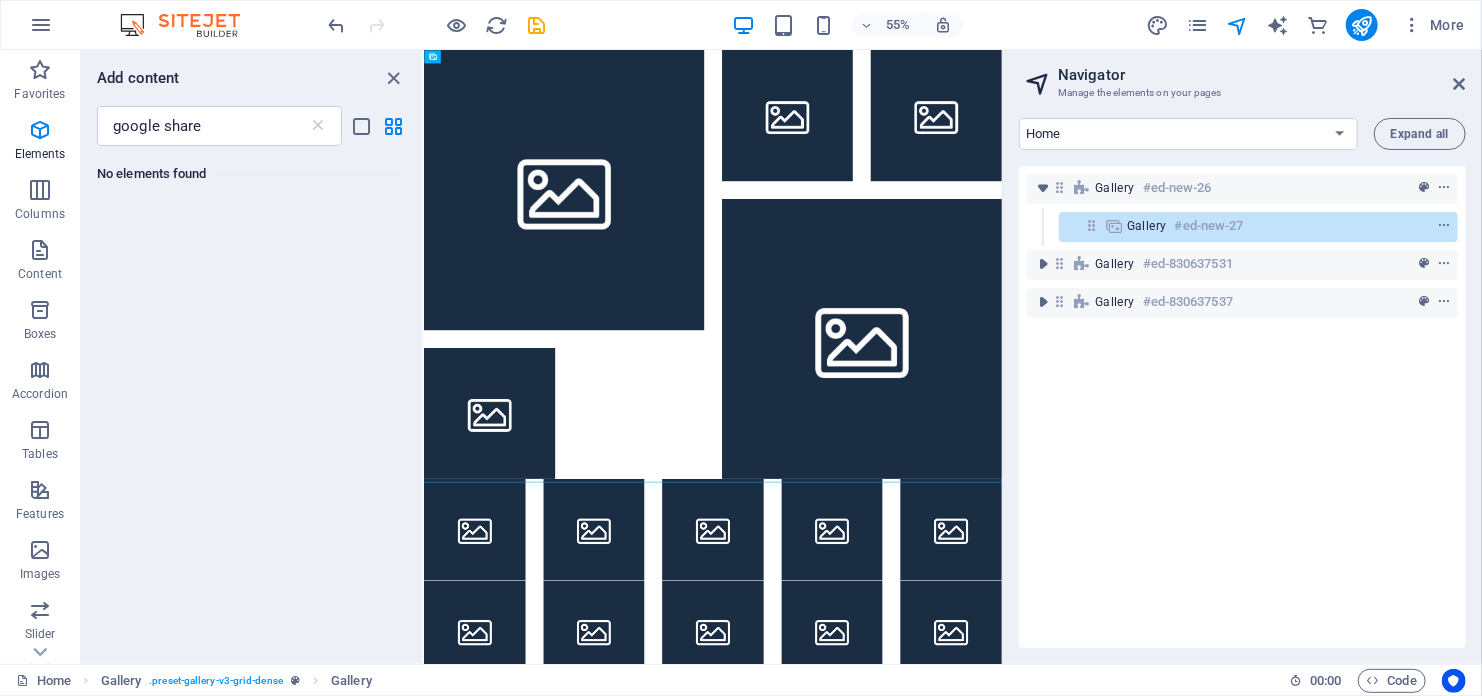 click on "No elements found" at bounding box center (251, 397) 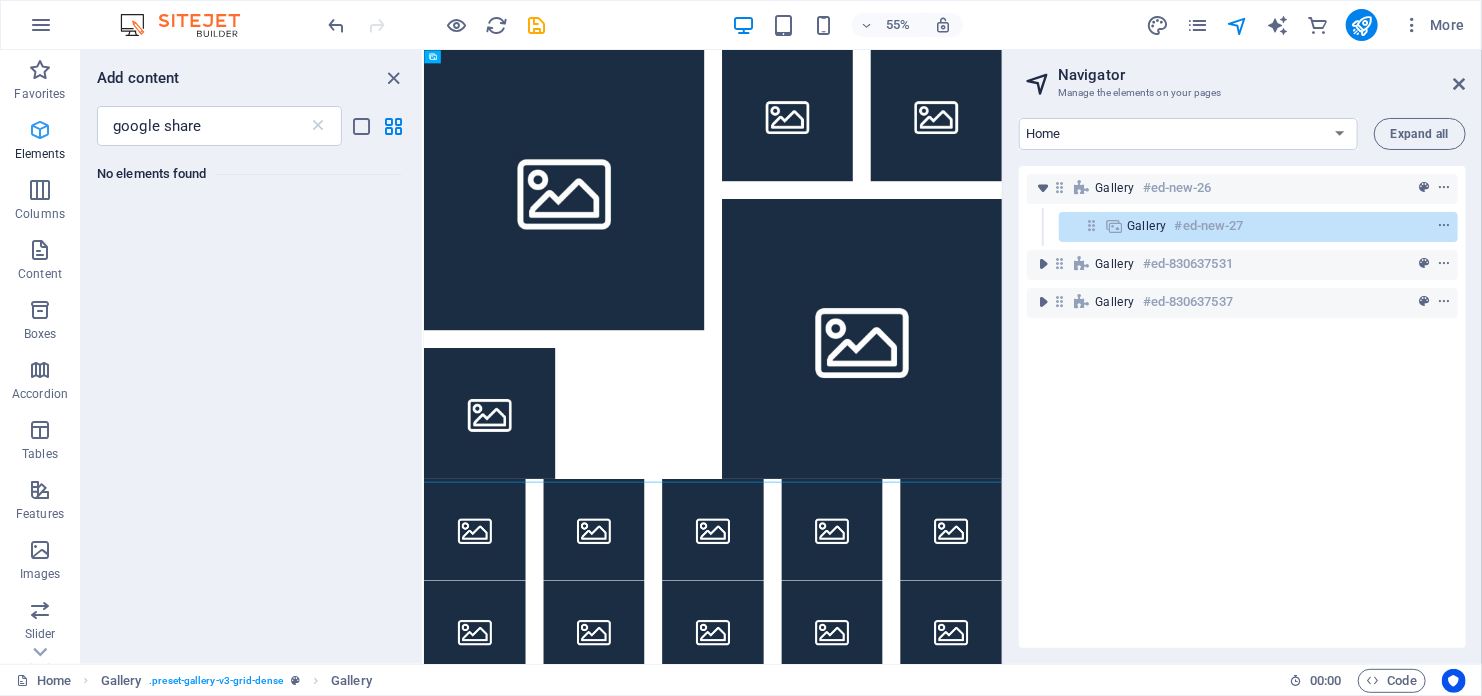 click on "Elements" at bounding box center (40, 142) 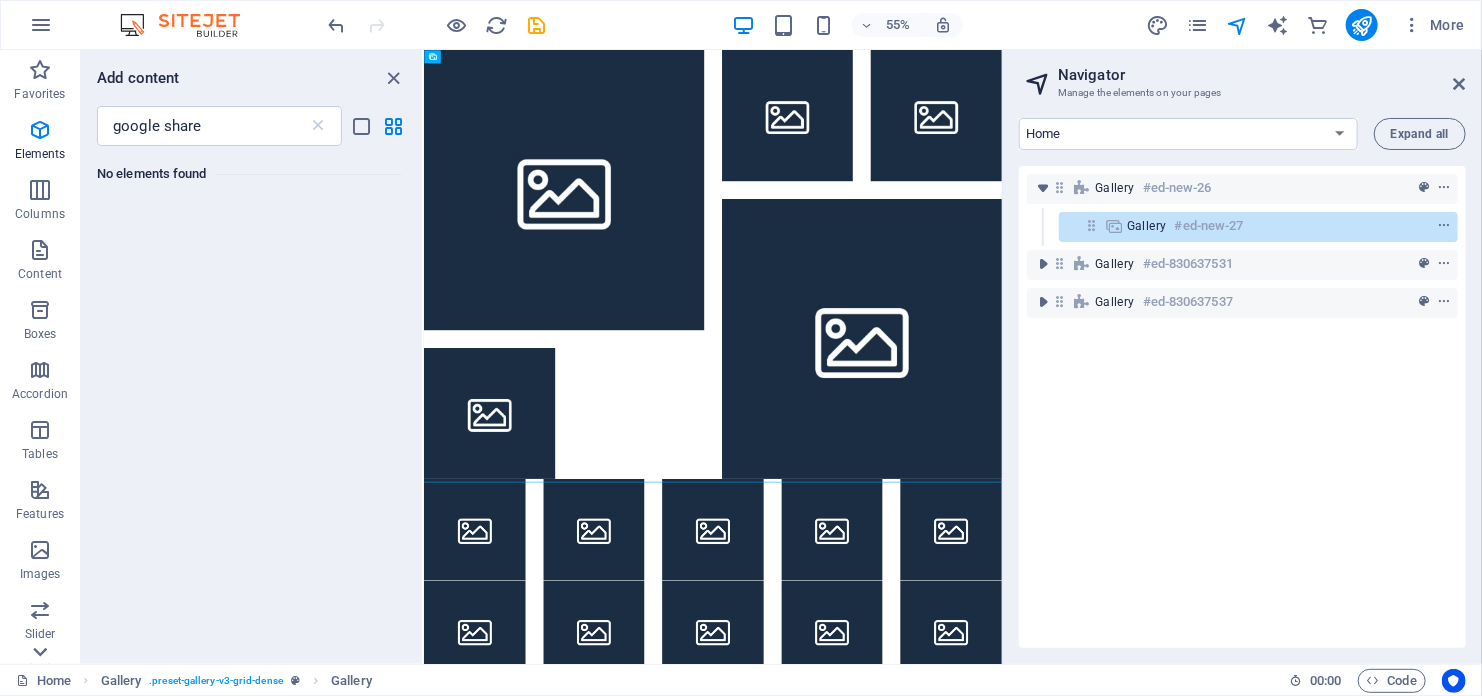 click 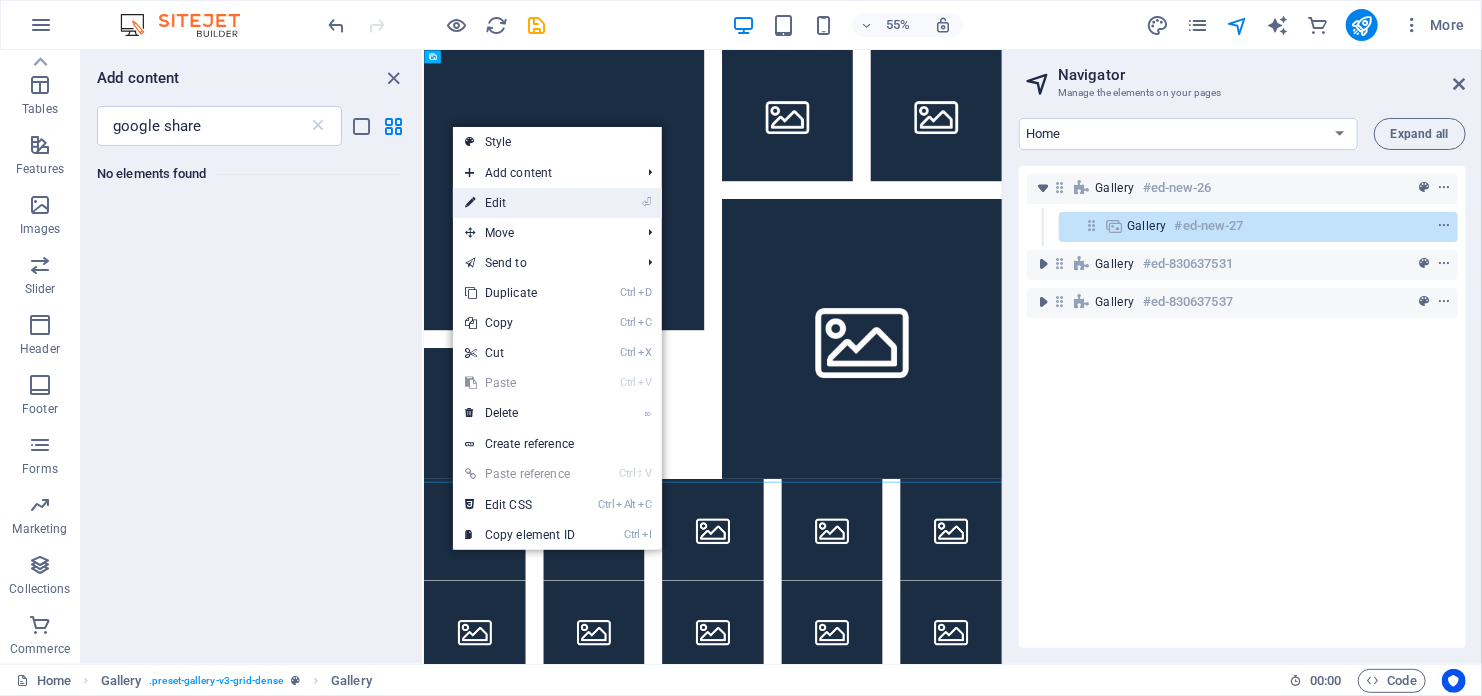 click on "⏎  Edit" at bounding box center (520, 203) 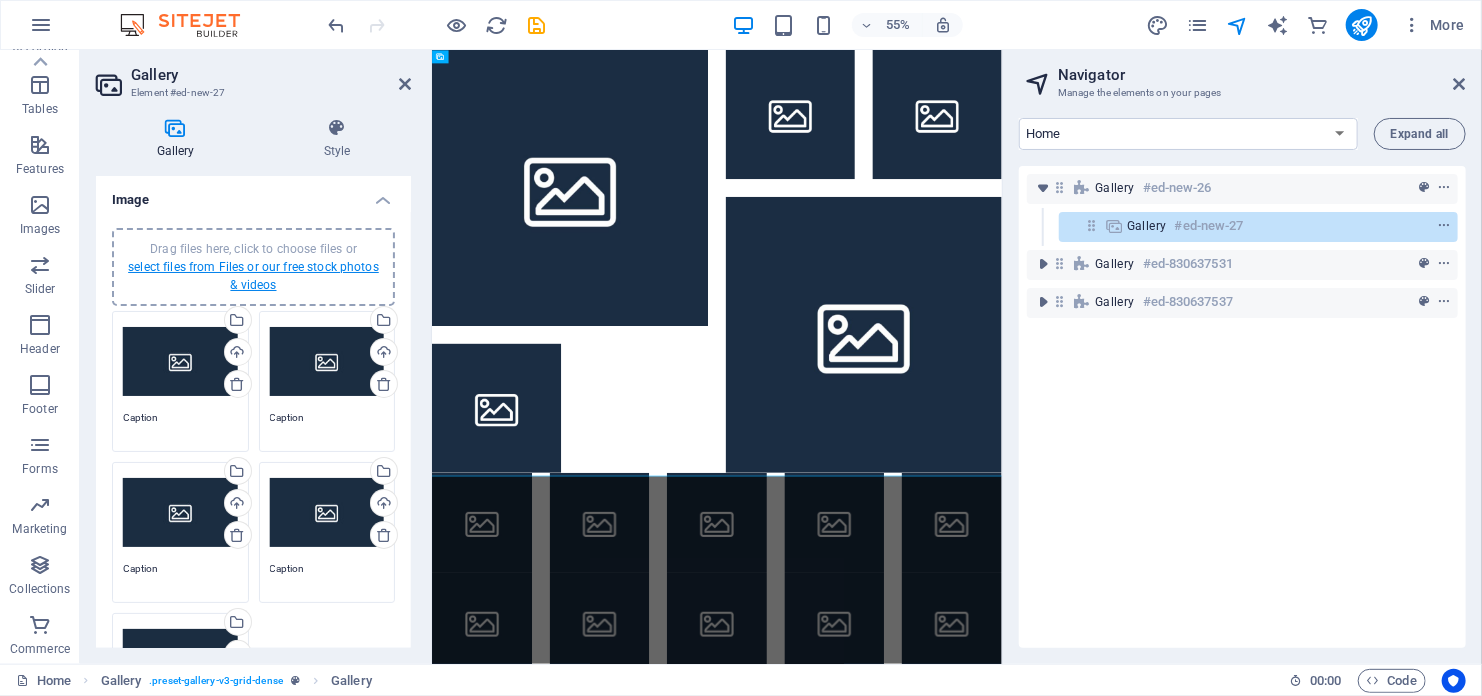 drag, startPoint x: 267, startPoint y: 272, endPoint x: 239, endPoint y: 269, distance: 28.160255 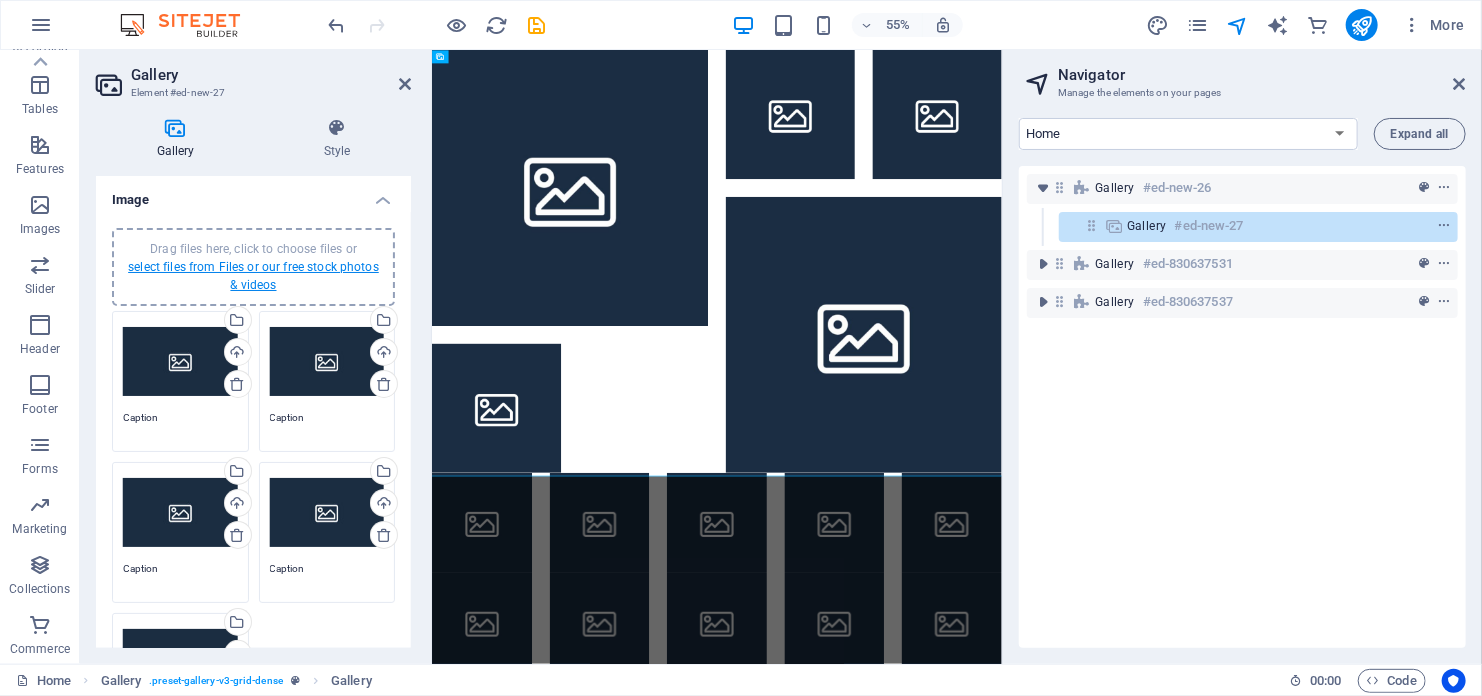 click on "select files from Files or our free stock photos & videos" at bounding box center [253, 276] 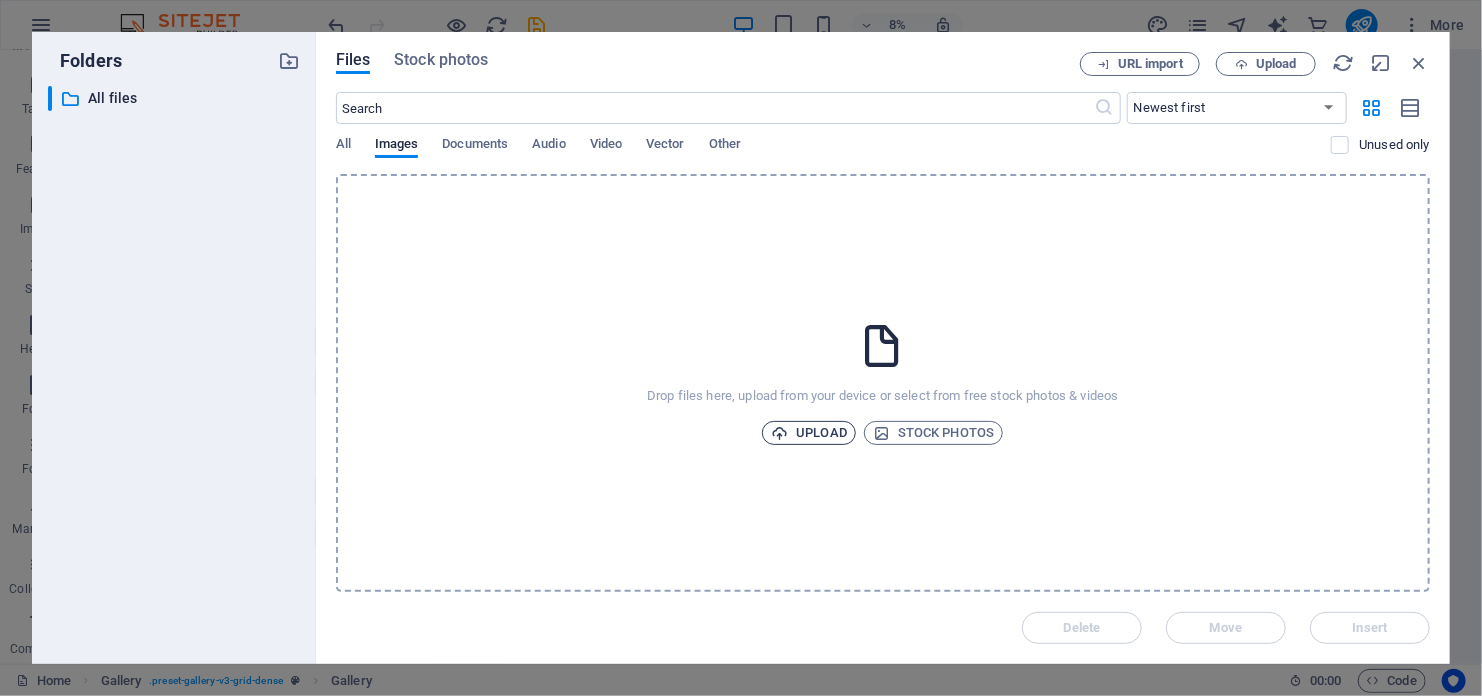 click on "Upload" at bounding box center [809, 433] 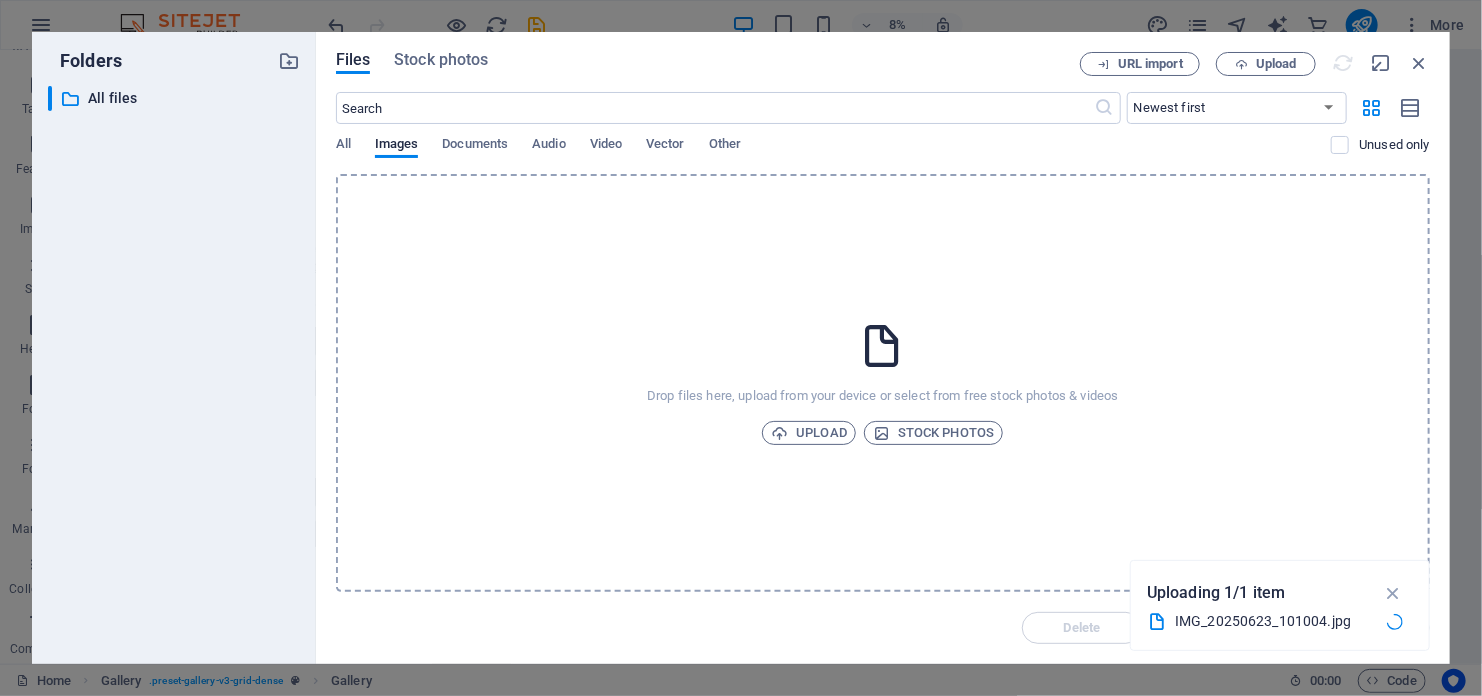 click on "Drop files here, upload from your device or select from free stock photos & videos Upload Stock photos" at bounding box center (883, 383) 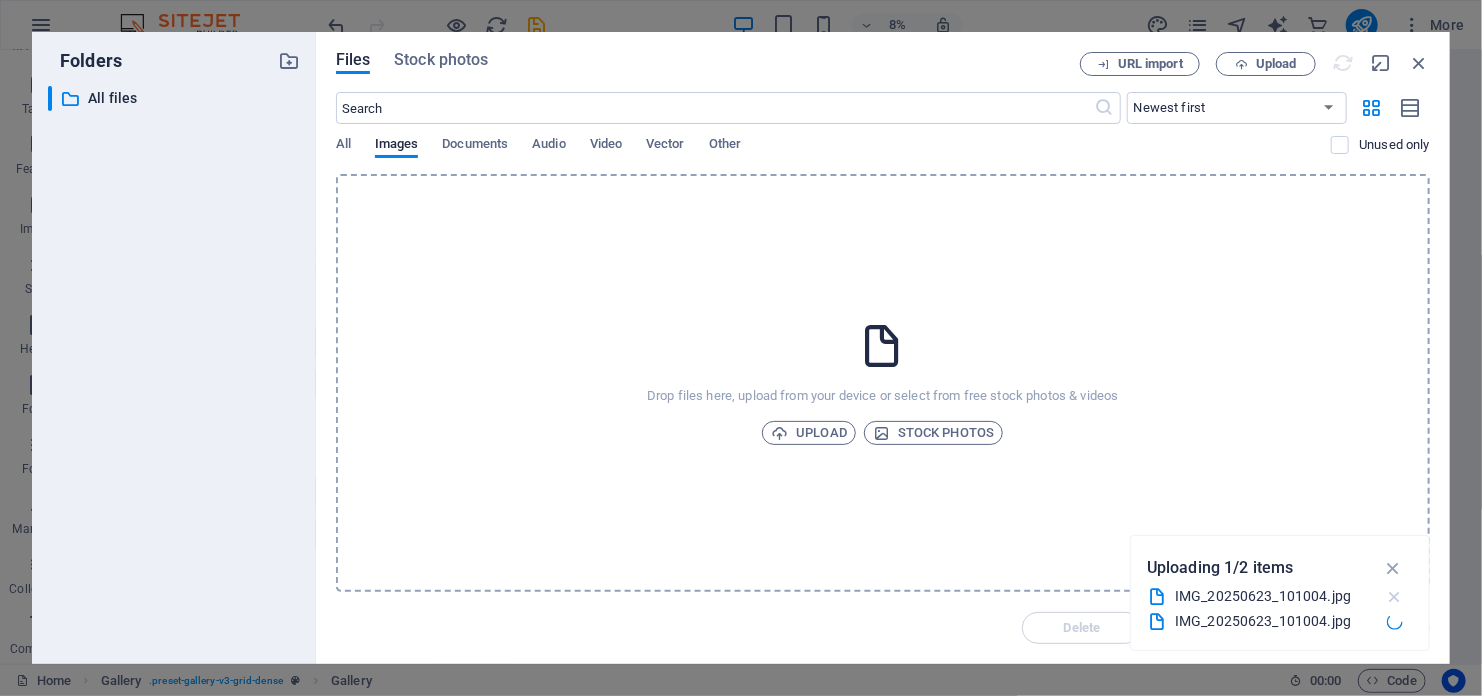 click at bounding box center [1394, 597] 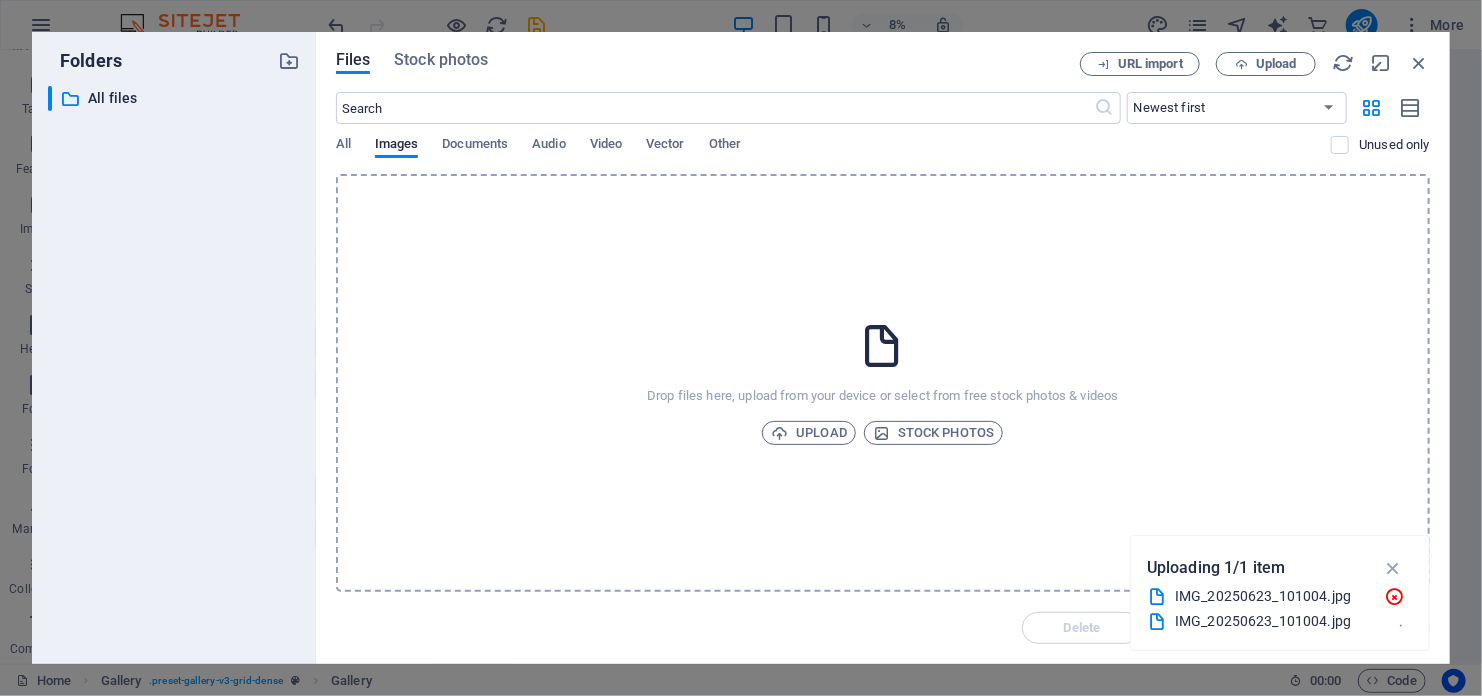 click on "Drop files here, upload from your device or select from free stock photos & videos Upload Stock photos" at bounding box center [883, 383] 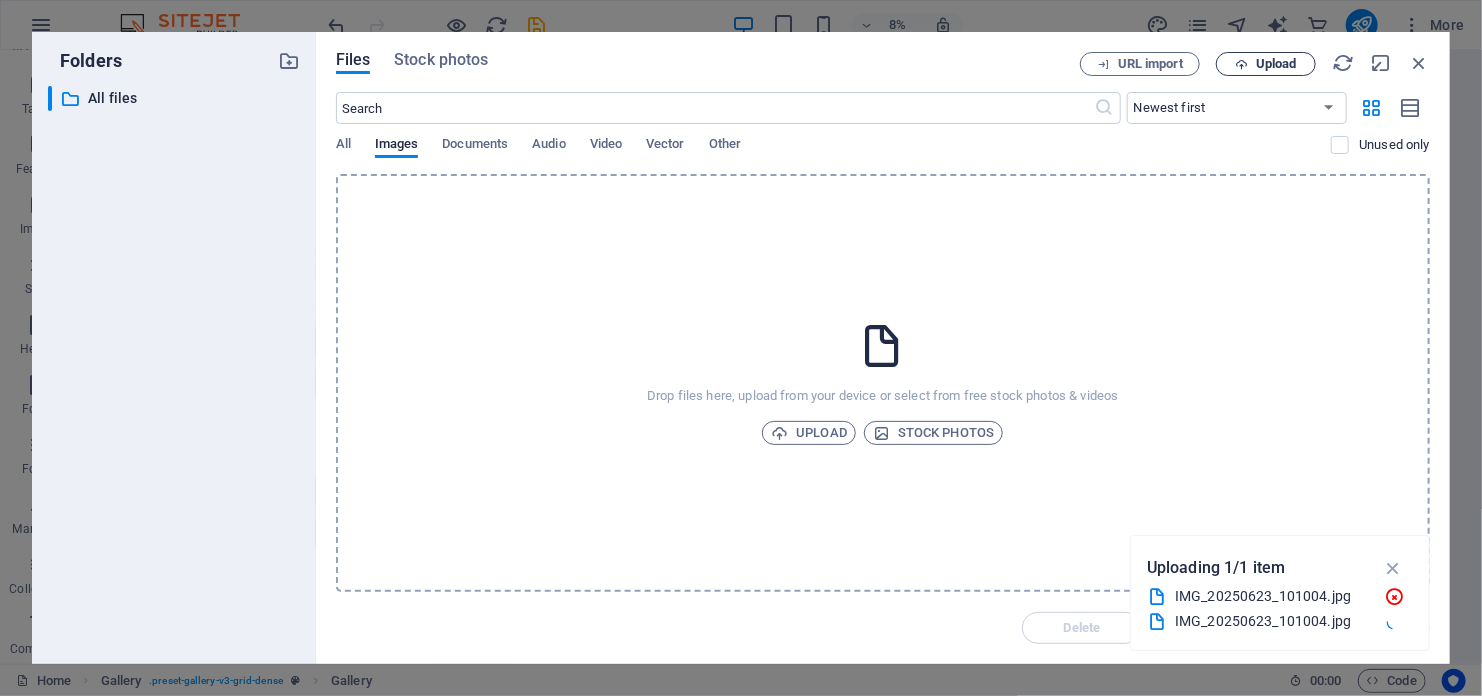 click on "Upload" at bounding box center [1266, 64] 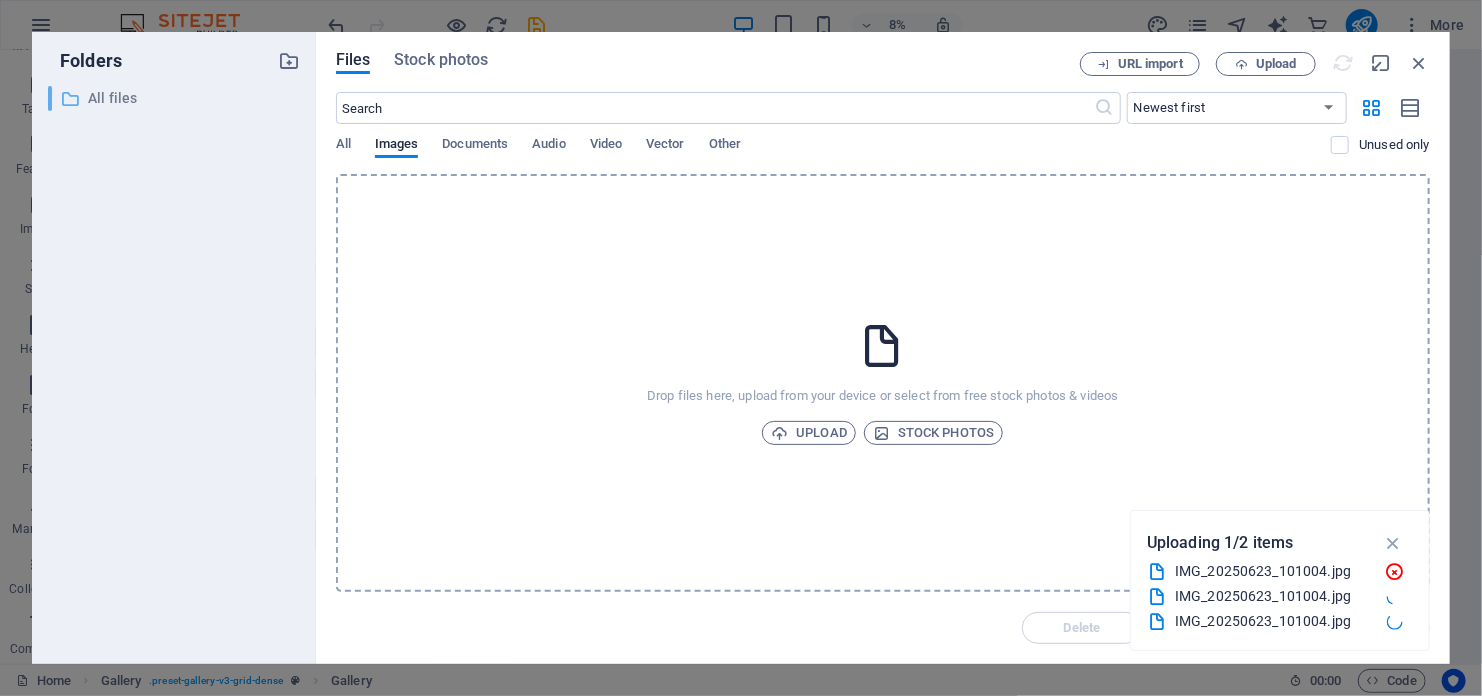 click on "All files" at bounding box center (175, 98) 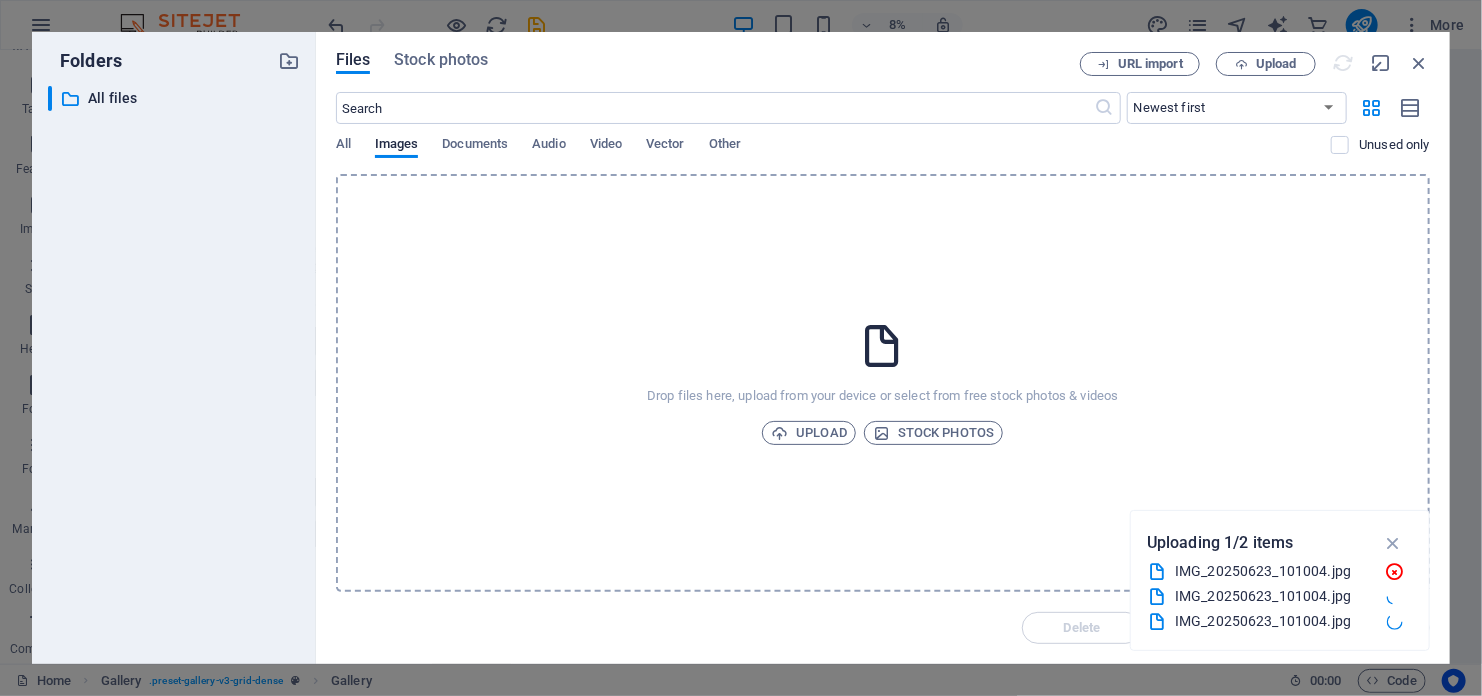 click on "​ All files All files" at bounding box center (174, 367) 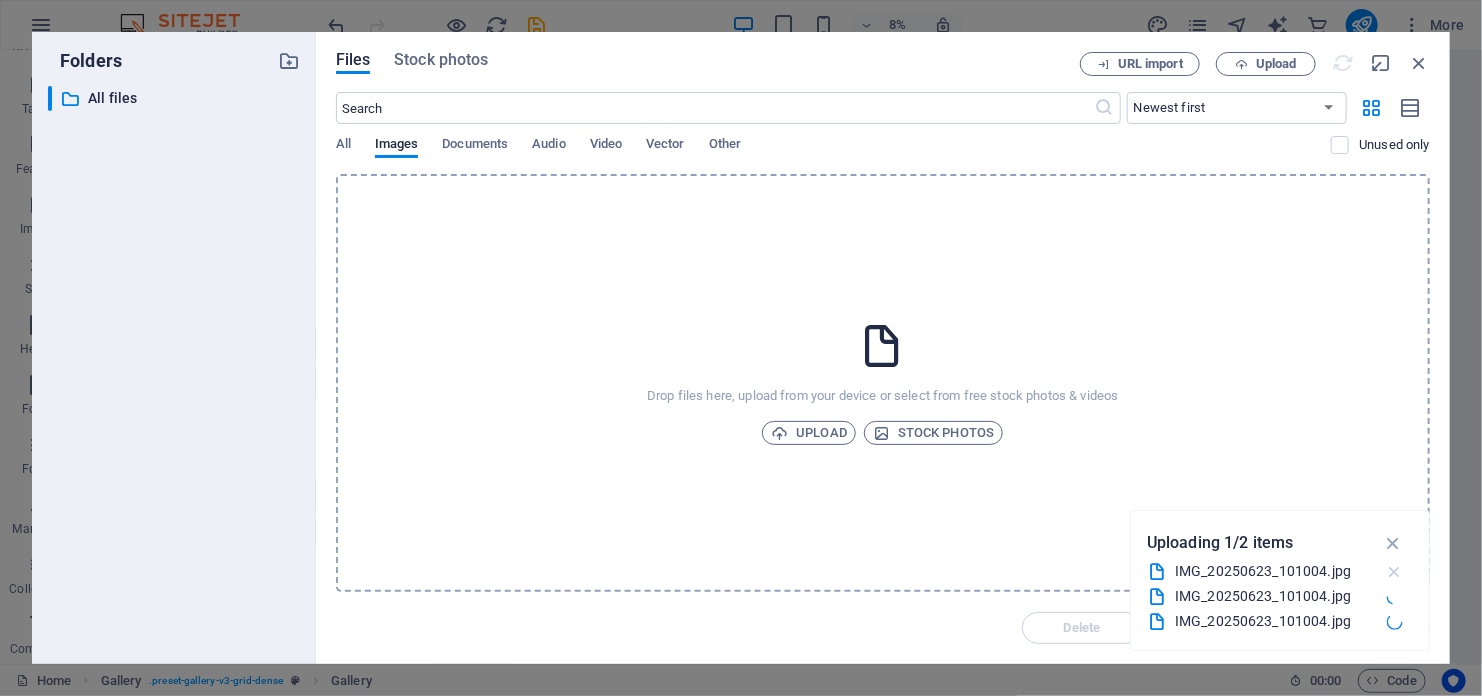 click at bounding box center [1394, 572] 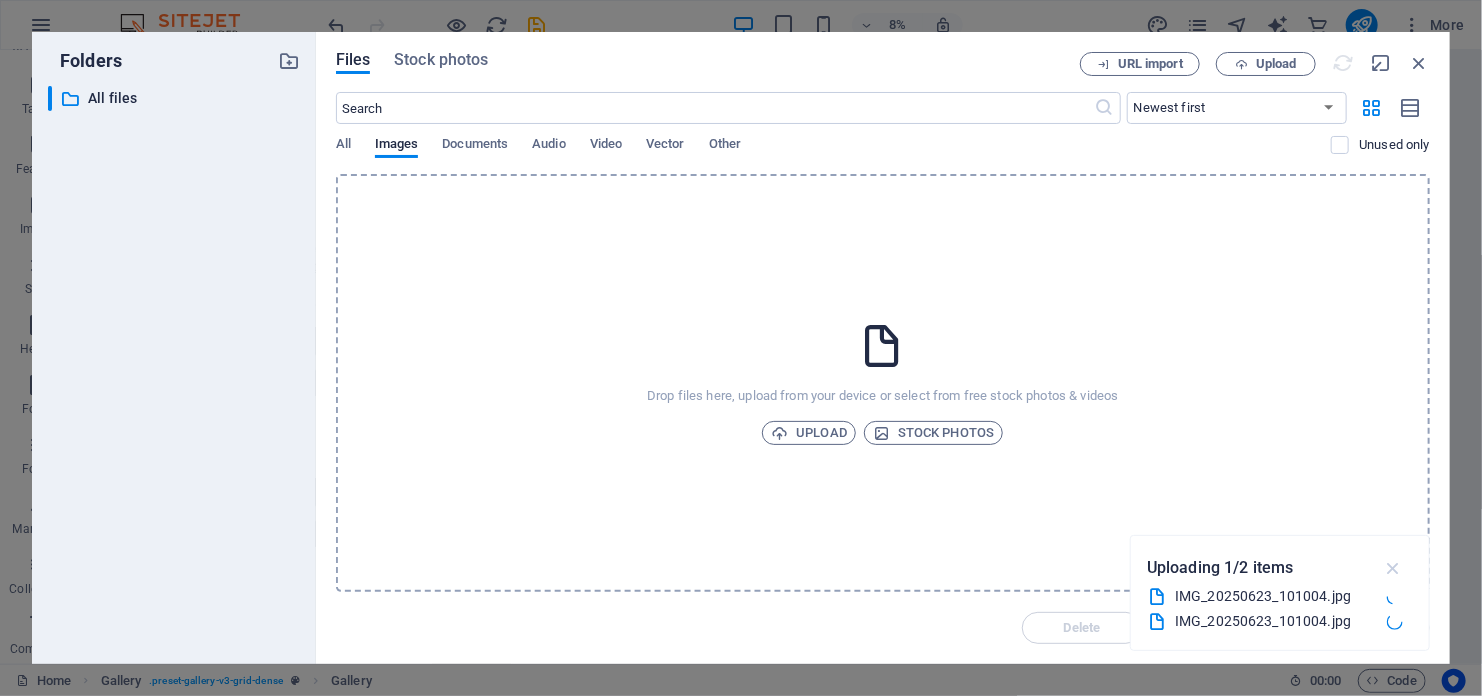 click at bounding box center [1393, 568] 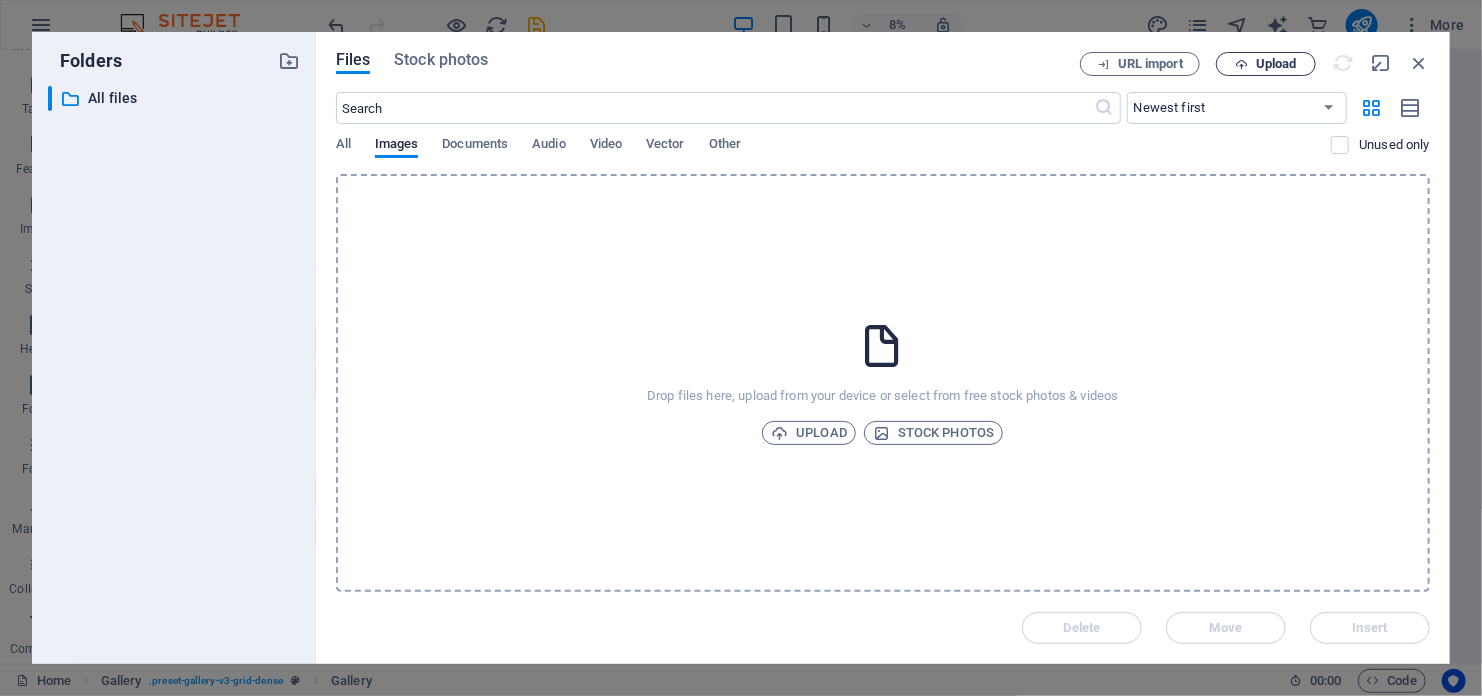 click on "Upload" at bounding box center [1276, 64] 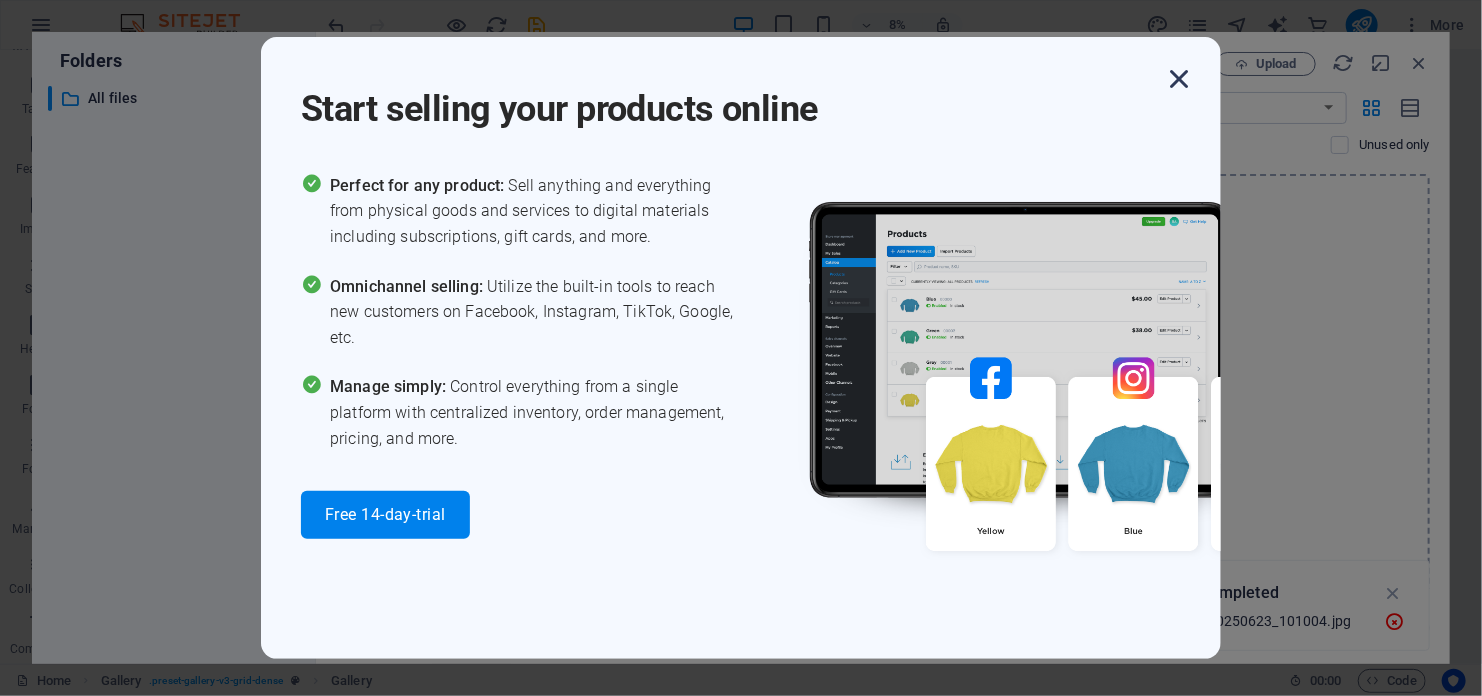 click at bounding box center [1179, 79] 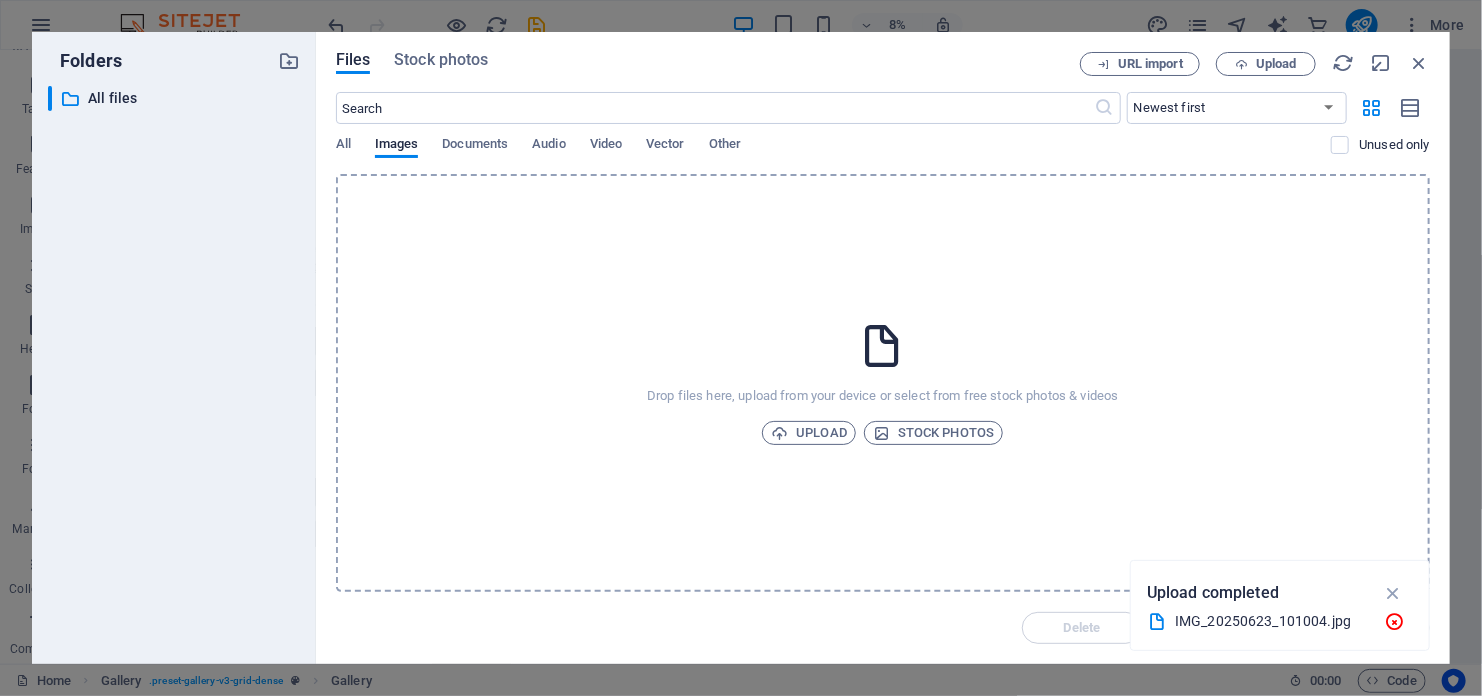 drag, startPoint x: 1222, startPoint y: 626, endPoint x: 1183, endPoint y: 516, distance: 116.70904 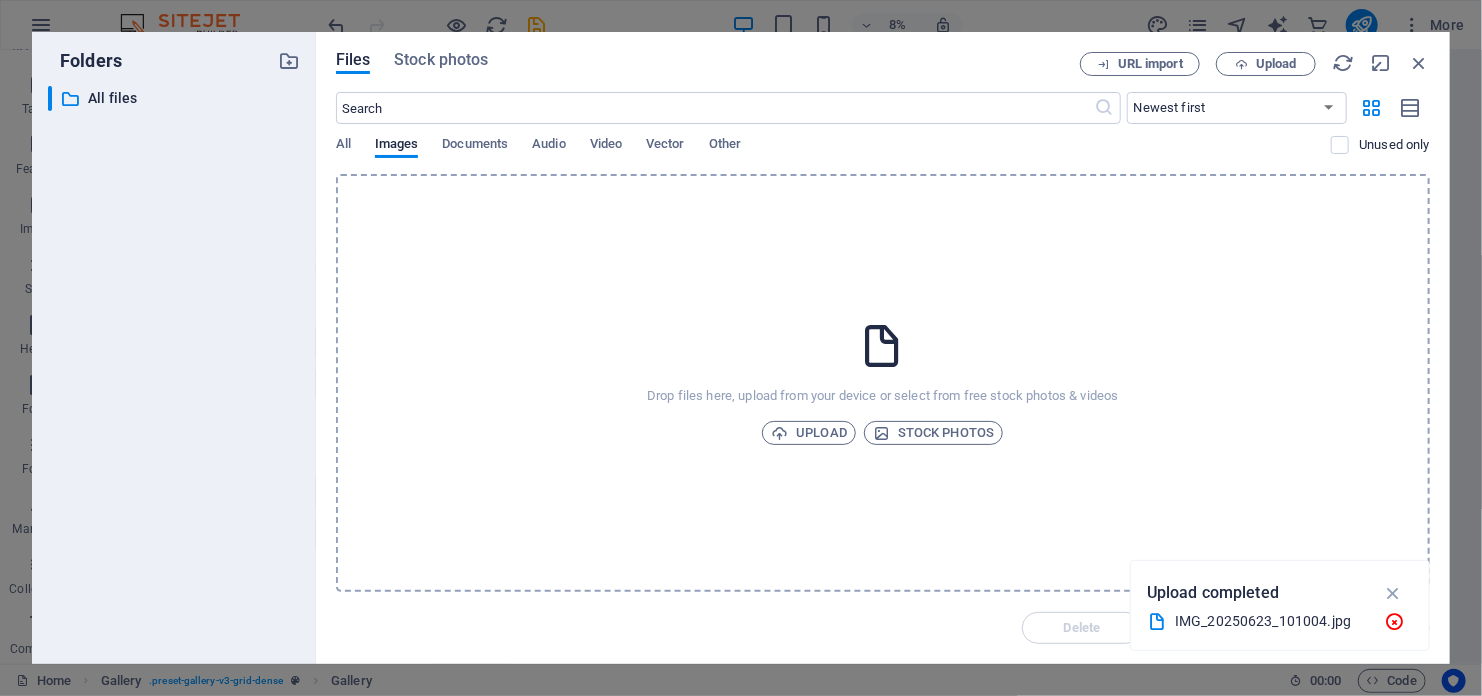 click on "Folders ​ All files All files Files Stock photos URL import Upload ​ Newest first Oldest first Name (A-Z) Name (Z-A) Size (0-9) Size (9-0) Resolution (0-9) Resolution (9-0) All Images Documents Audio Video Vector Other Unused only Drop files here, upload from your device or select from free stock photos & videos Upload Stock photos Delete Move Insert Upload completed IMG_20250623_101004.jpg" at bounding box center [741, 348] 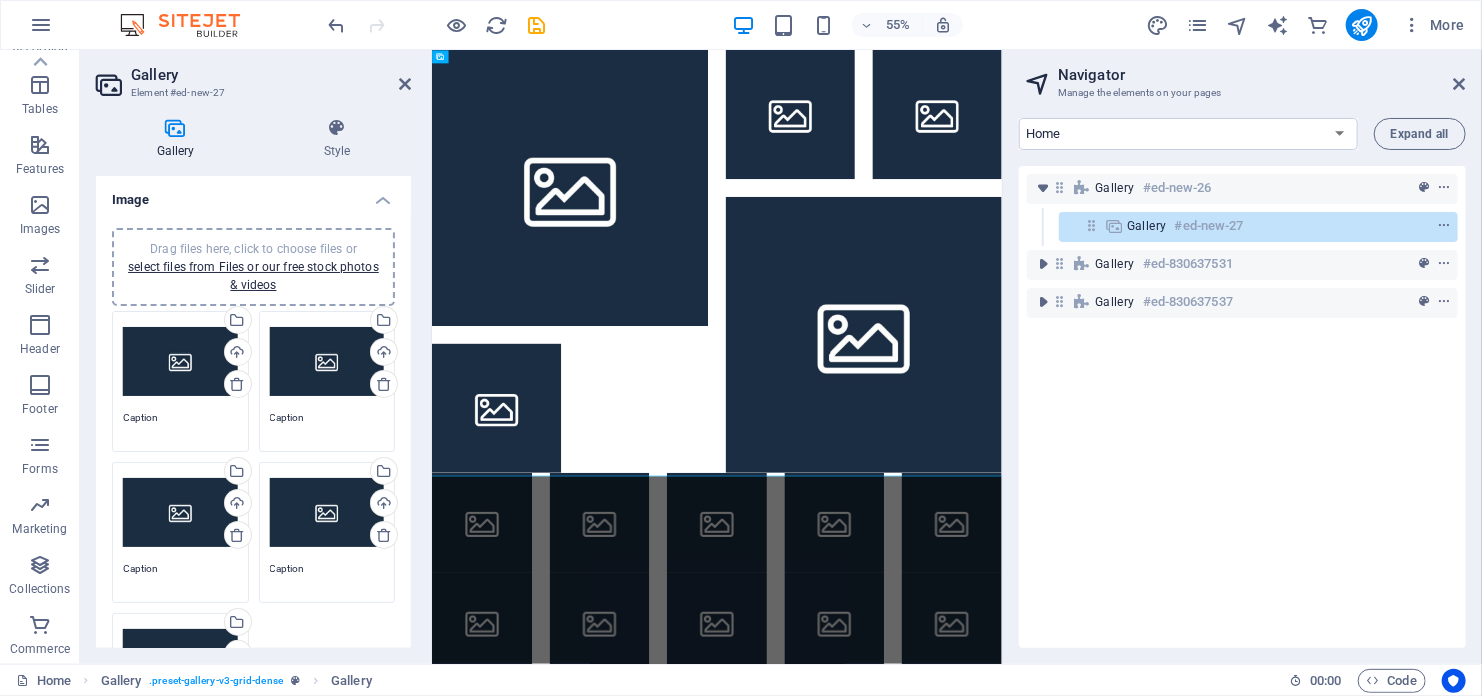 click on "Gallery #ed-new-26 Gallery #ed-new-27 Gallery #ed-830637531 Gallery #ed-830637537" at bounding box center [1242, 407] 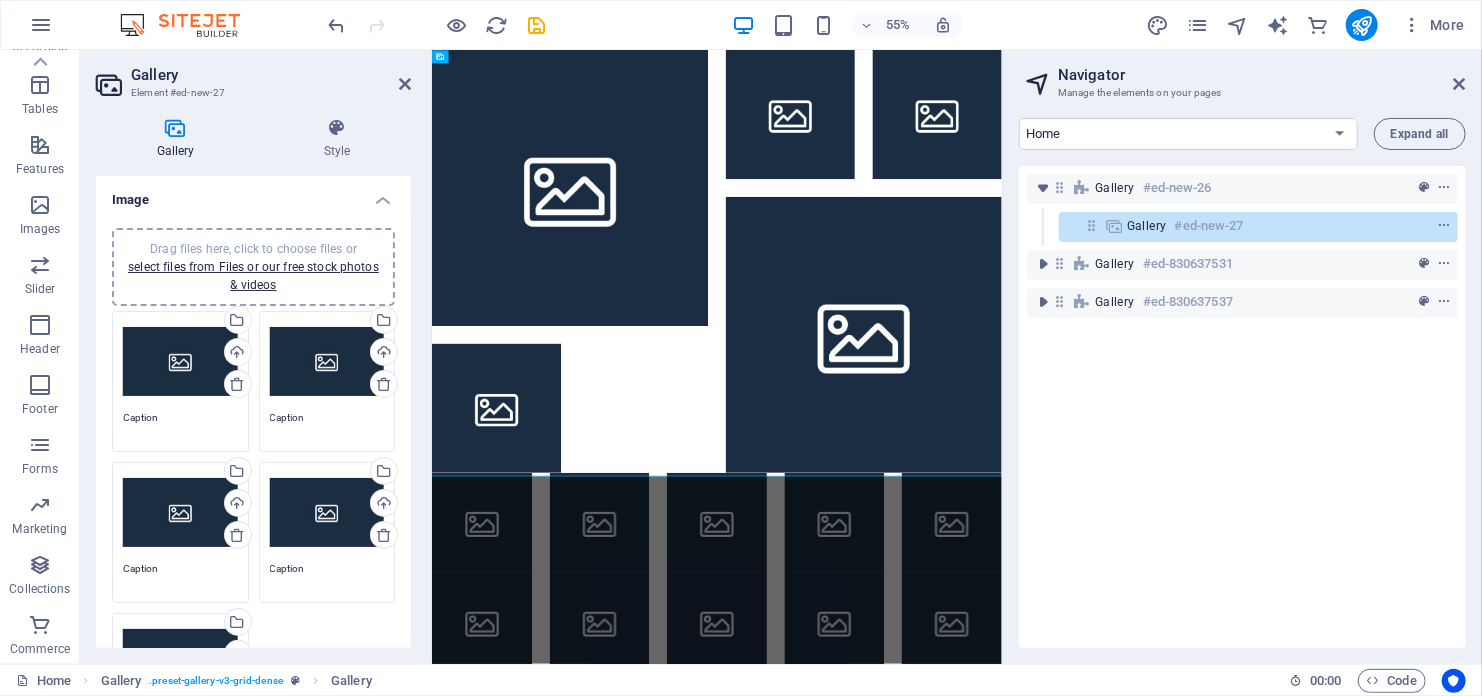 drag, startPoint x: 250, startPoint y: 270, endPoint x: 188, endPoint y: 245, distance: 66.85058 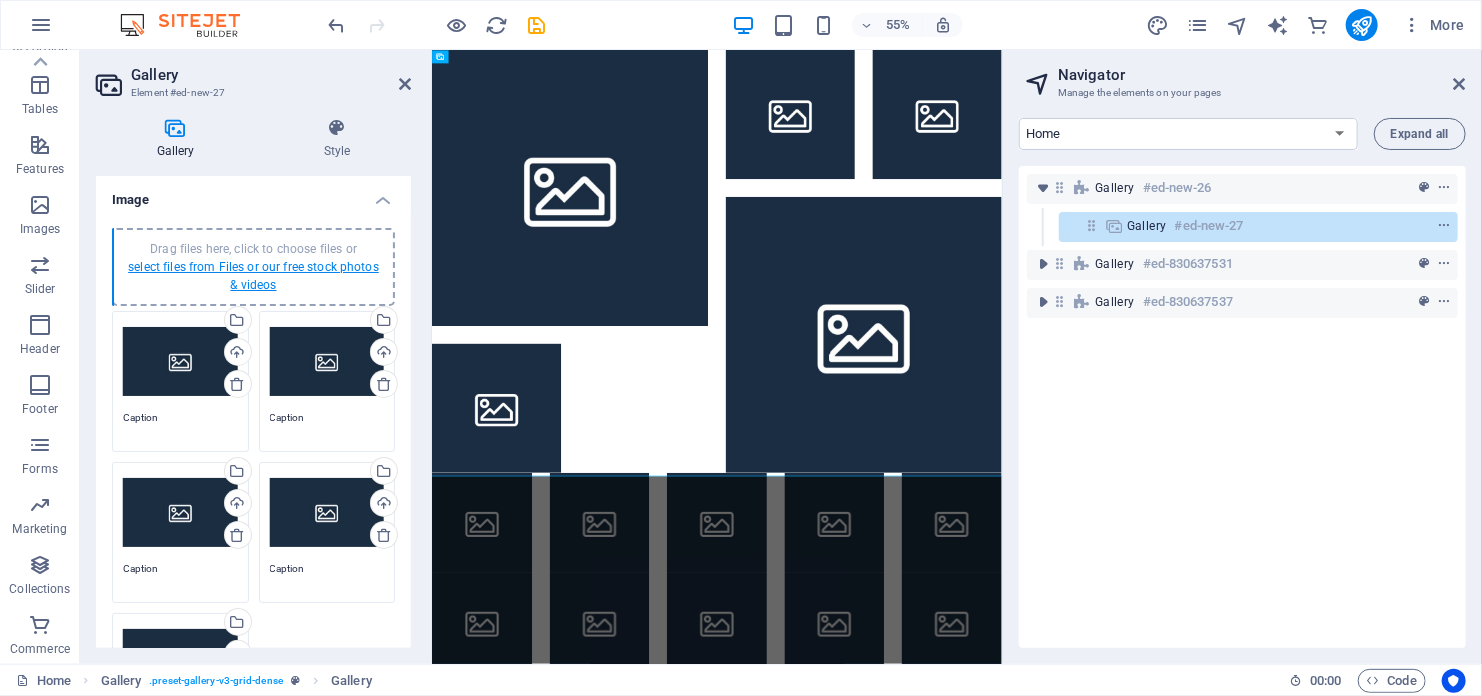 click on "select files from Files or our free stock photos & videos" at bounding box center (253, 276) 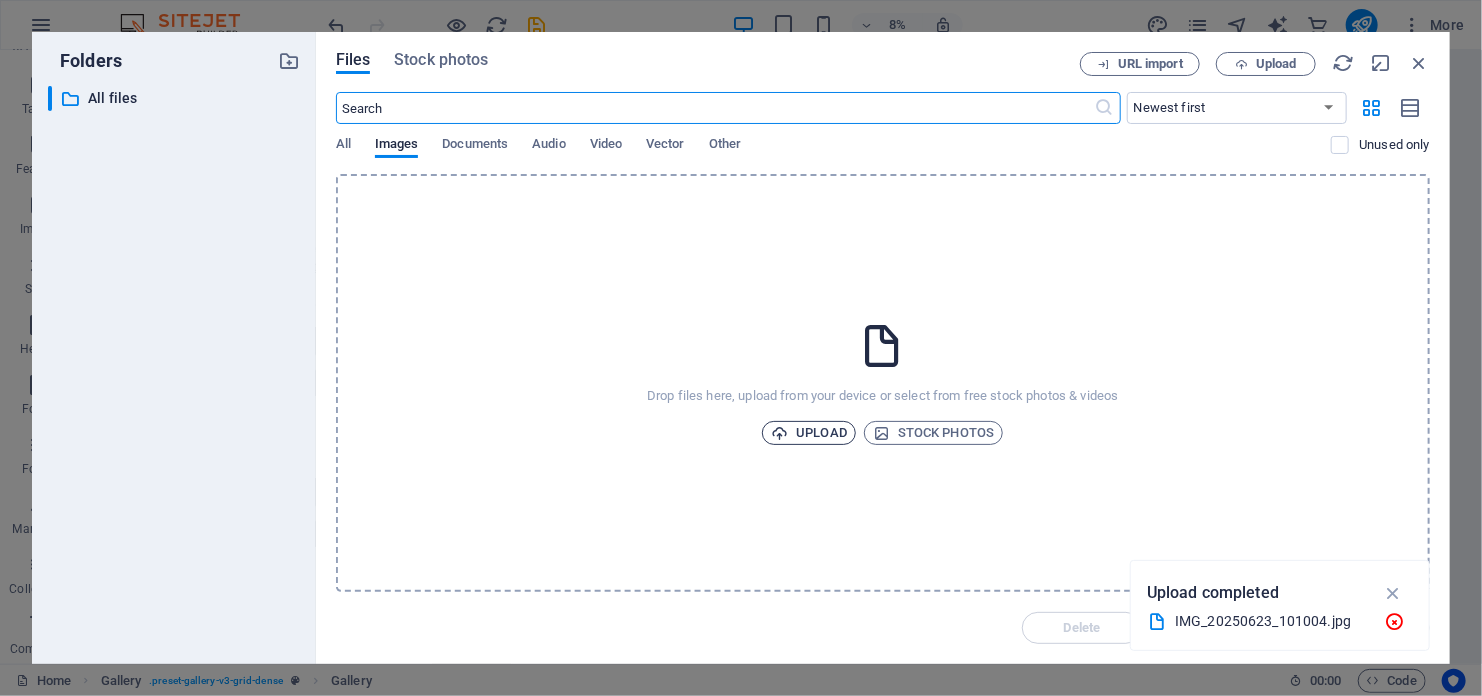 click on "Upload" at bounding box center (809, 433) 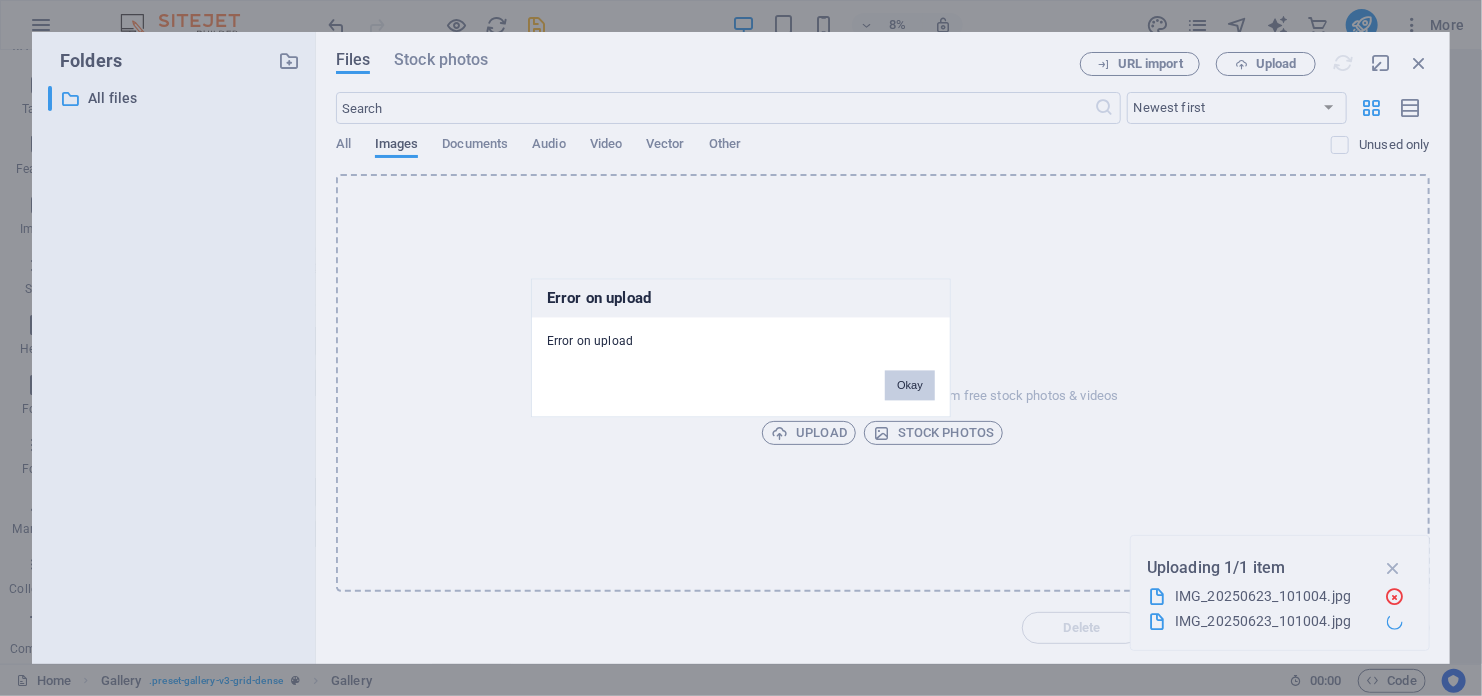 click on "Okay" at bounding box center (910, 386) 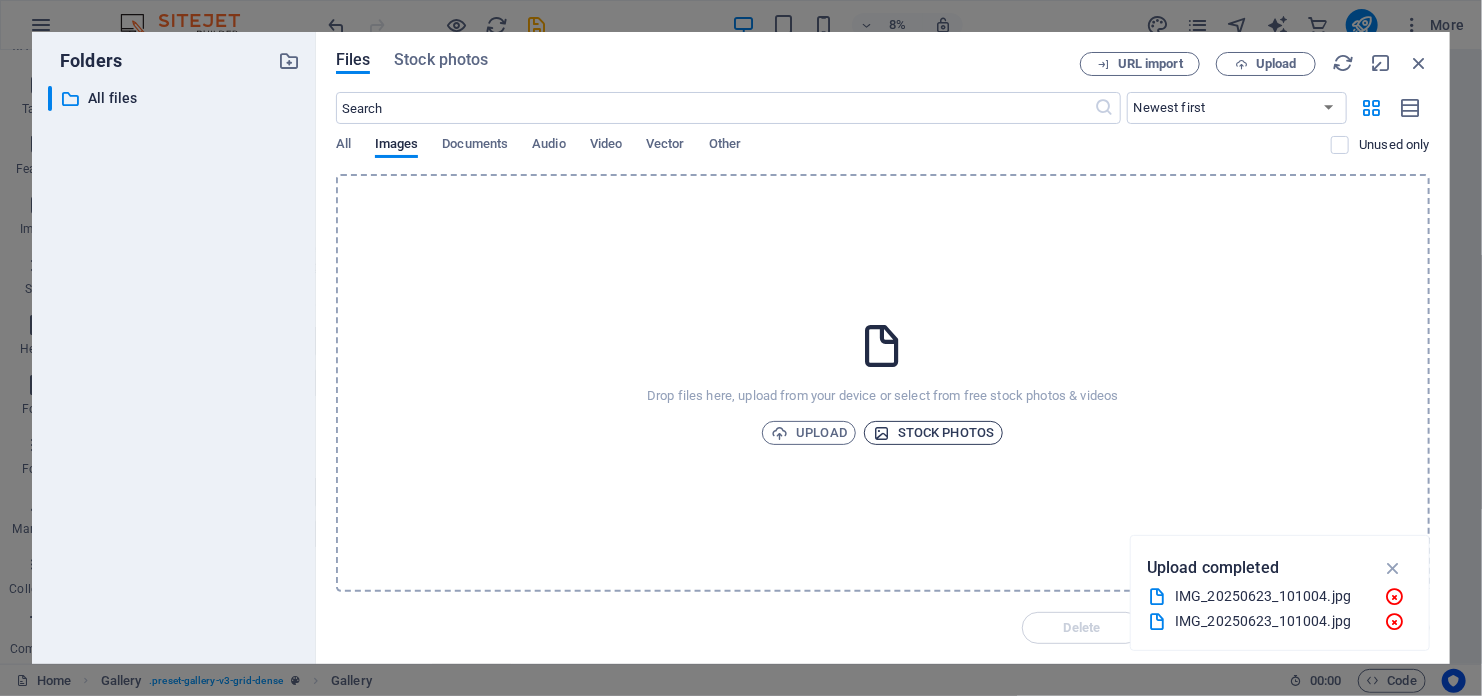 click on "Stock photos" at bounding box center (933, 433) 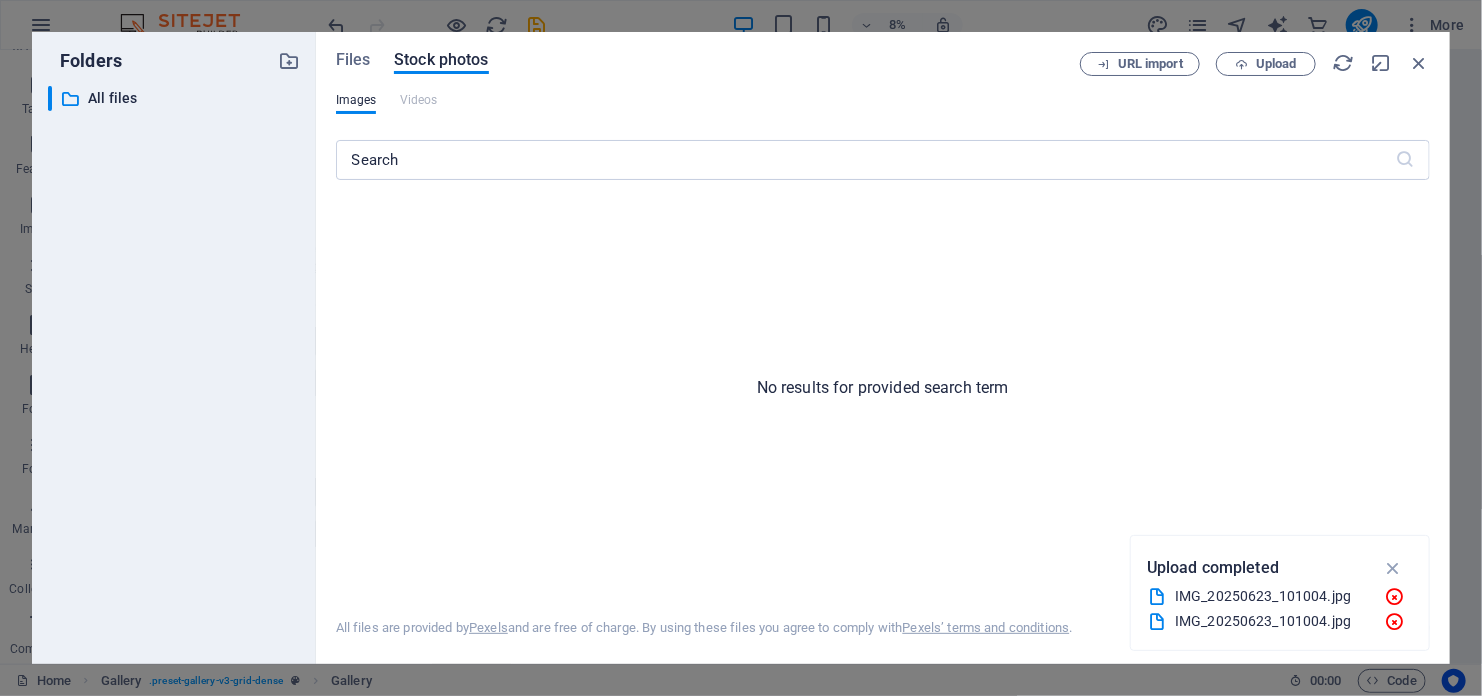 drag, startPoint x: 783, startPoint y: 426, endPoint x: 683, endPoint y: 335, distance: 135.20724 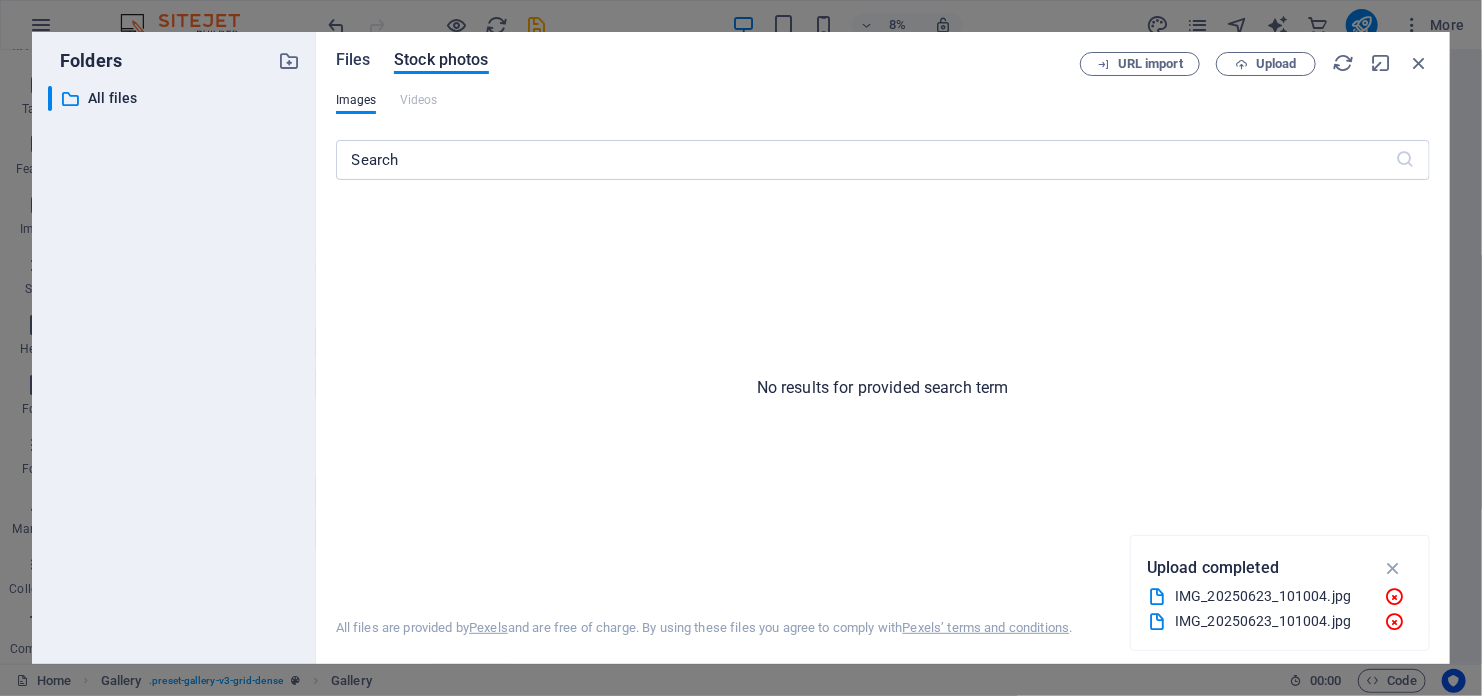 click on "Files" at bounding box center [353, 60] 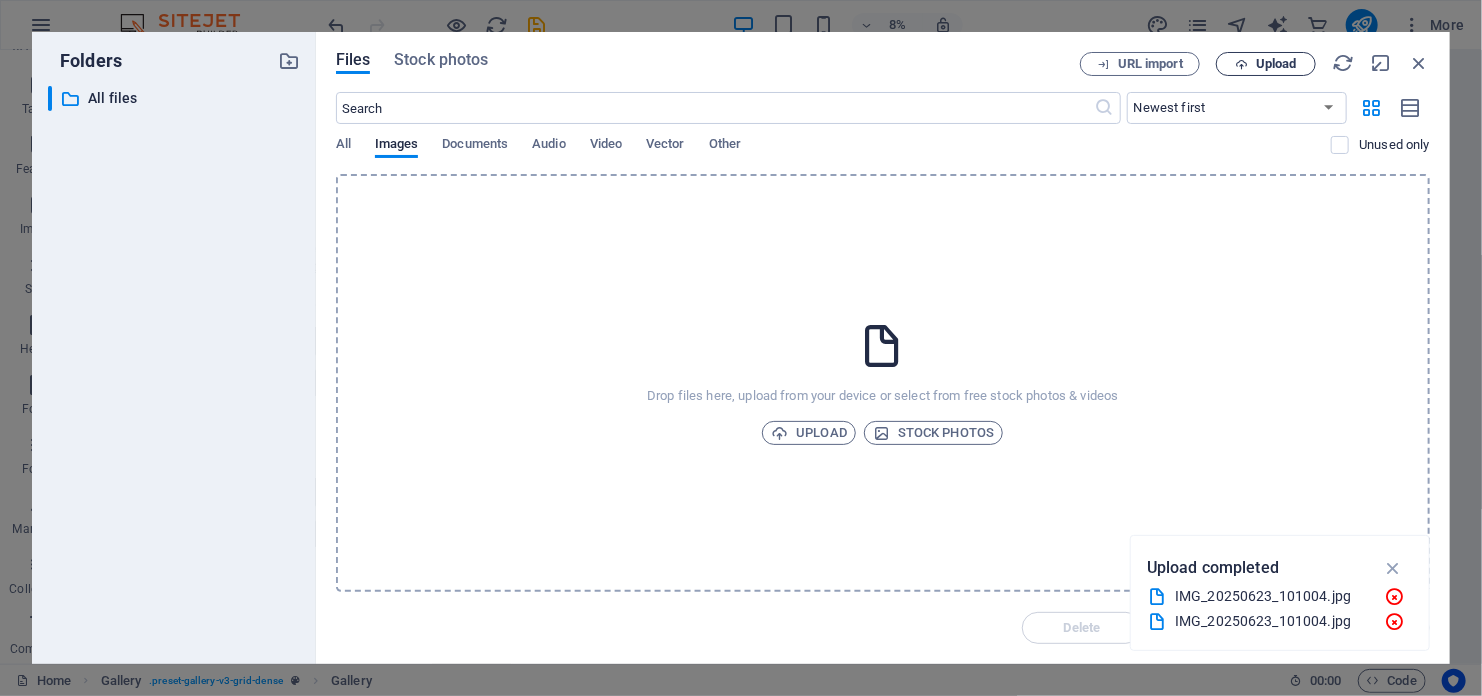click on "Upload" at bounding box center (1276, 64) 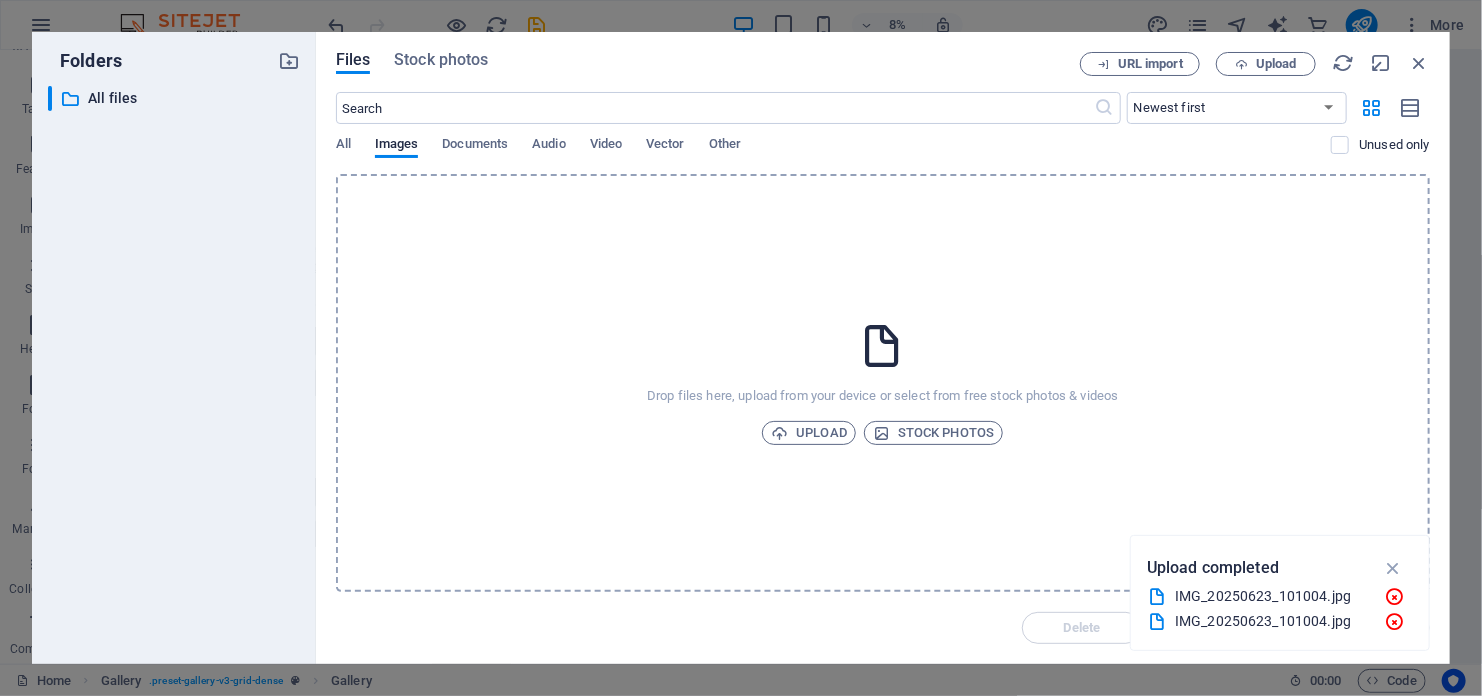 drag, startPoint x: 898, startPoint y: 288, endPoint x: 776, endPoint y: 250, distance: 127.78106 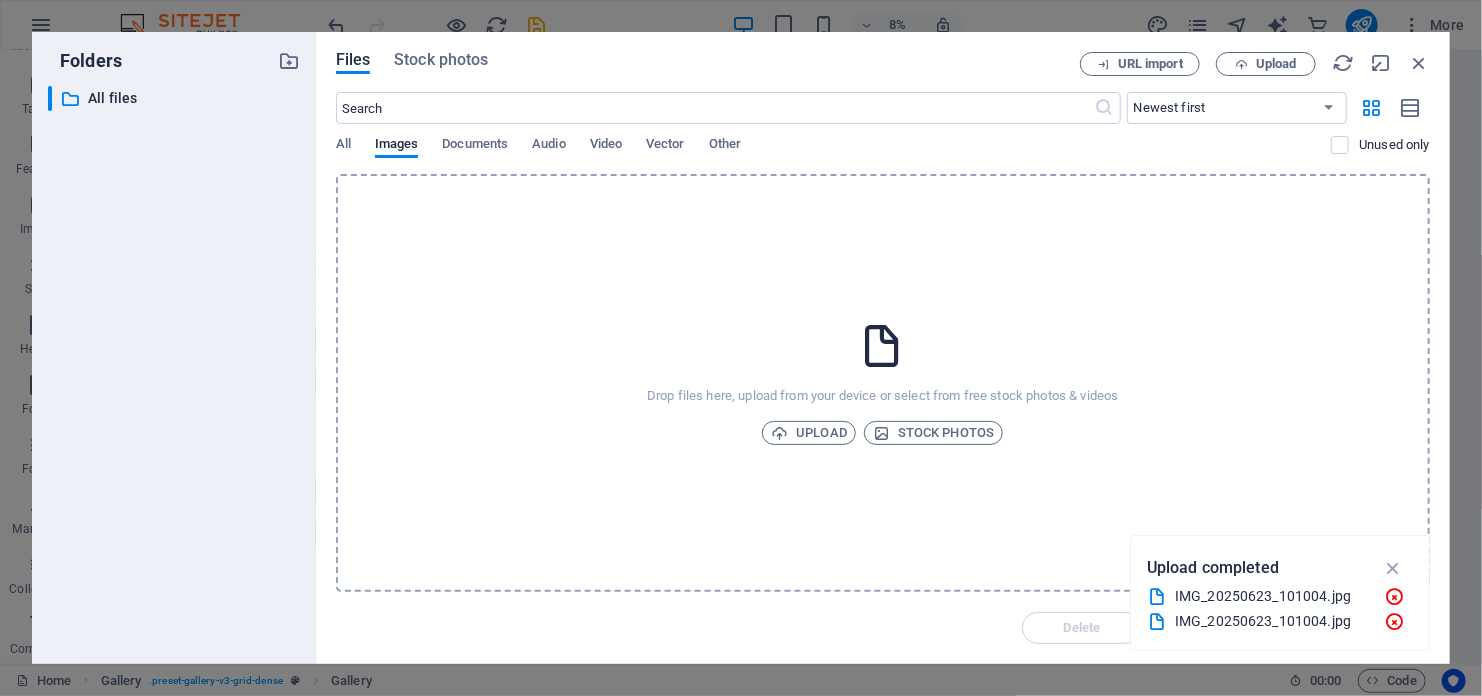 click on "Drop files here, upload from your device or select from free stock photos & videos Upload Stock photos" at bounding box center (883, 383) 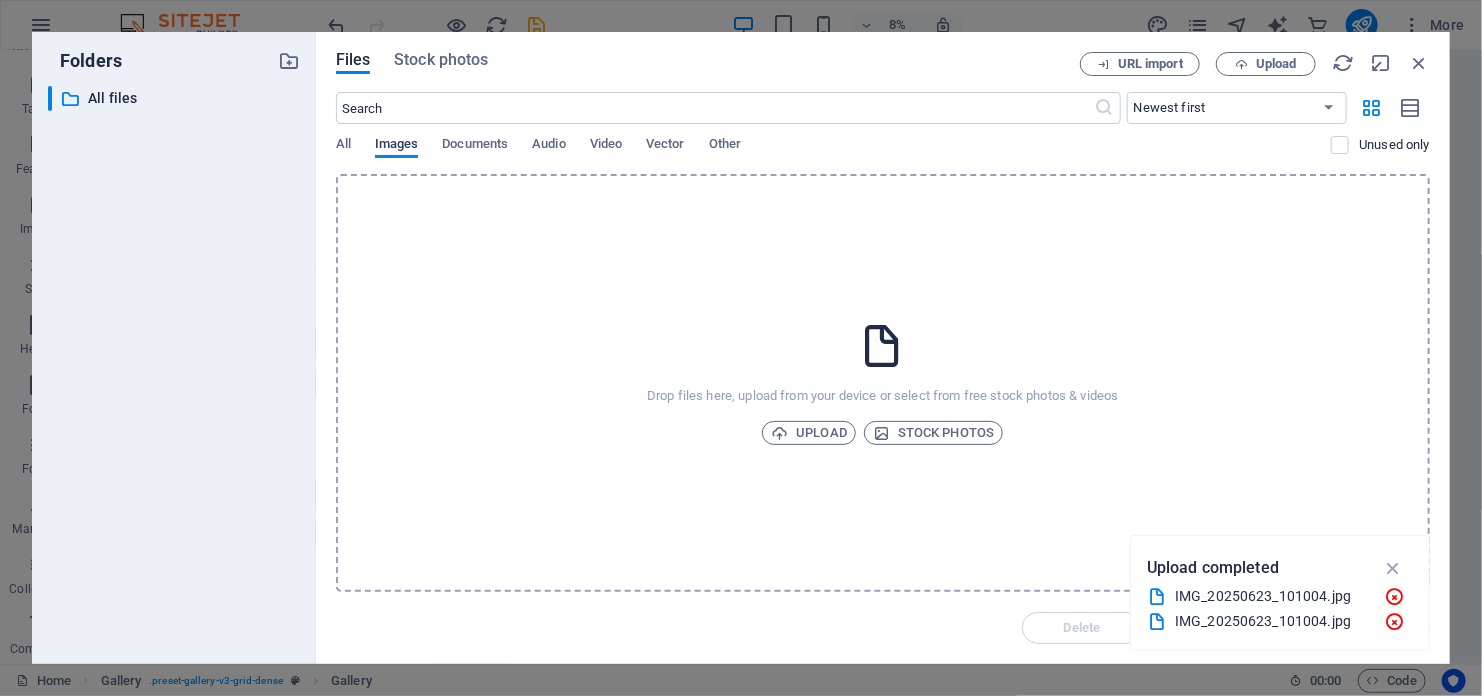 click on "Images" at bounding box center [397, 147] 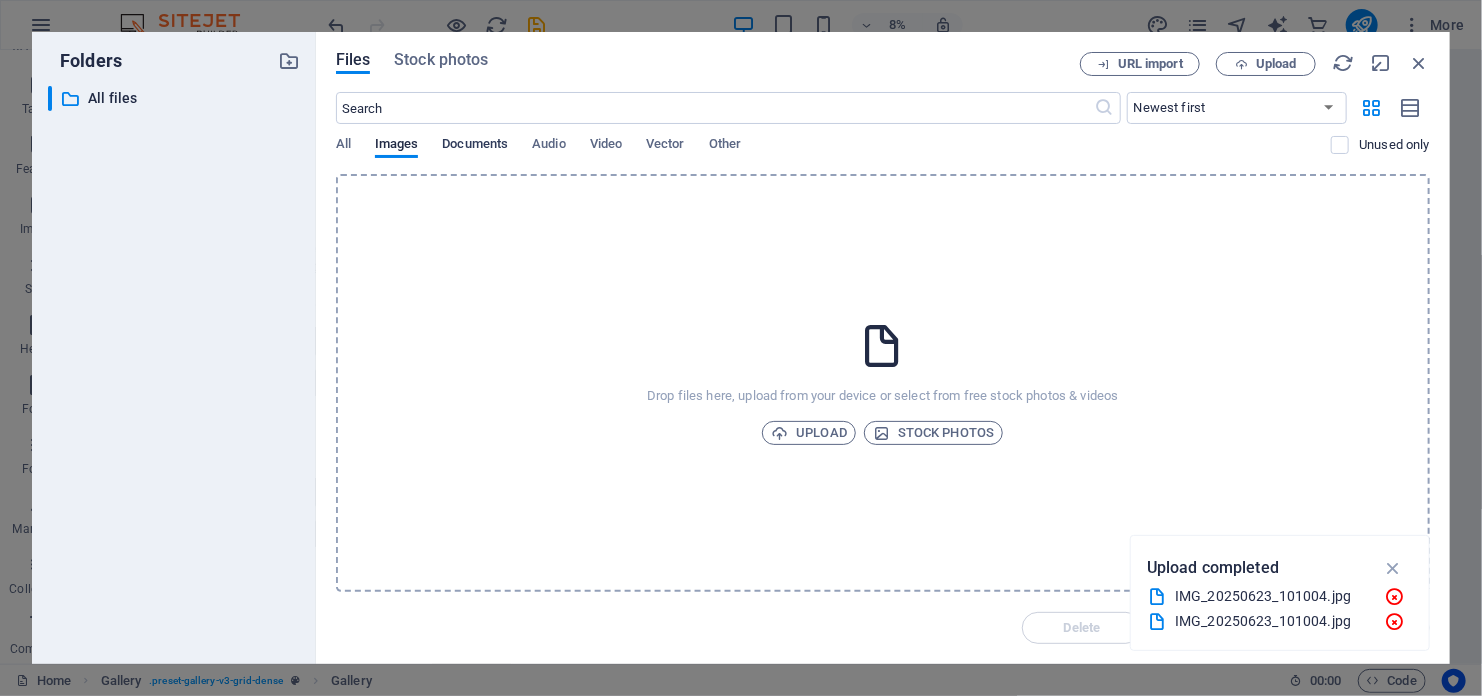 click on "Documents" at bounding box center [475, 146] 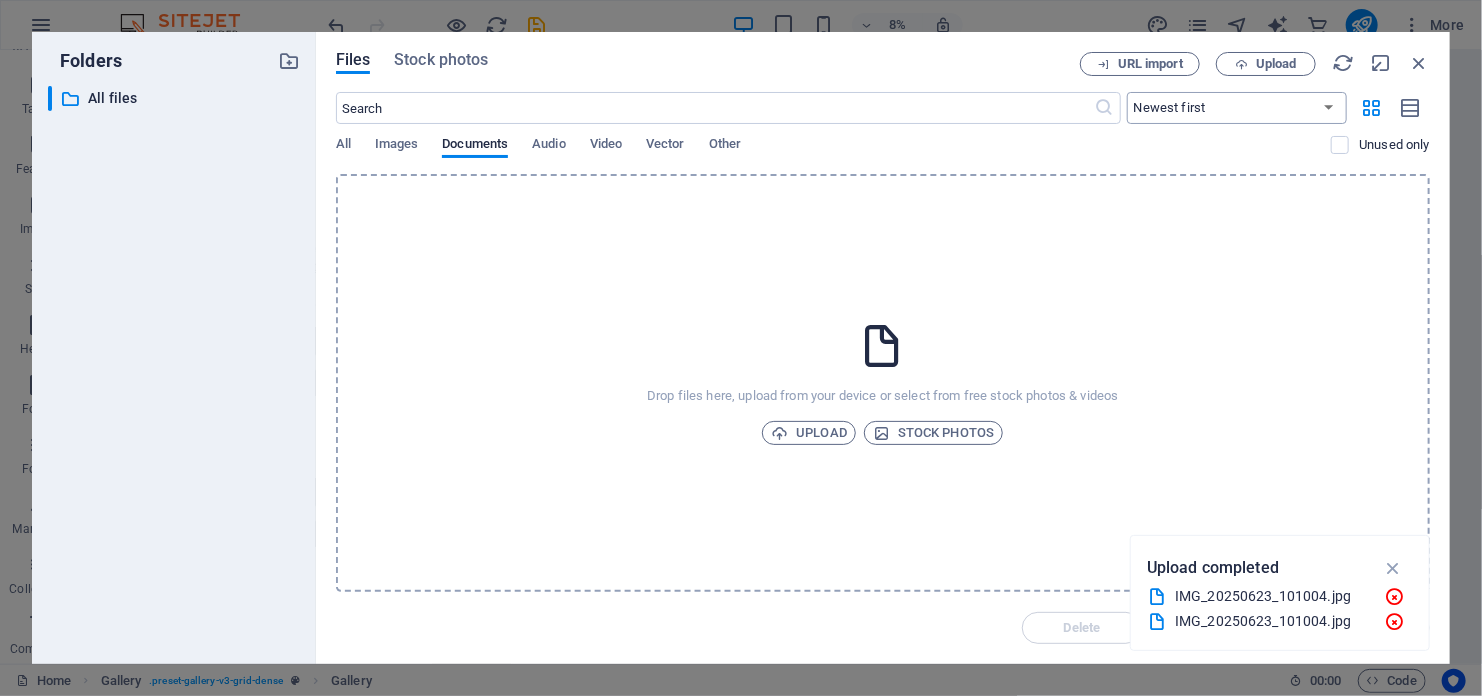 click on "Newest first Oldest first Name (A-Z) Name (Z-A) Size (0-9) Size (9-0) Resolution (0-9) Resolution (9-0)" at bounding box center (1237, 108) 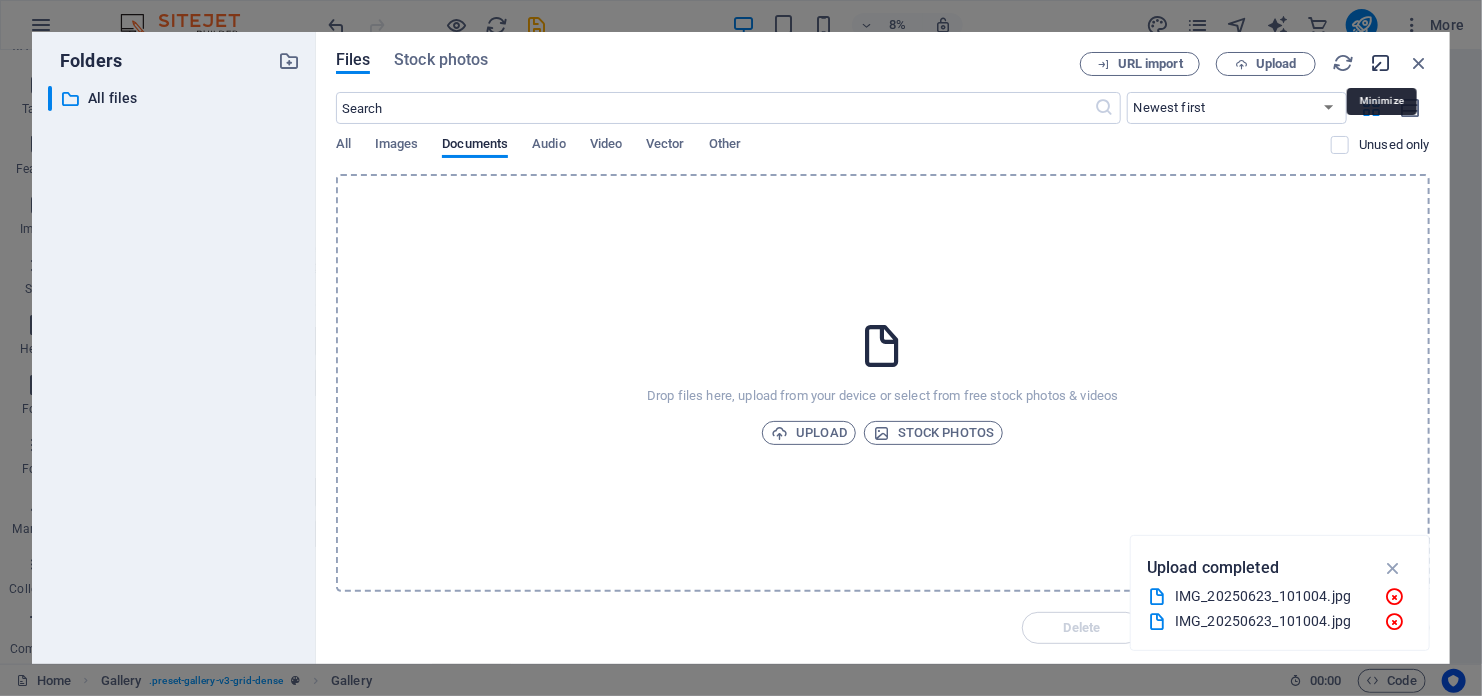 click at bounding box center [1381, 63] 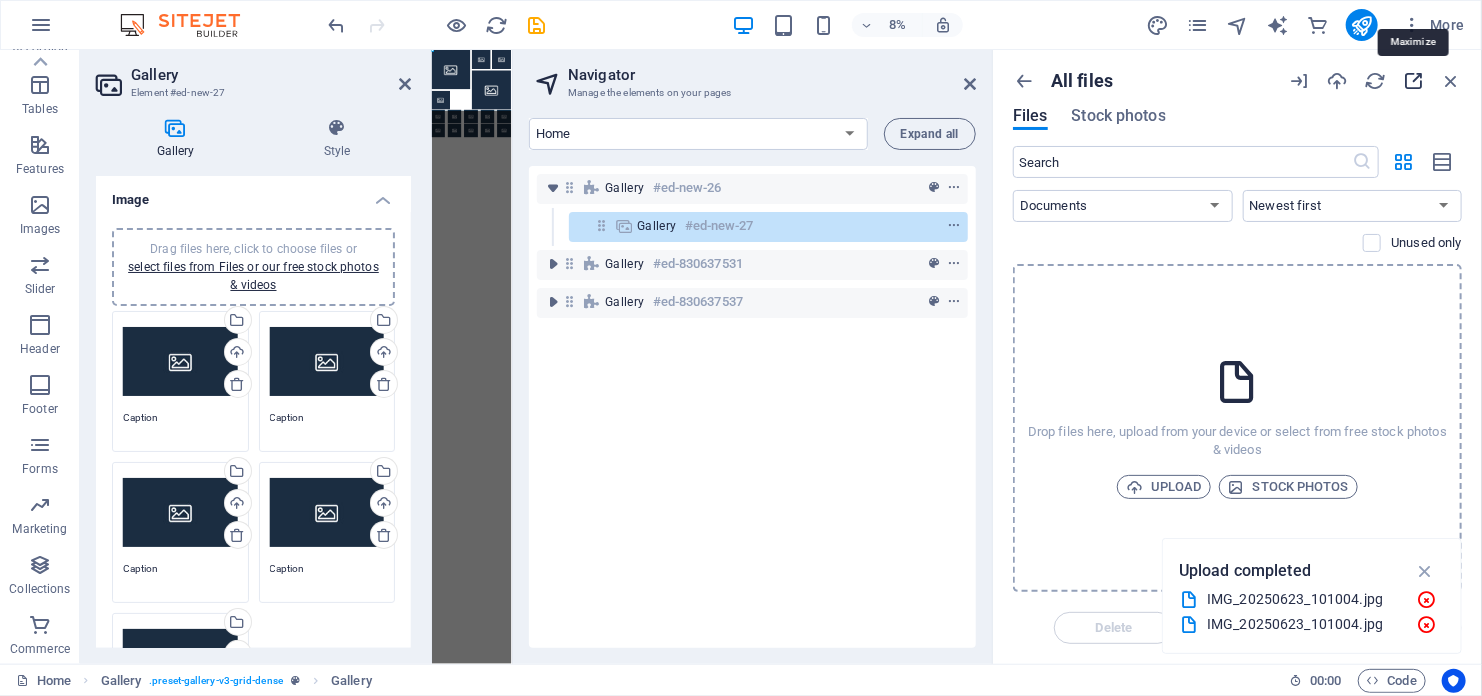 click at bounding box center (1413, 81) 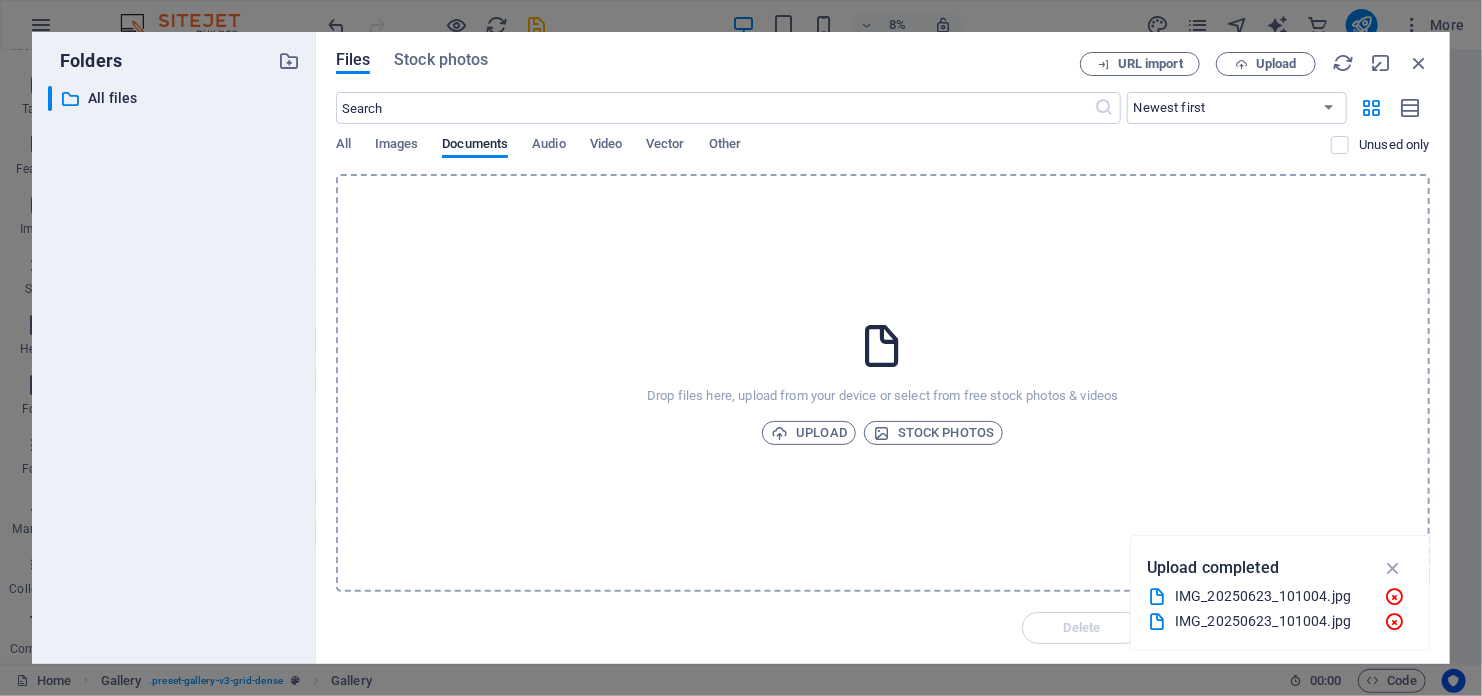 drag, startPoint x: 1160, startPoint y: 602, endPoint x: 1111, endPoint y: 576, distance: 55.470715 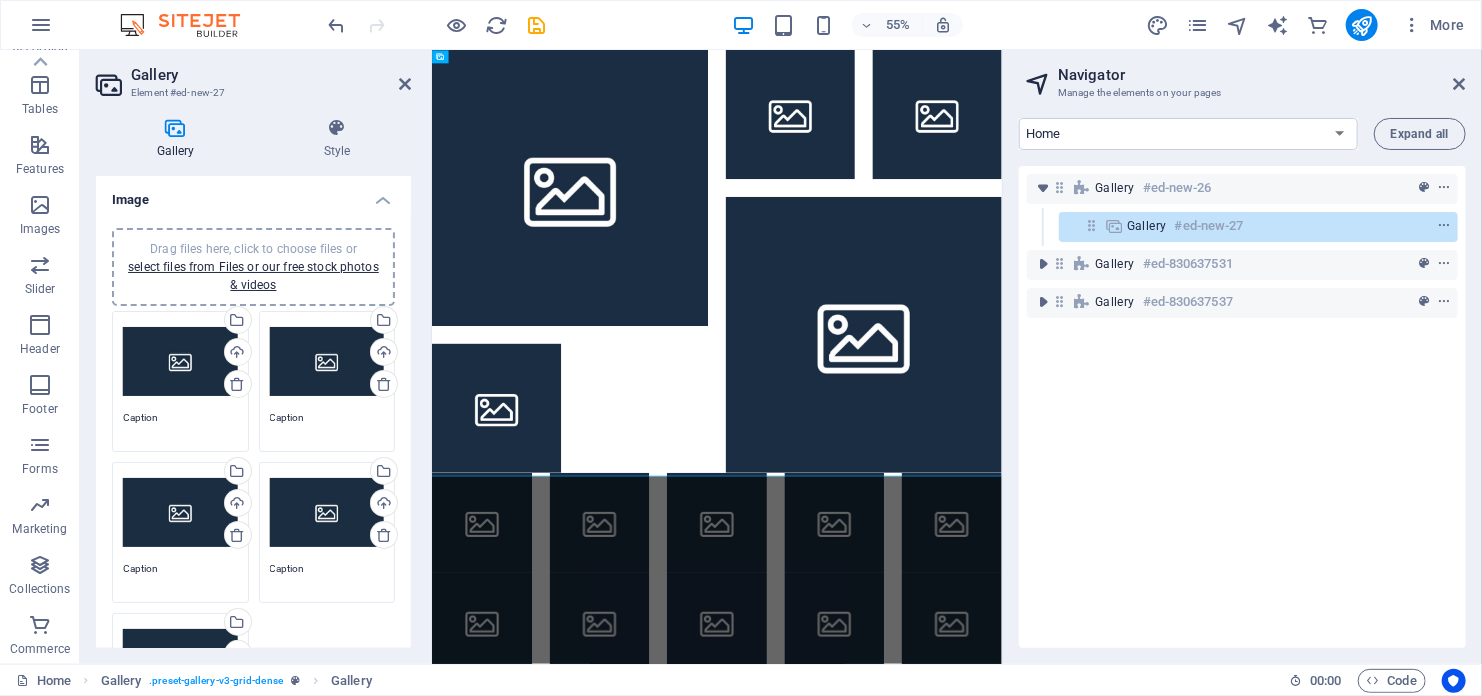 copy on "Upload completed" 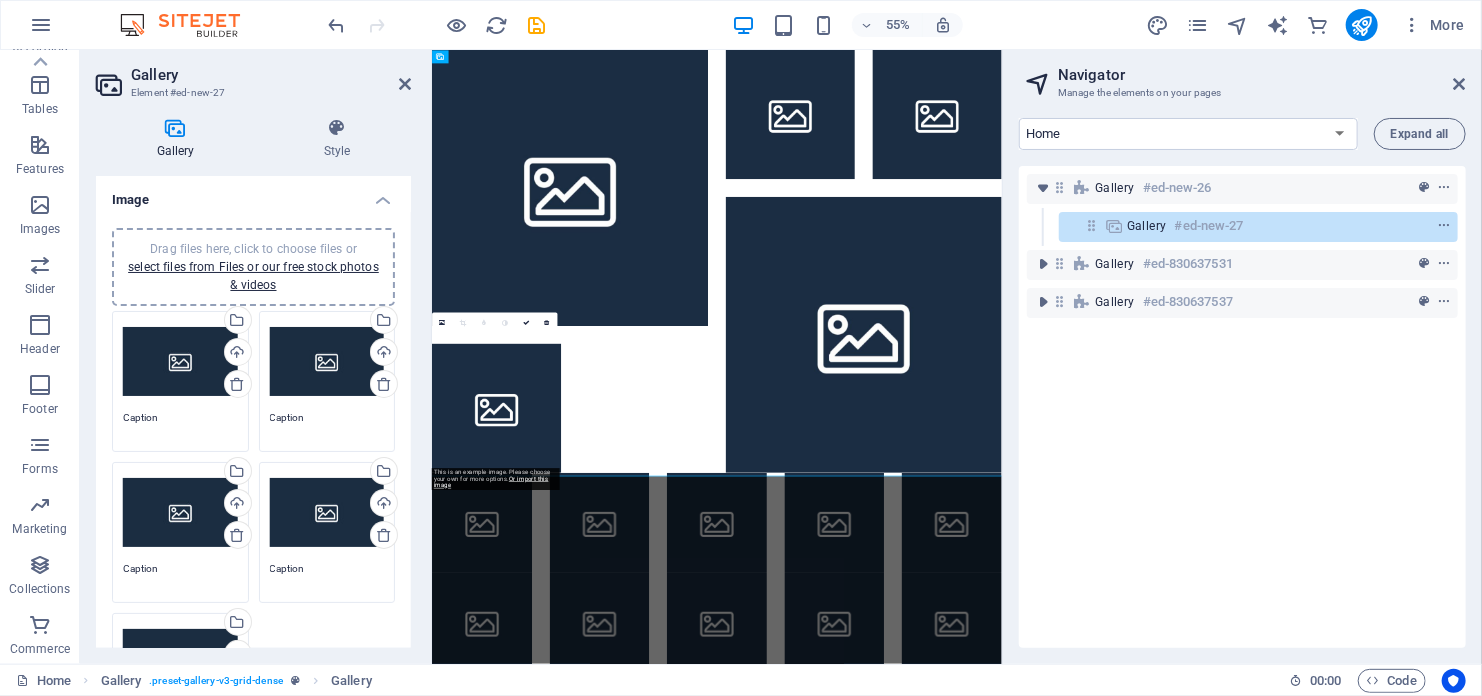 click on "Drag files here, click to choose files or select files from Files or our free stock photos & videos" at bounding box center [253, 267] 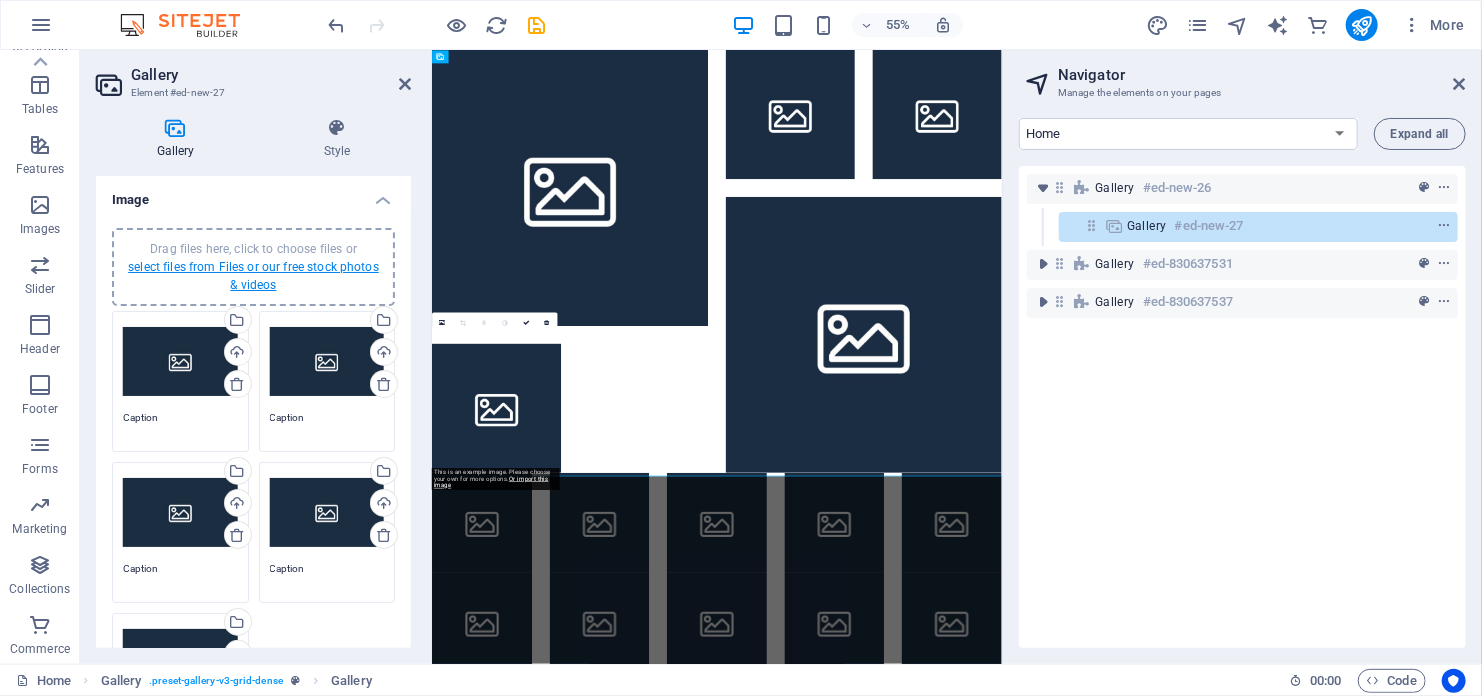 click on "select files from Files or our free stock photos & videos" at bounding box center (253, 276) 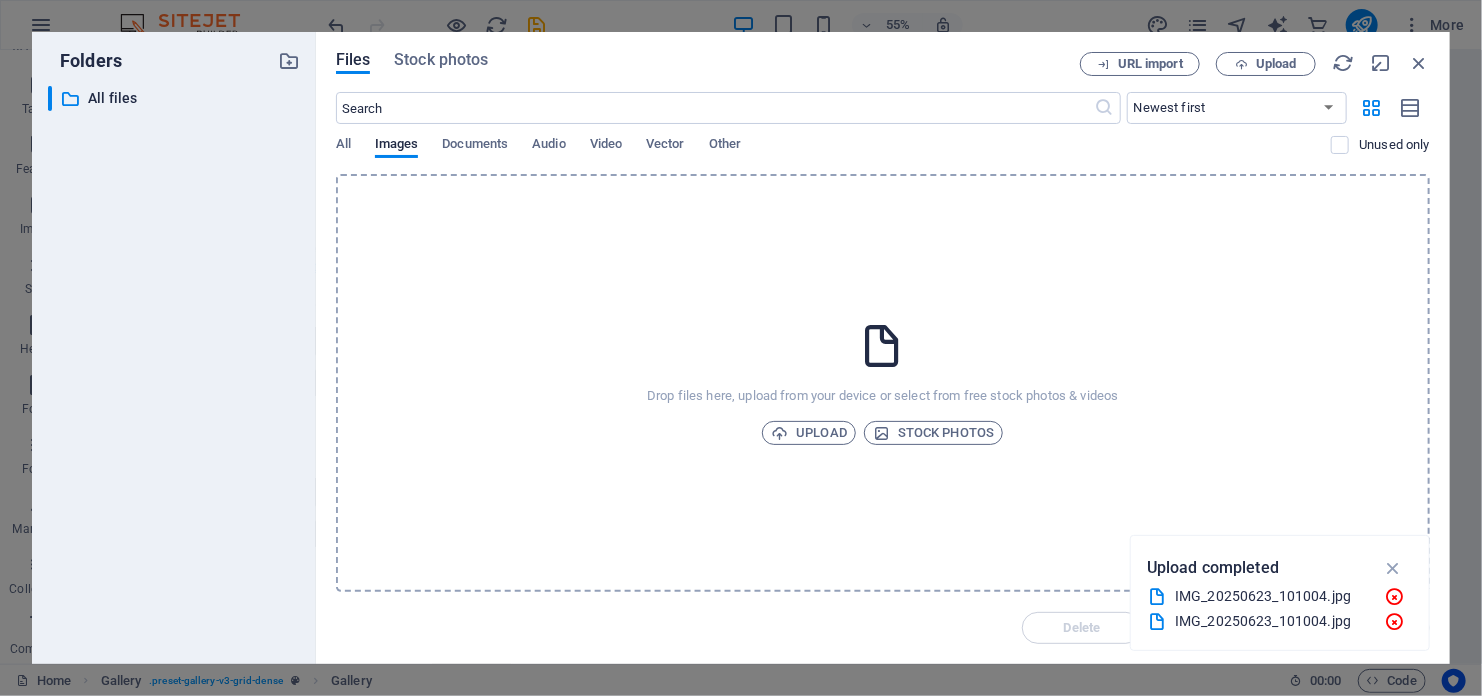 click on "​ All files All files" at bounding box center (174, 367) 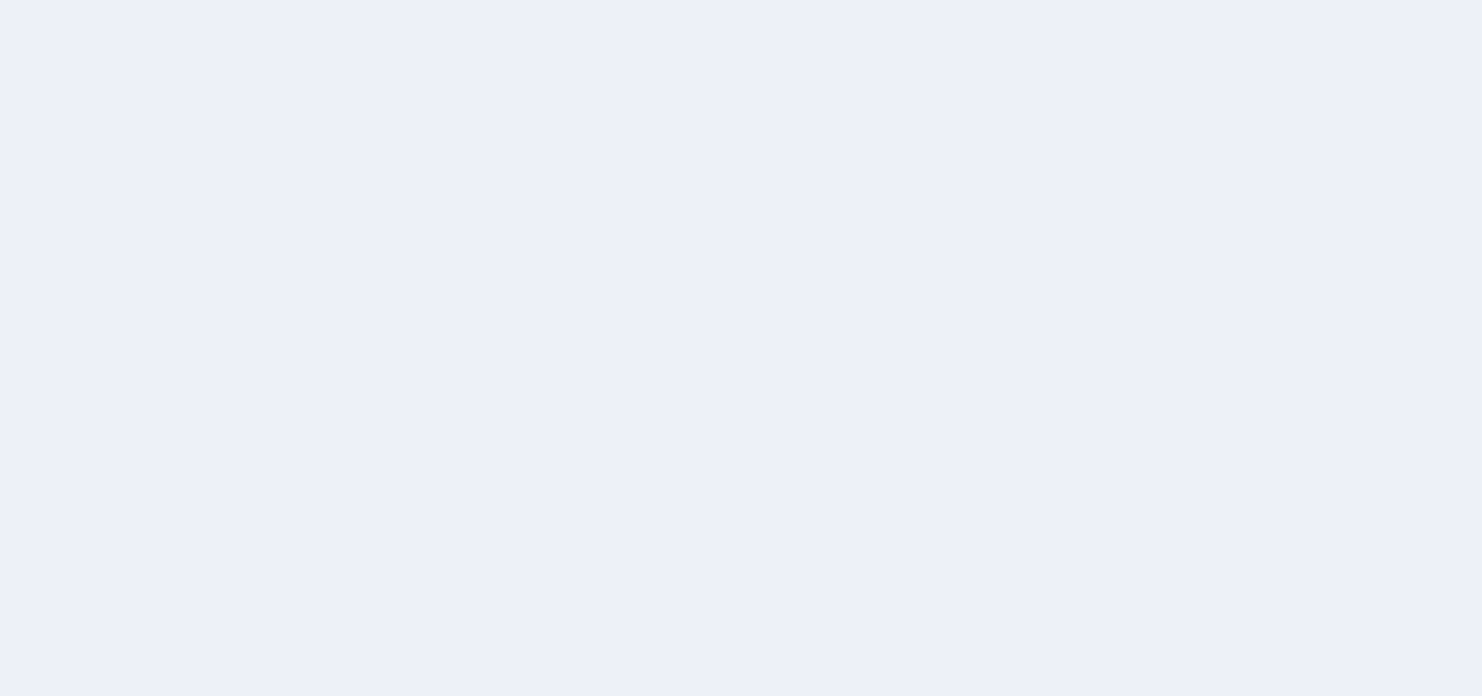 scroll, scrollTop: 0, scrollLeft: 0, axis: both 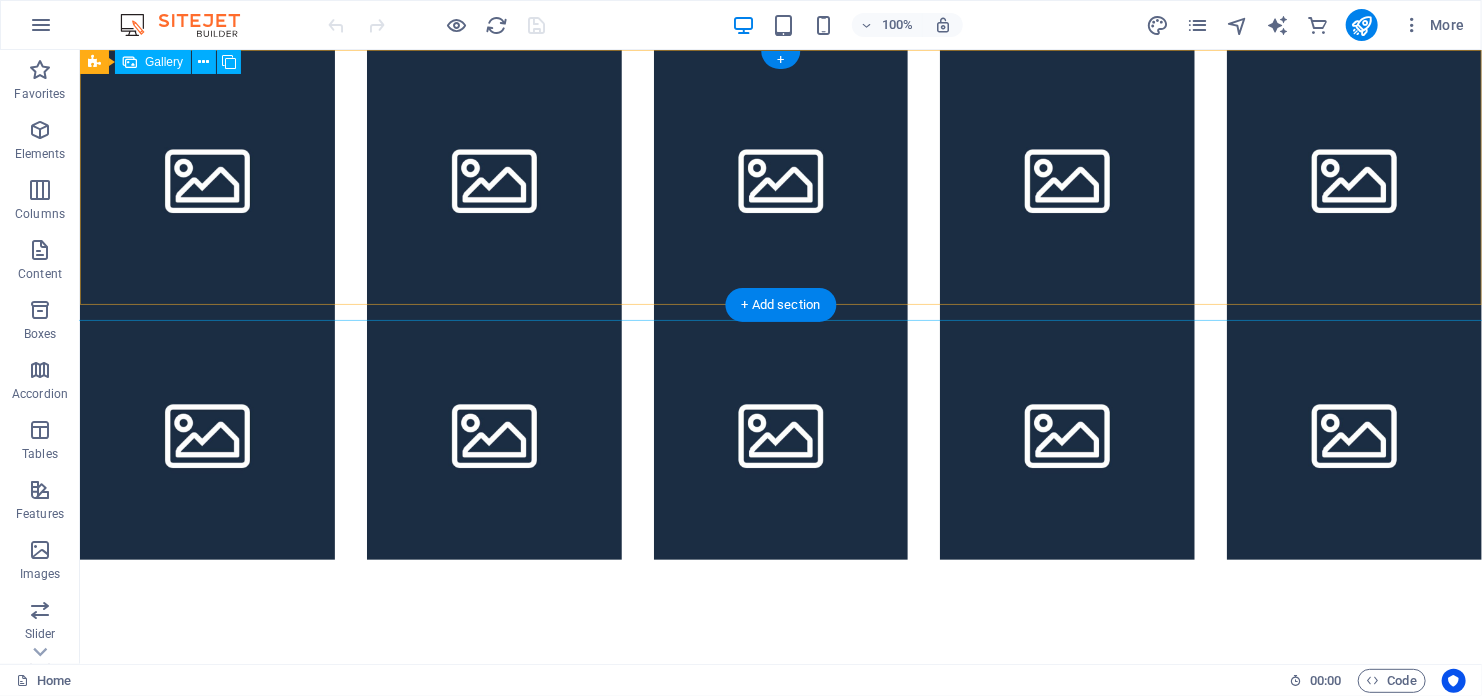 click at bounding box center [206, 176] 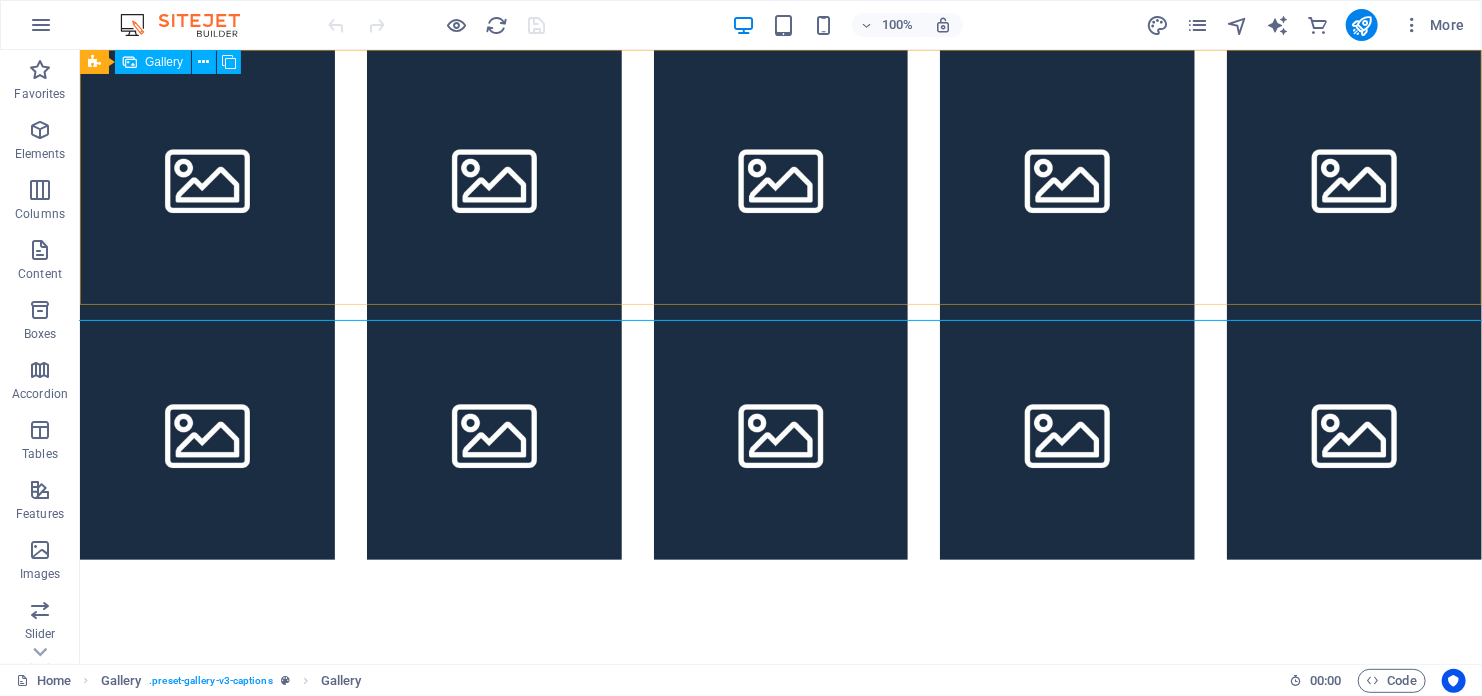 click on "Gallery" at bounding box center [164, 62] 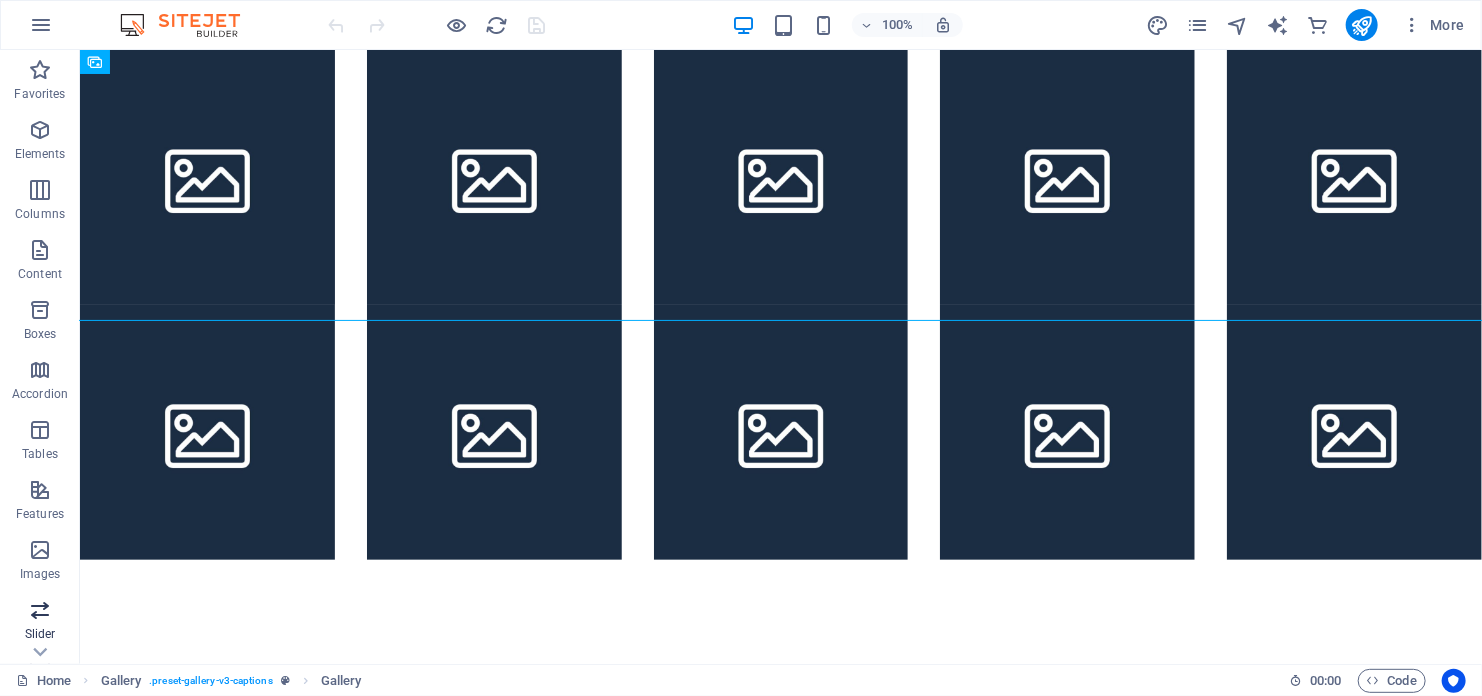 click on "Slider" at bounding box center [40, 634] 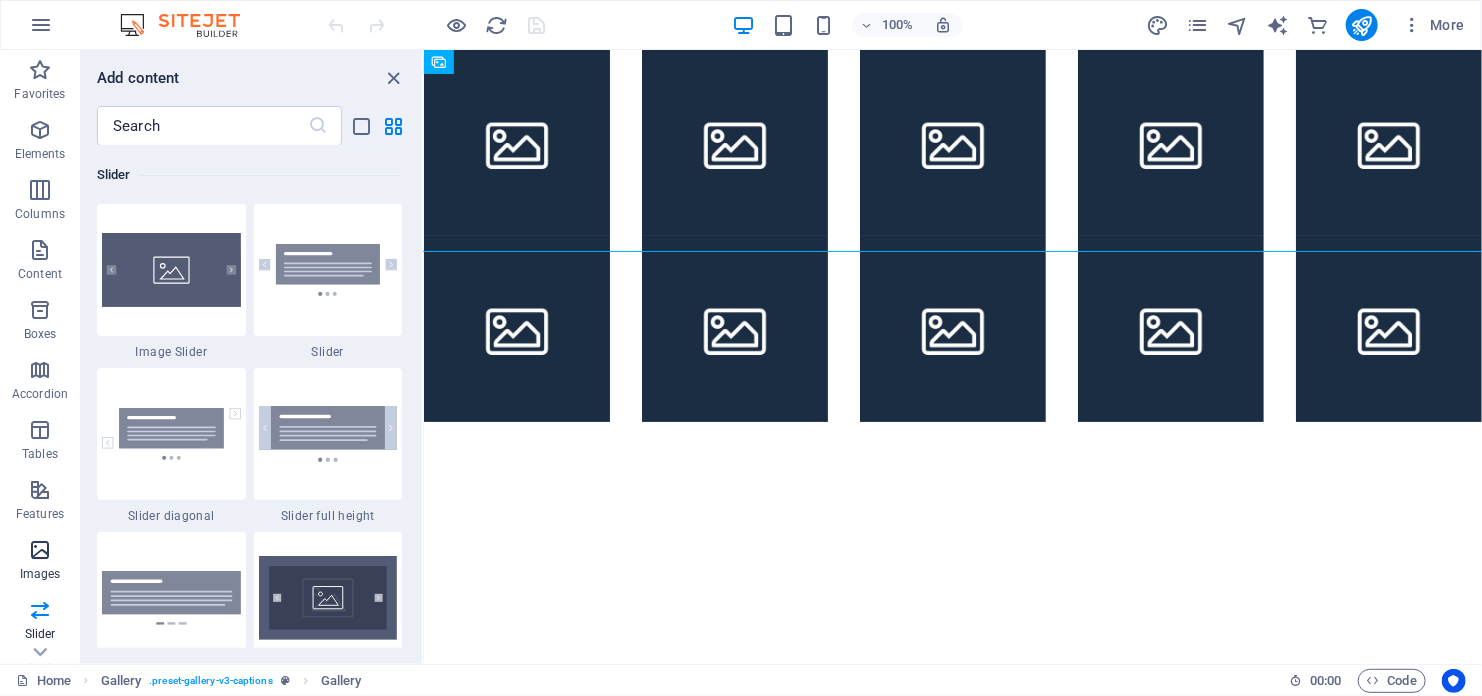 click on "Images" at bounding box center (40, 574) 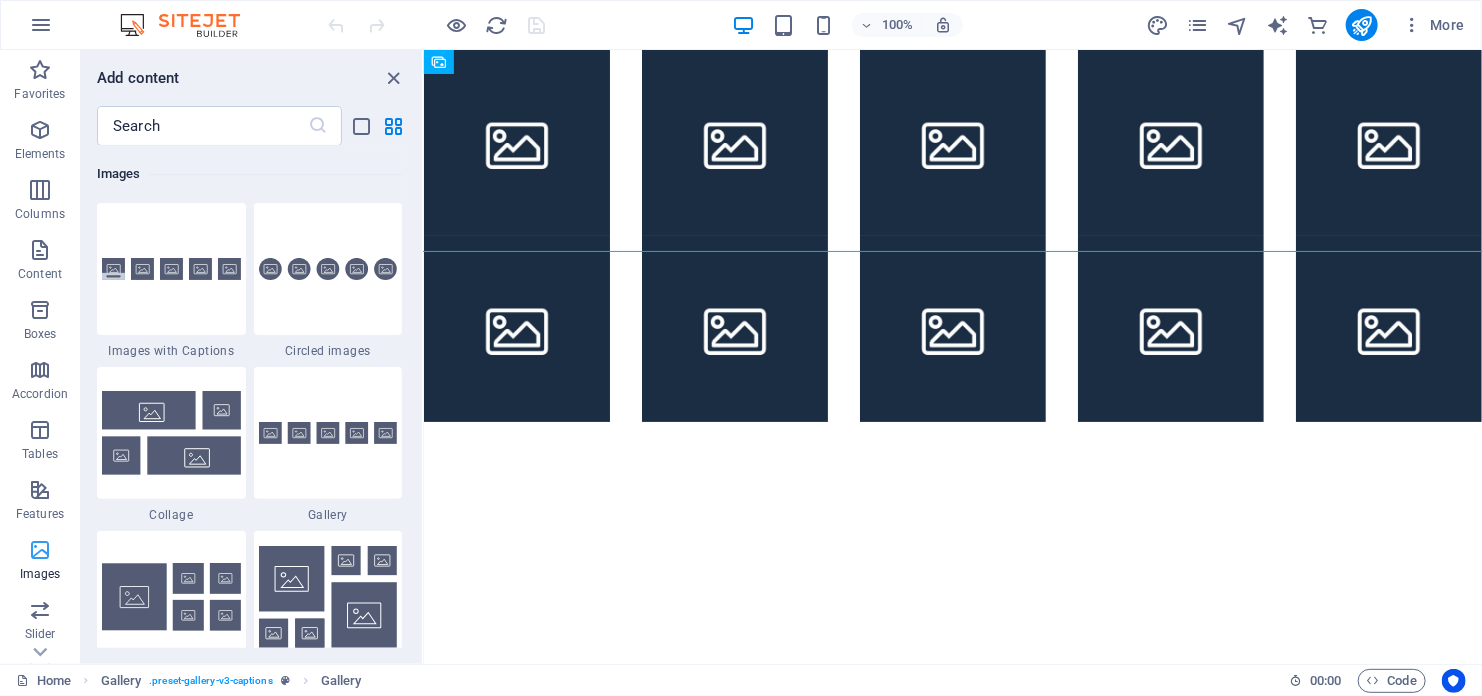 scroll, scrollTop: 10140, scrollLeft: 0, axis: vertical 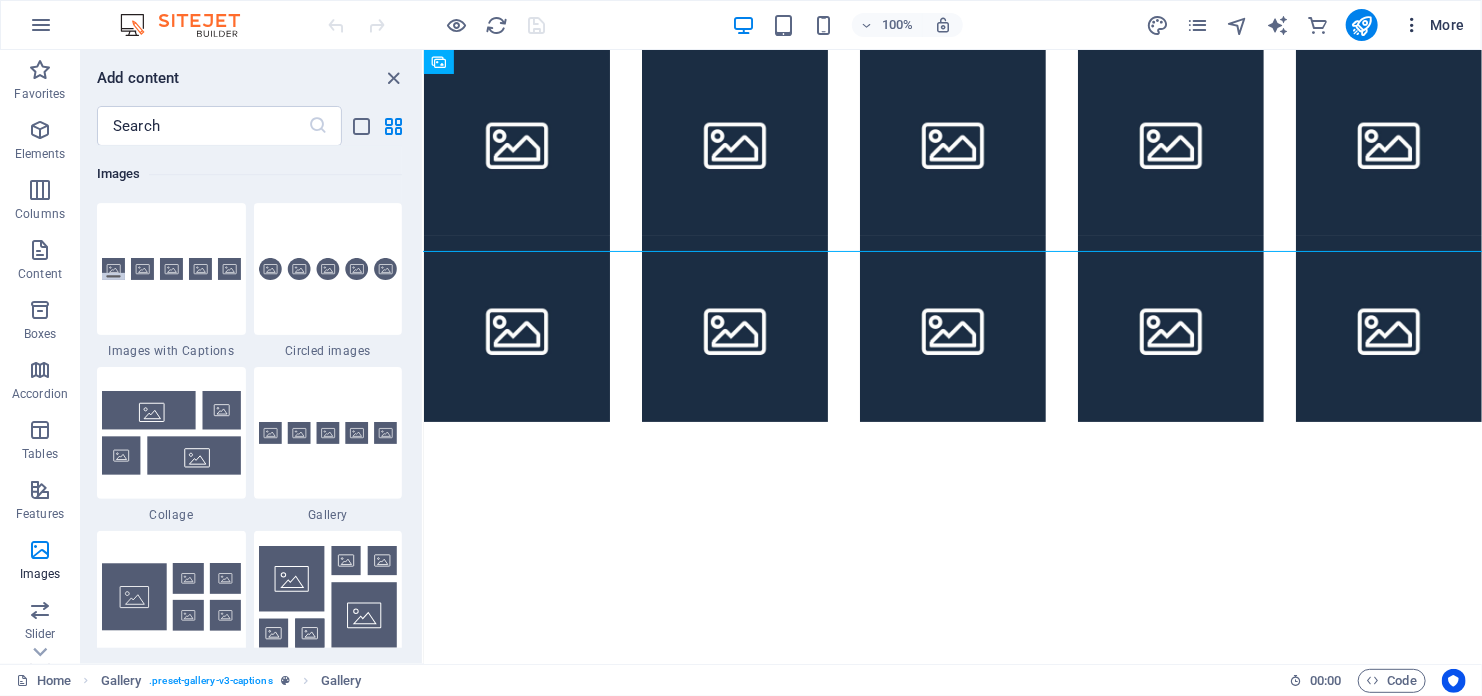 click on "More" at bounding box center (1433, 25) 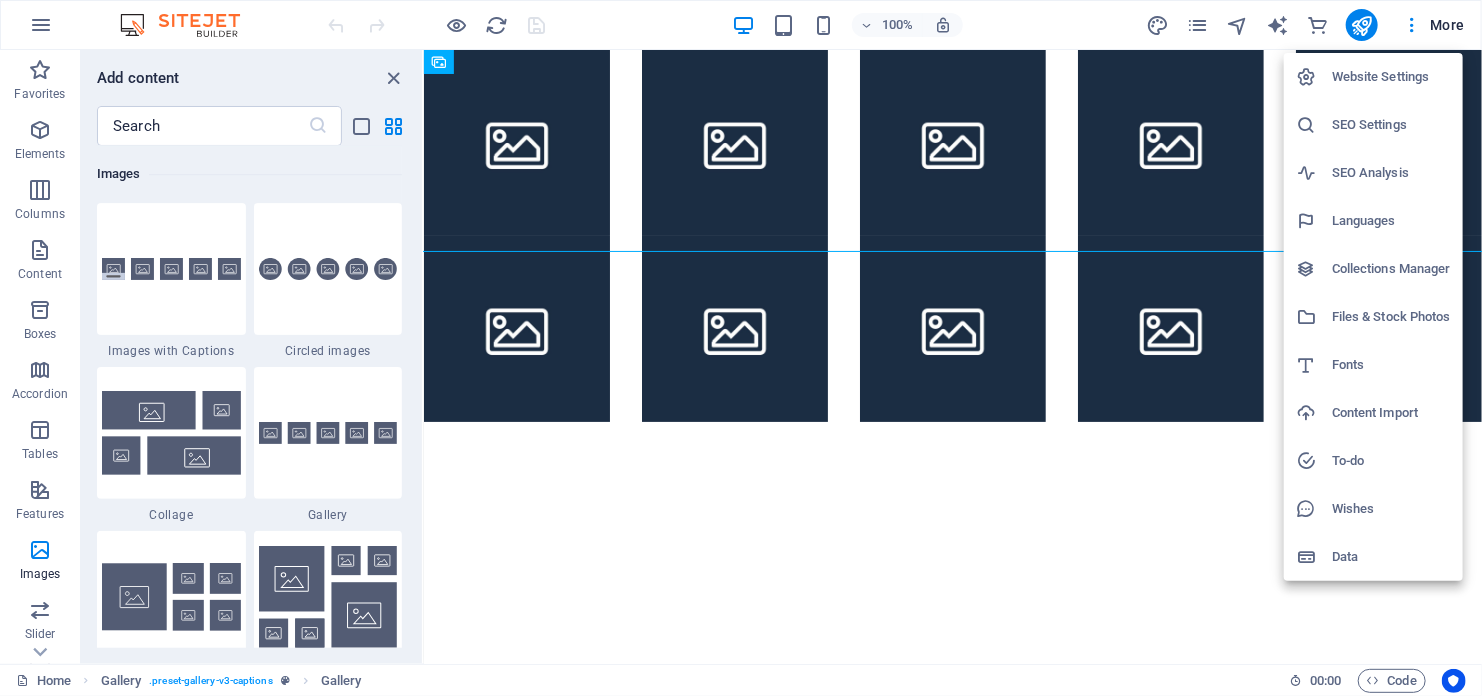 click on "Files & Stock Photos" at bounding box center (1391, 317) 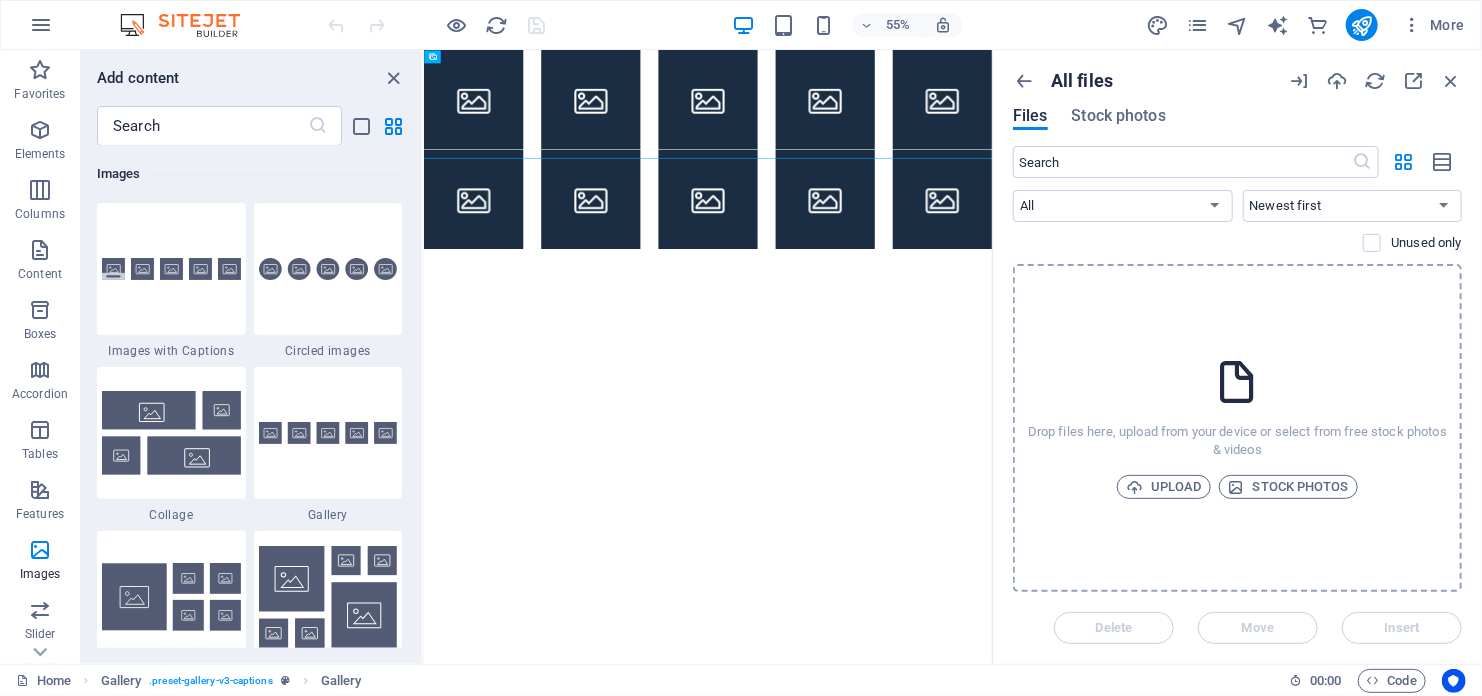 drag, startPoint x: 1139, startPoint y: 377, endPoint x: 1096, endPoint y: 371, distance: 43.416588 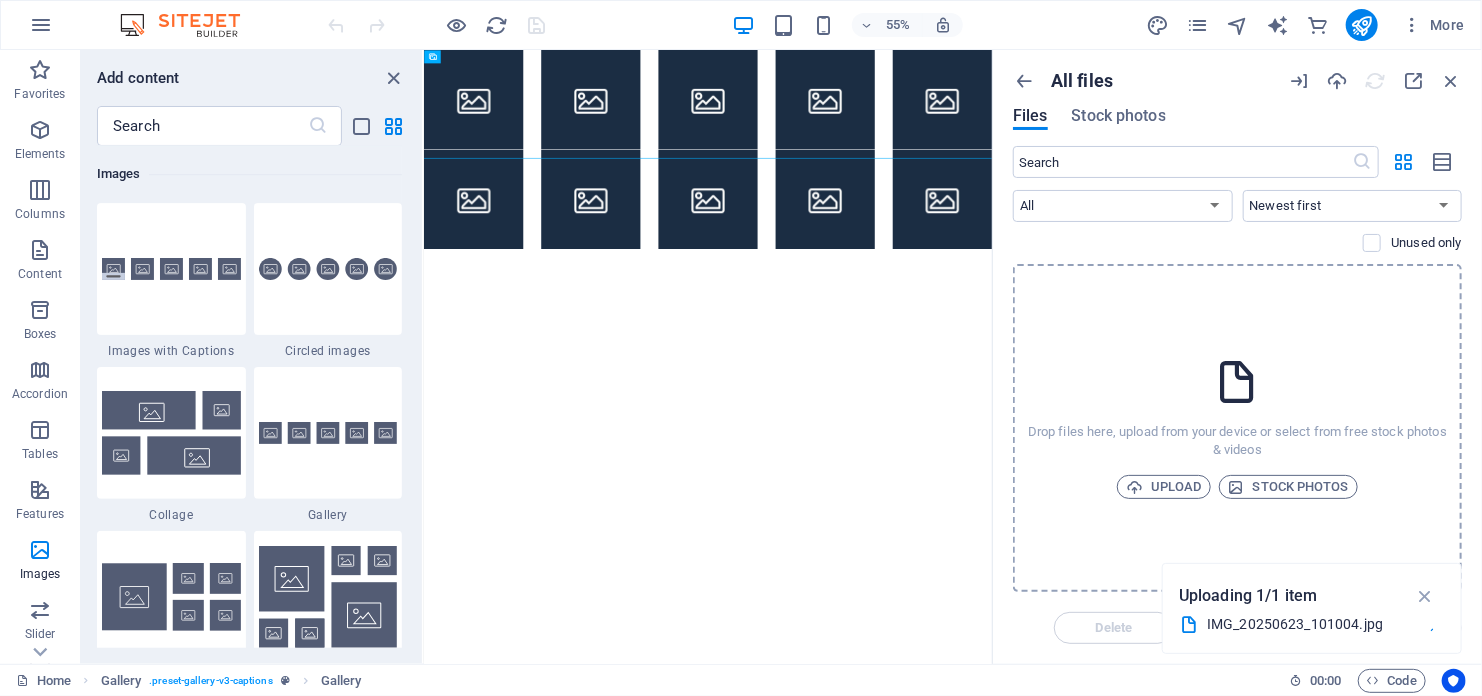 click on "Drop files here, upload from your device or select from free stock photos & videos Upload Stock photos" at bounding box center (1237, 428) 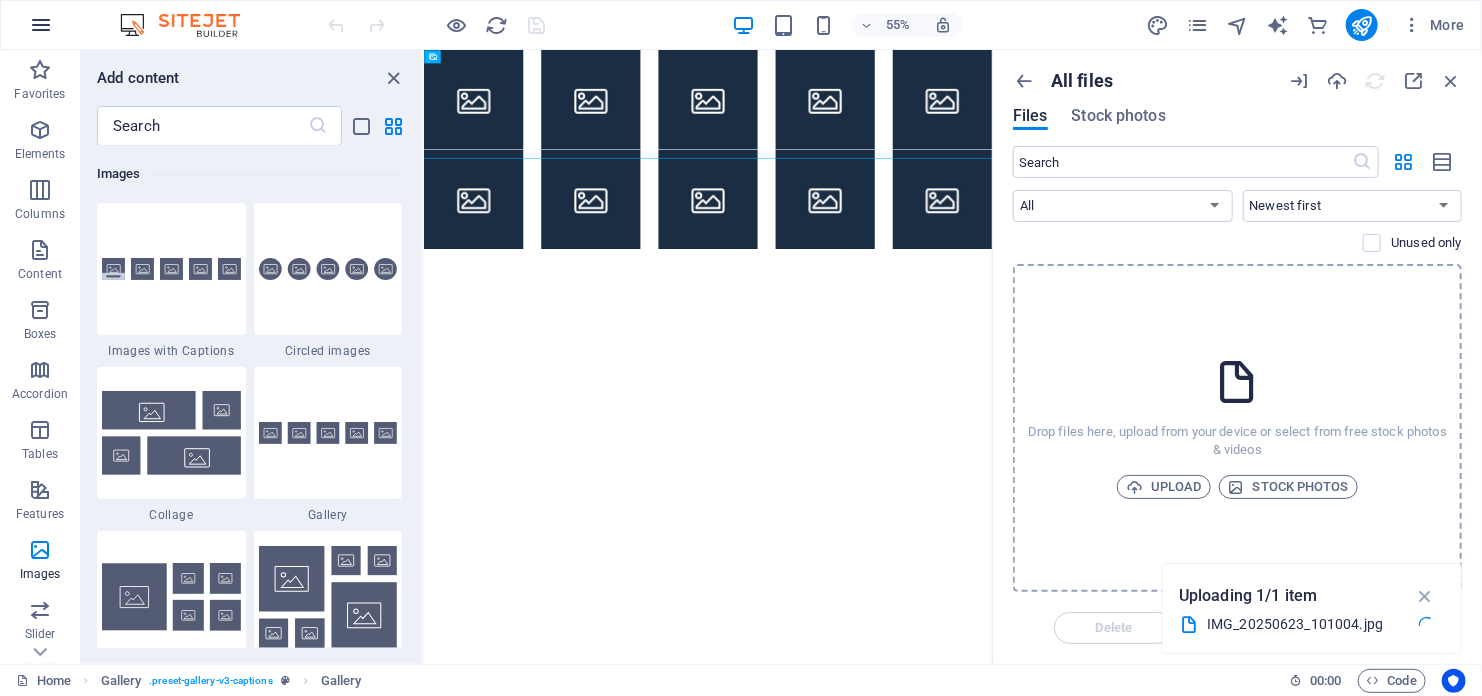 click at bounding box center [41, 25] 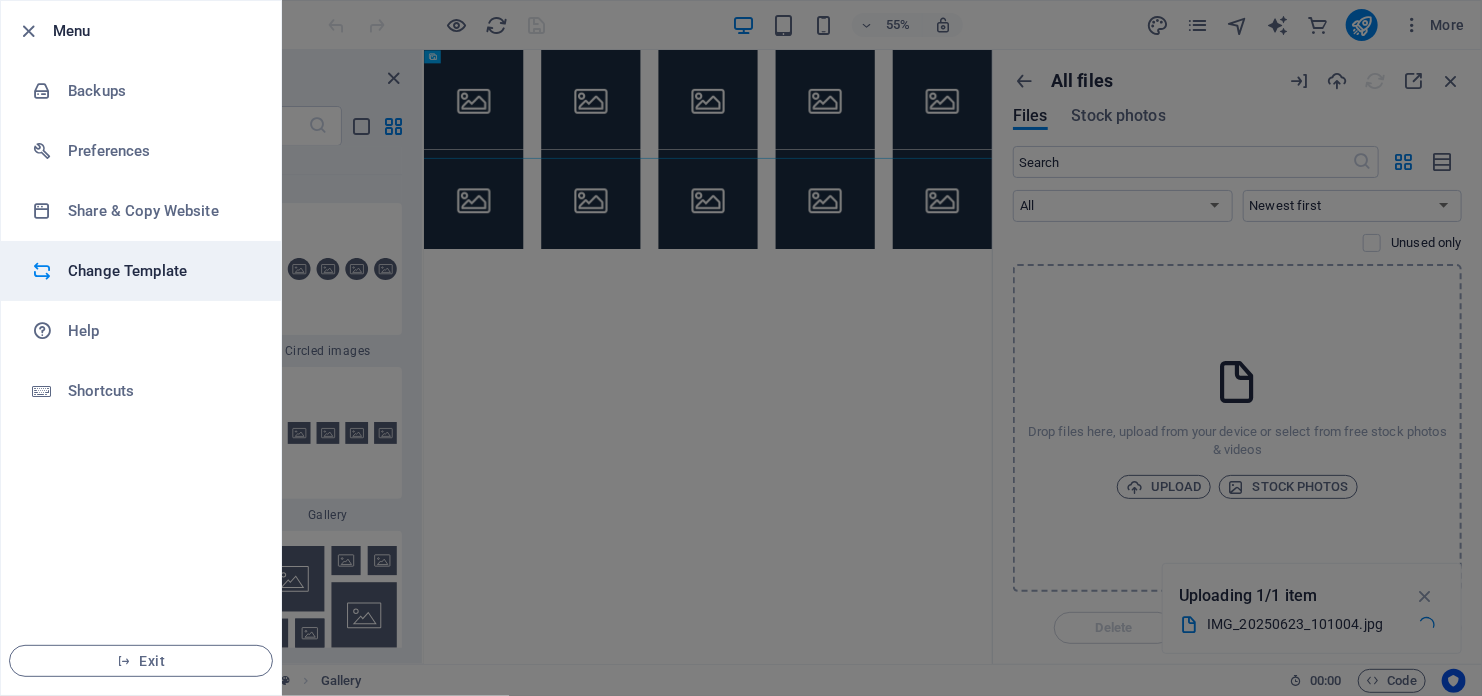 click on "Change Template" at bounding box center [160, 271] 